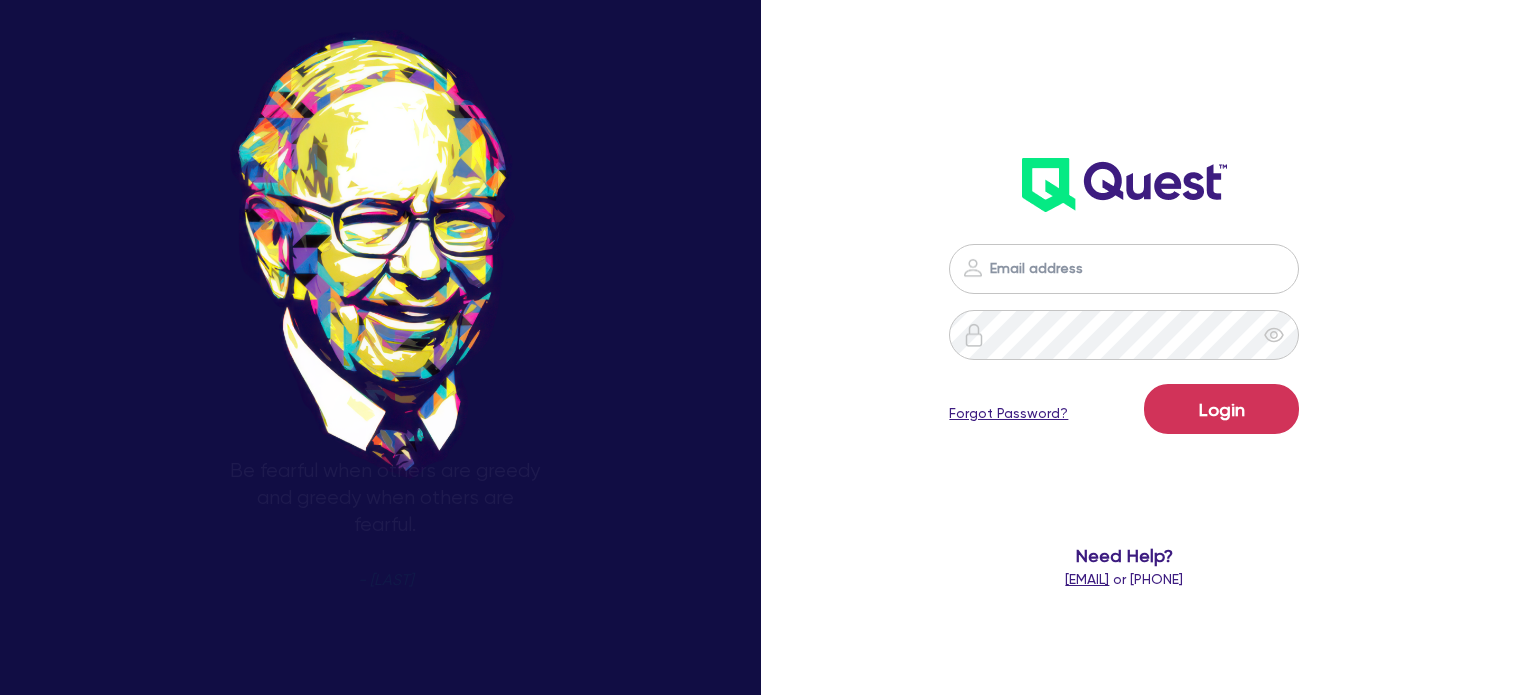 click at bounding box center [1124, 269] 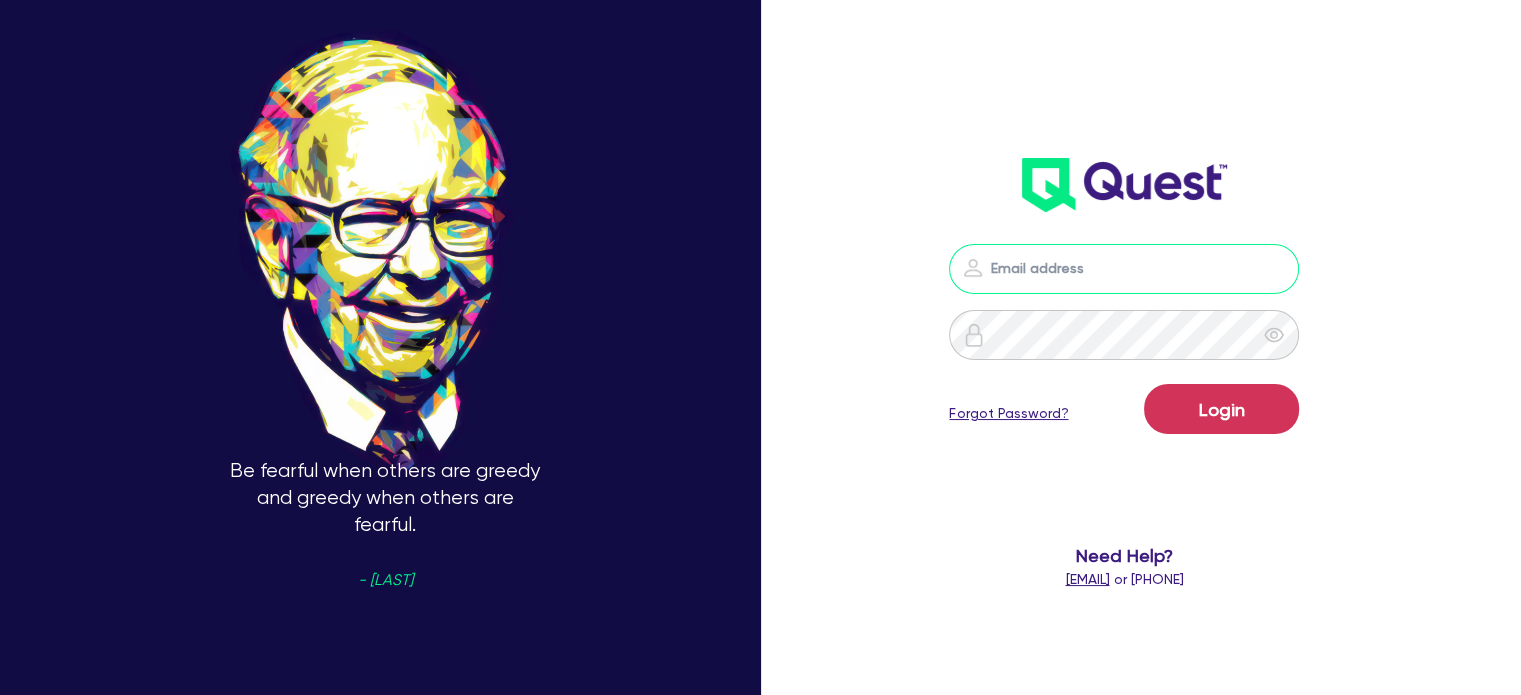 type on "[EMAIL]" 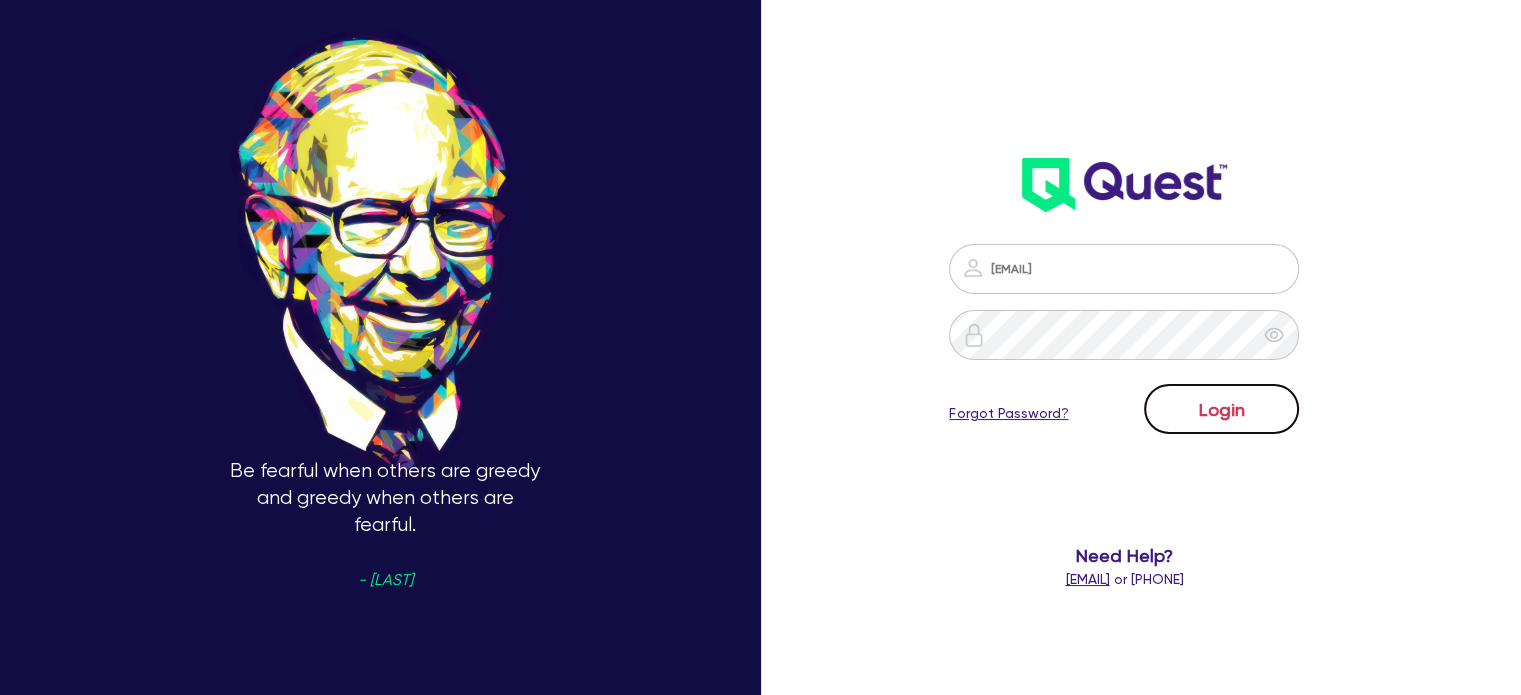click on "Login" at bounding box center [1221, 409] 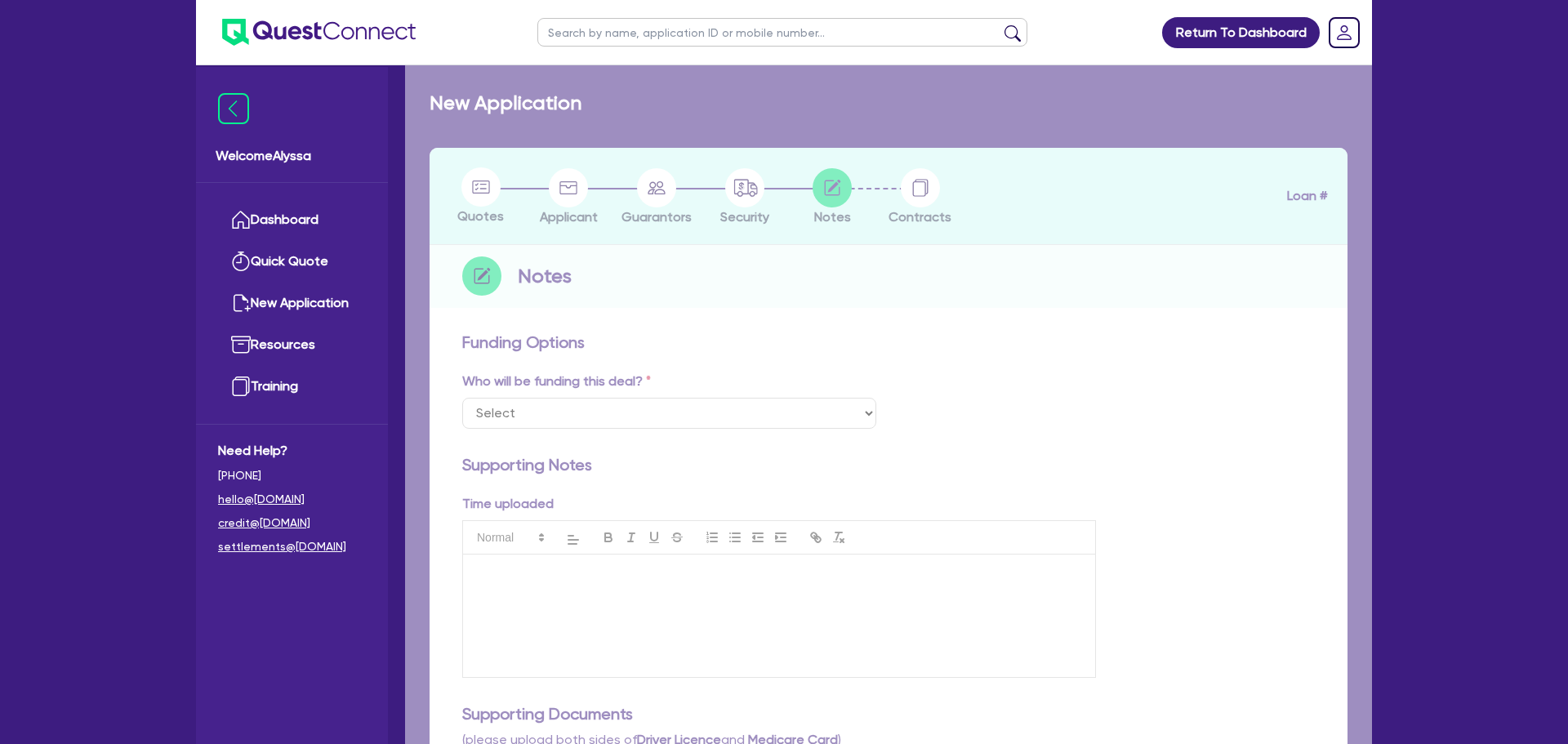 select on "Other" 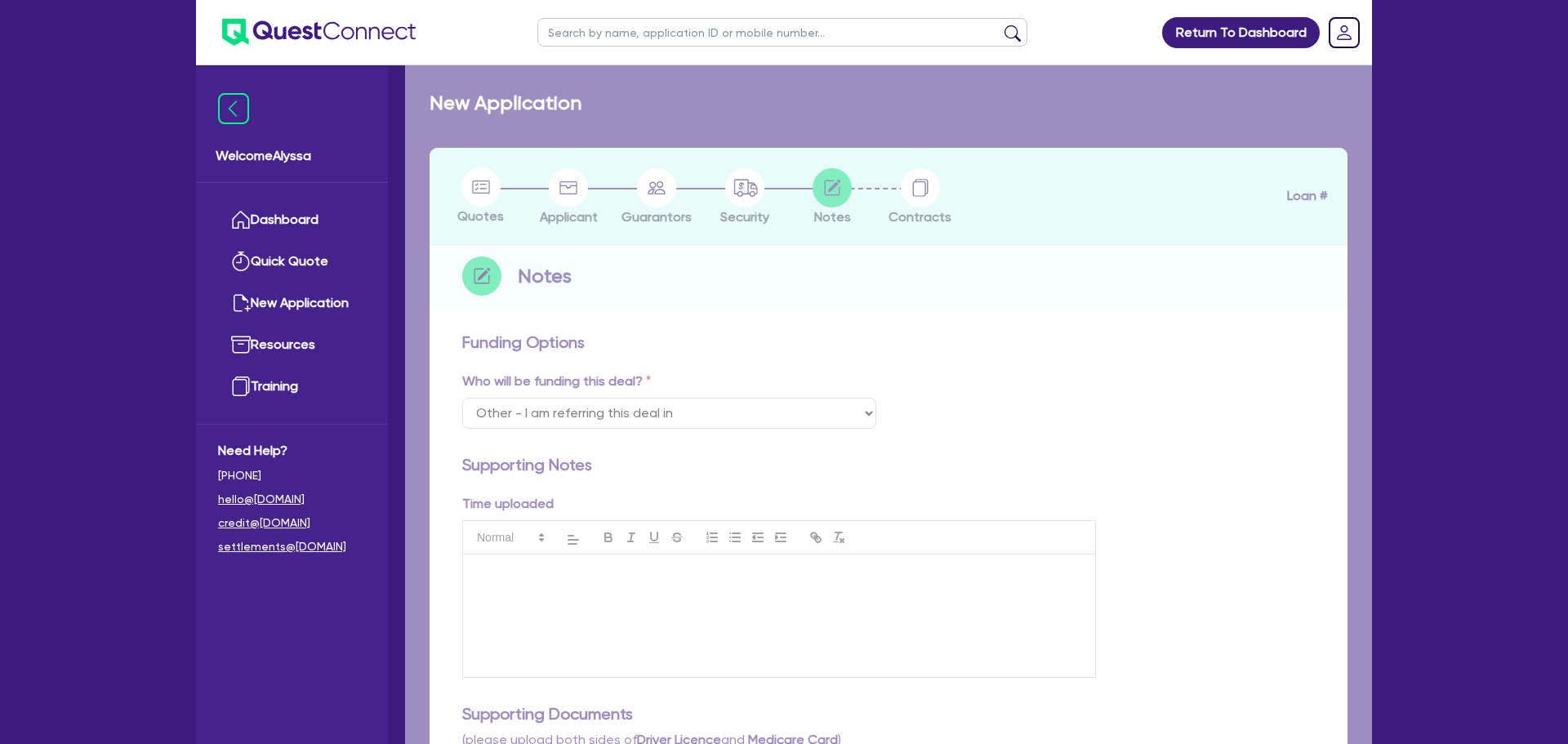 checkbox on "true" 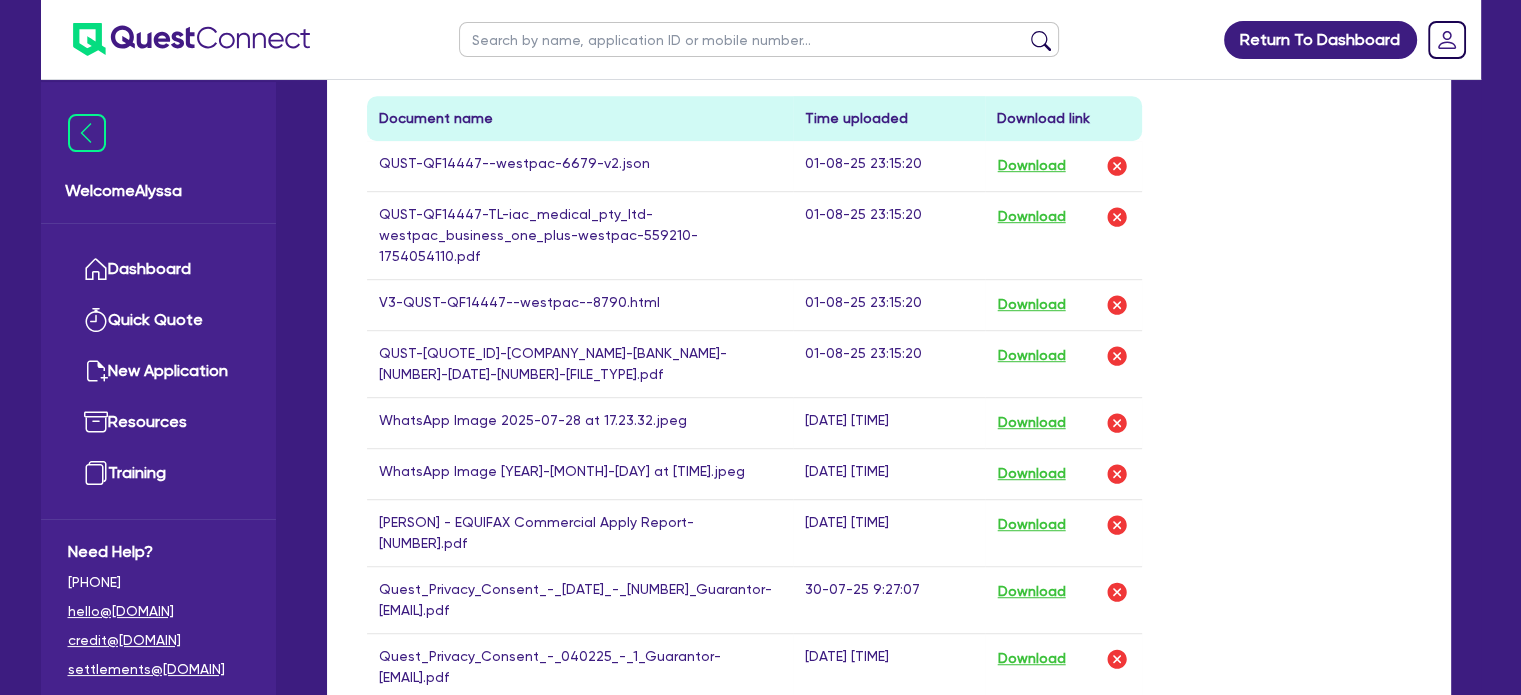 scroll, scrollTop: 1196, scrollLeft: 0, axis: vertical 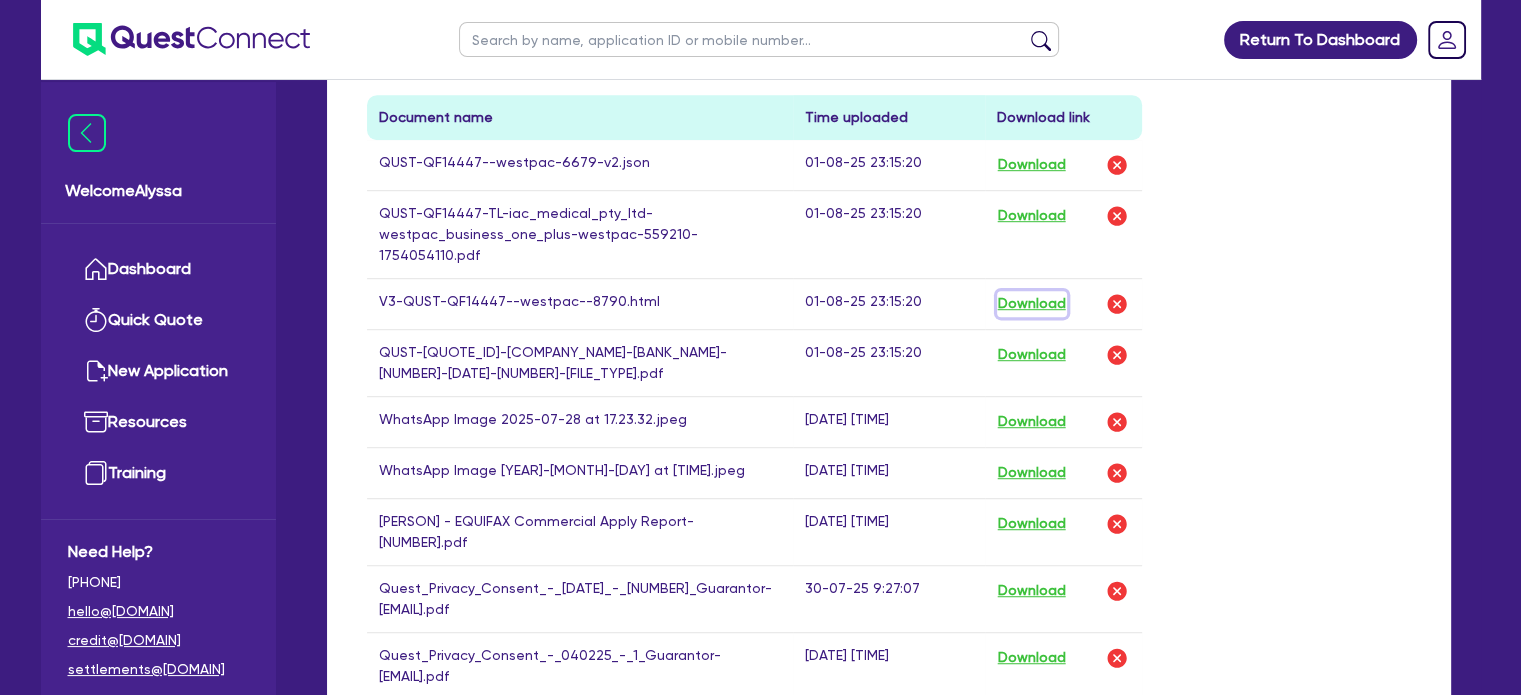 click on "Download" at bounding box center [1032, 304] 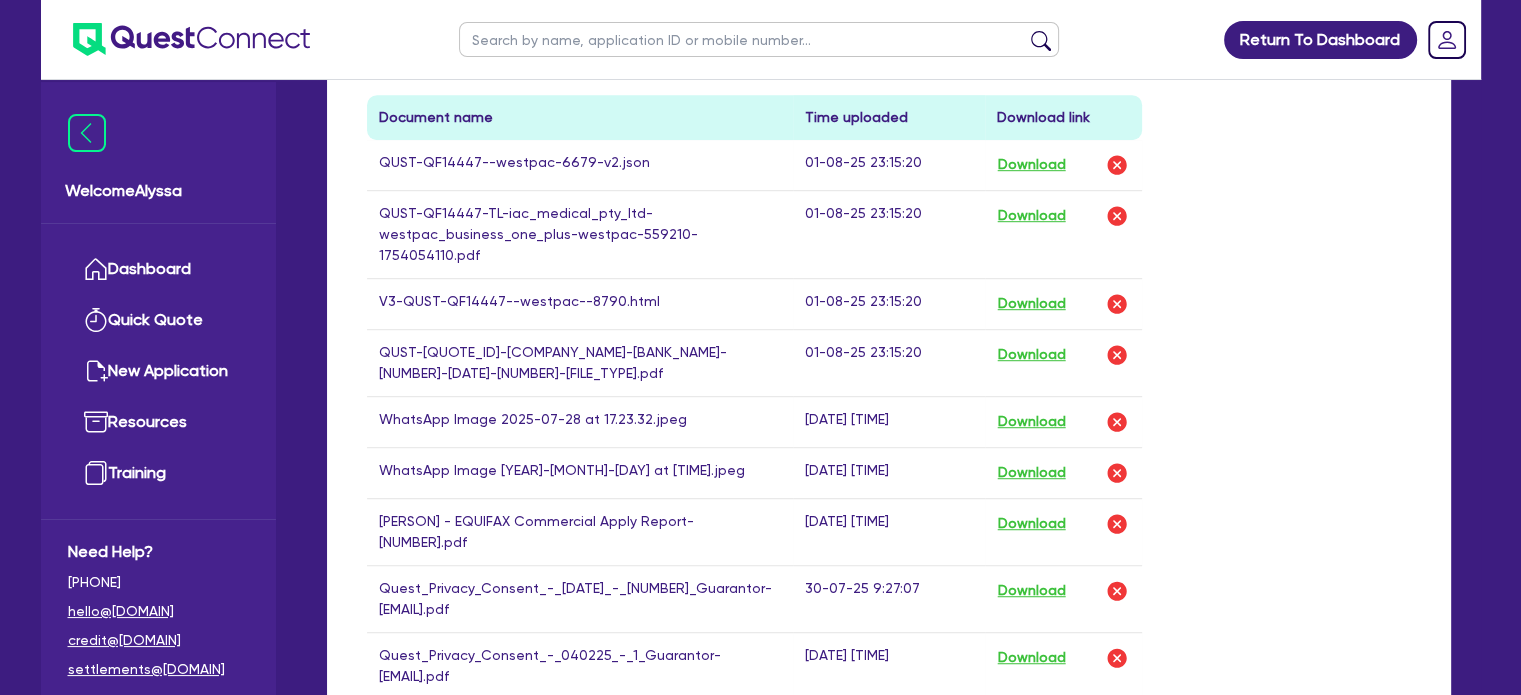 click at bounding box center [759, 39] 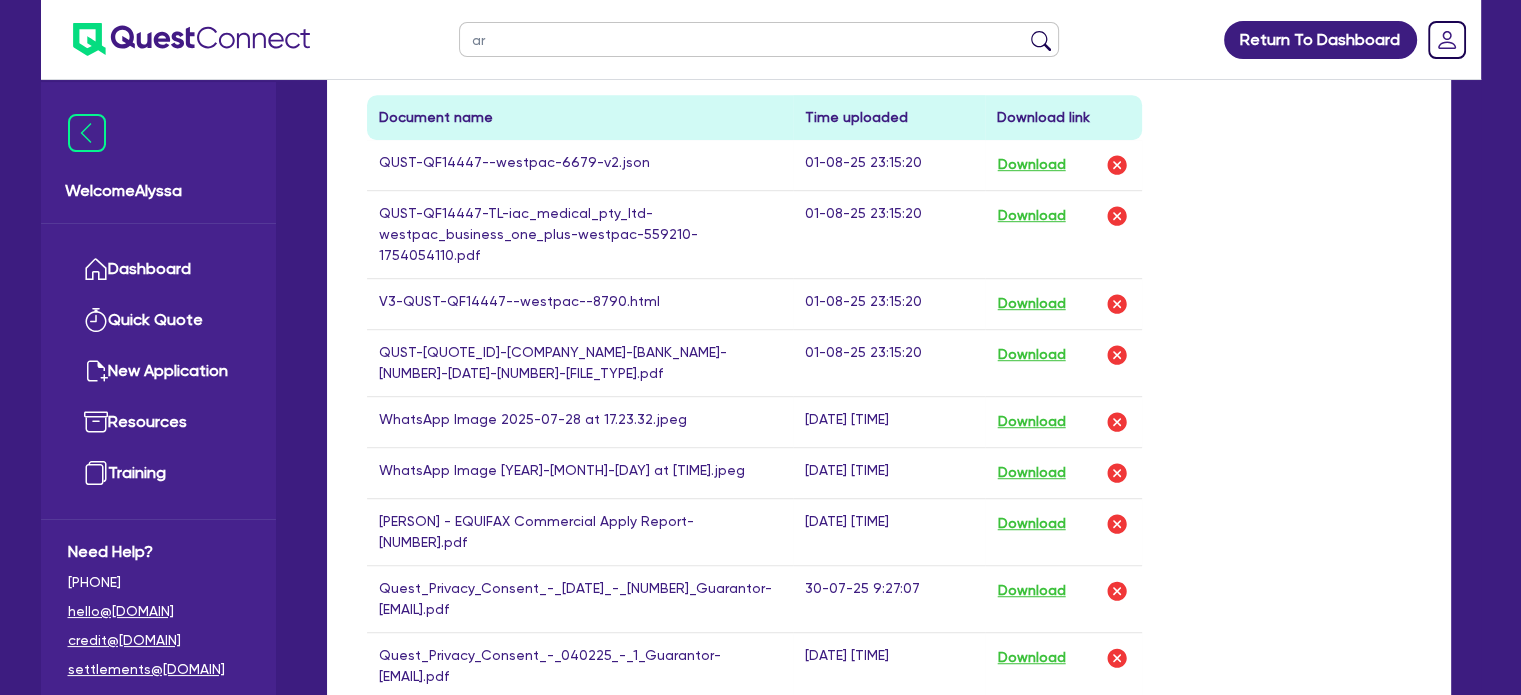 type on "art" 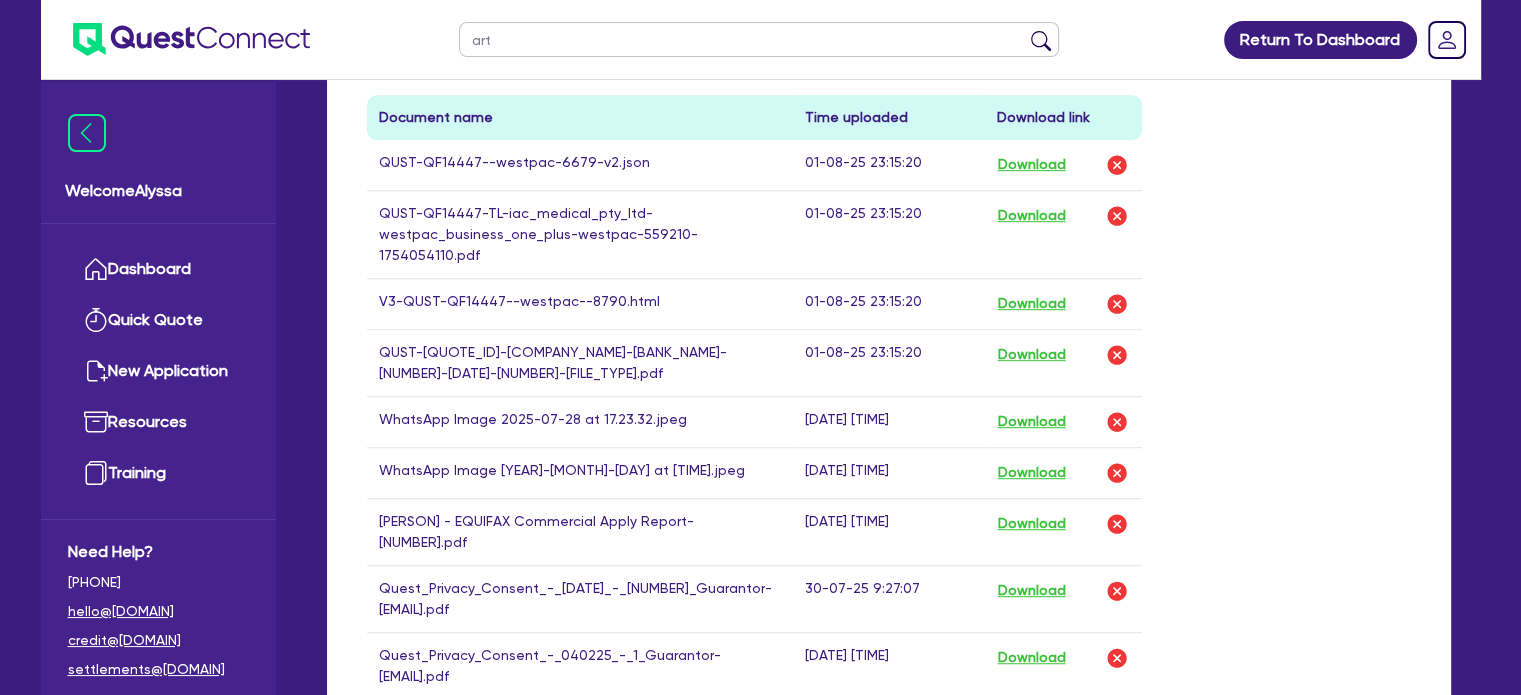 click at bounding box center [1041, 44] 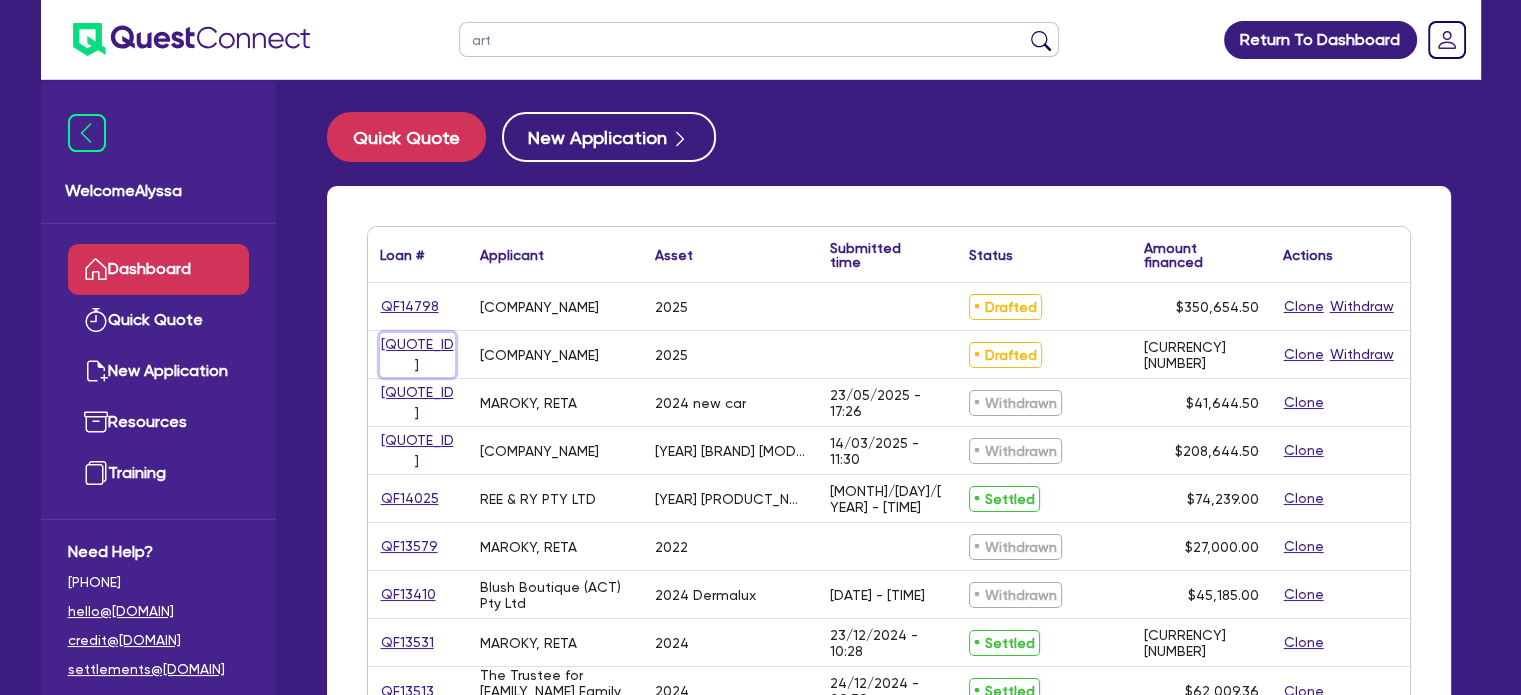 click on "[QUOTE_ID]" at bounding box center [417, 355] 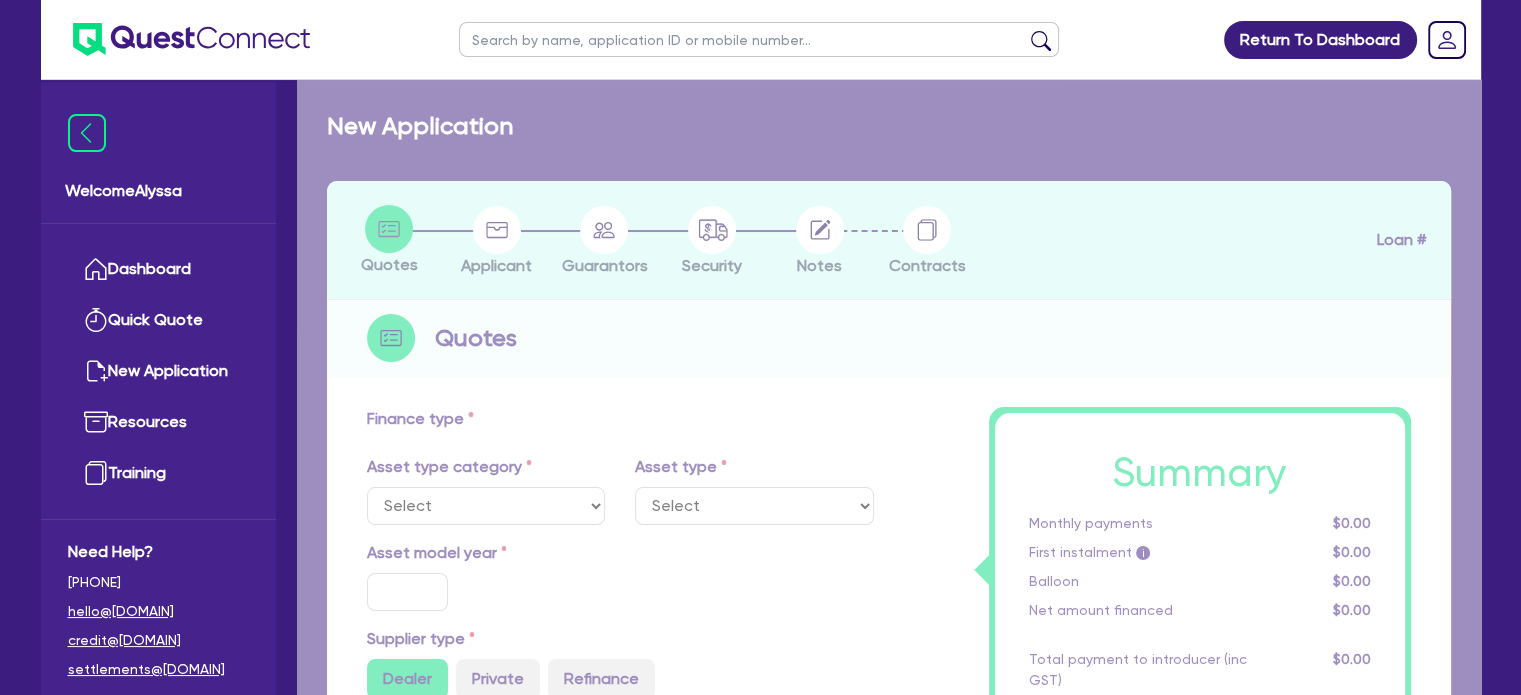select on "TERTIARY_ASSETS" 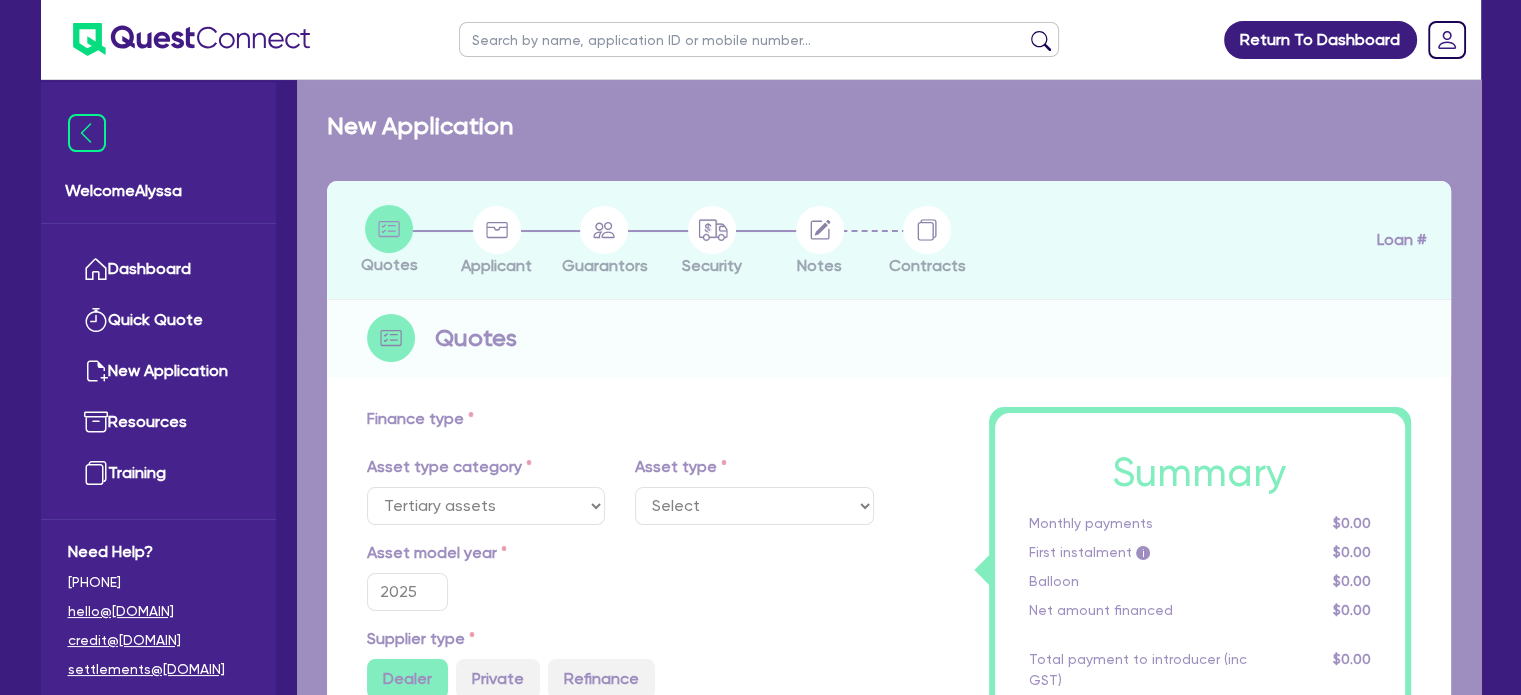 select on "BEAUTY_EQUIPMENT" 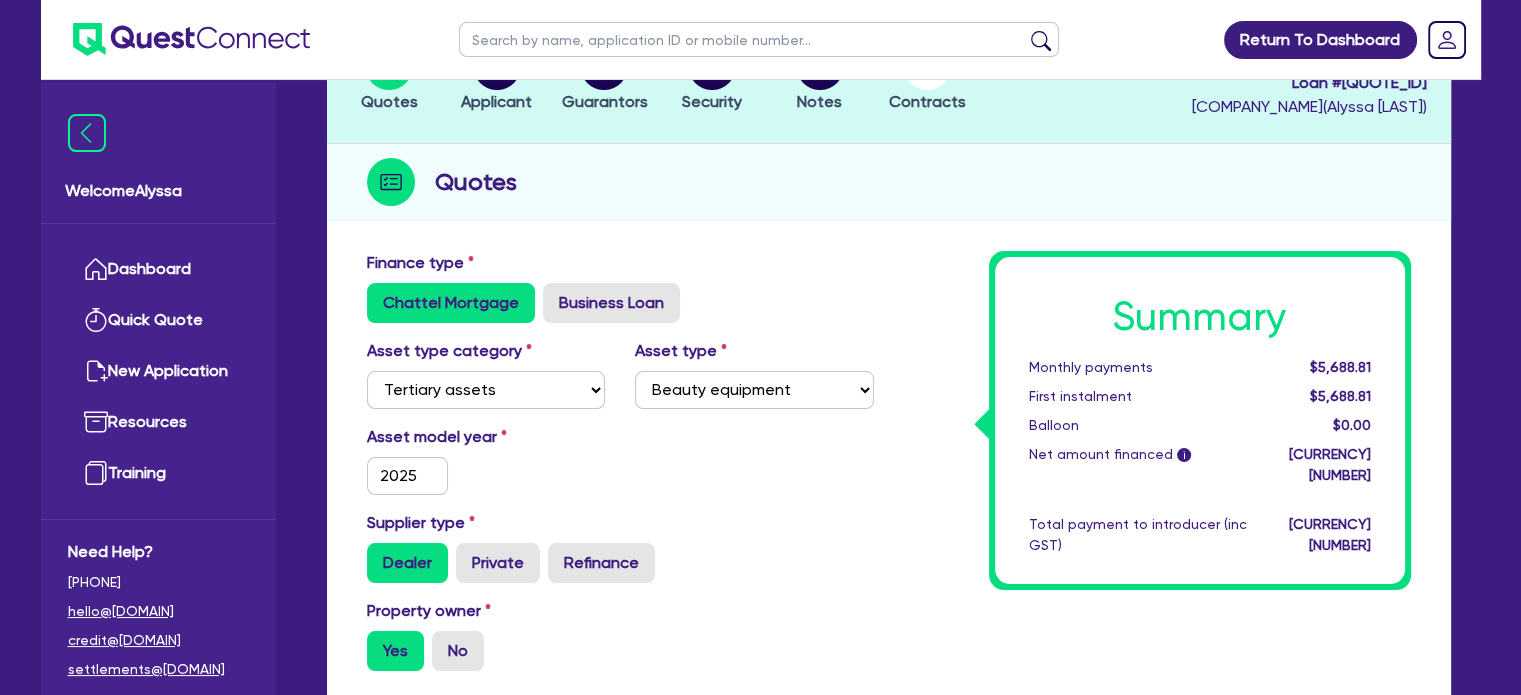 scroll, scrollTop: 0, scrollLeft: 0, axis: both 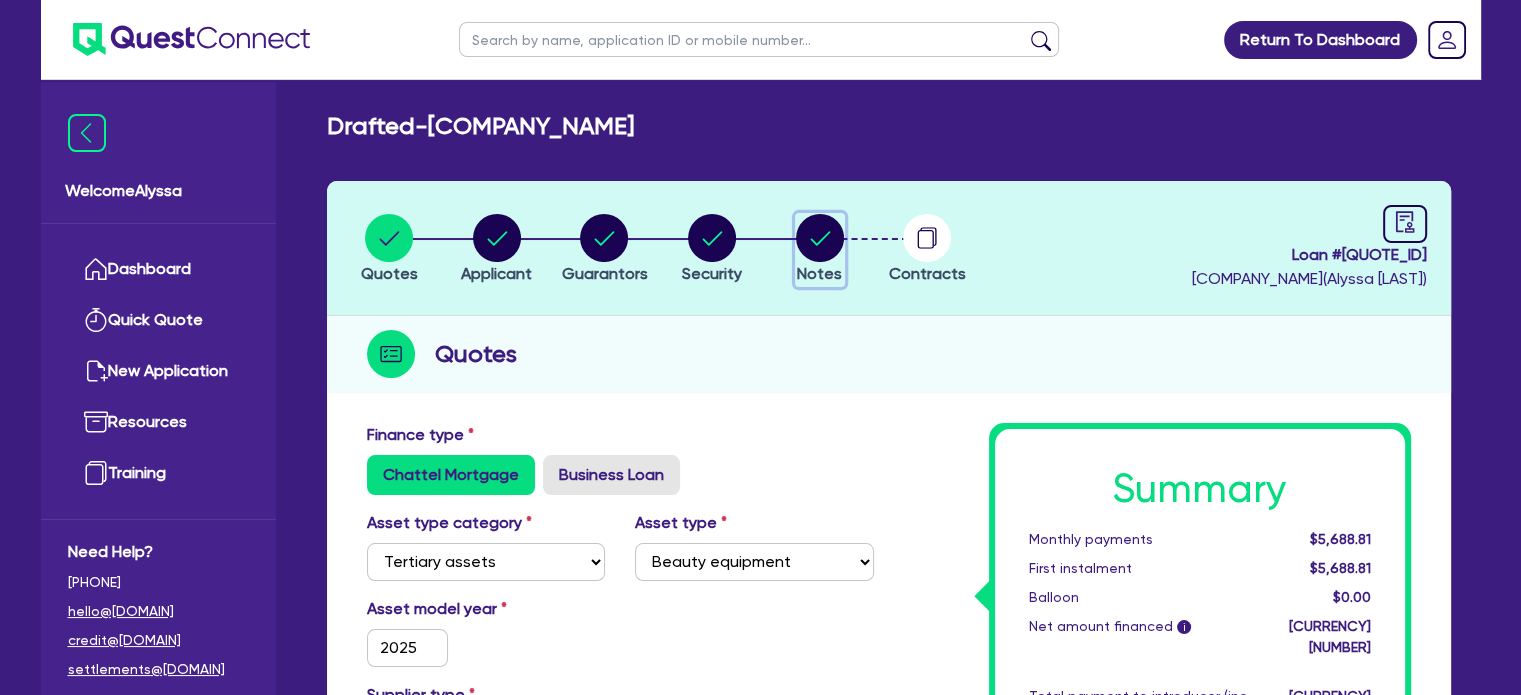 click 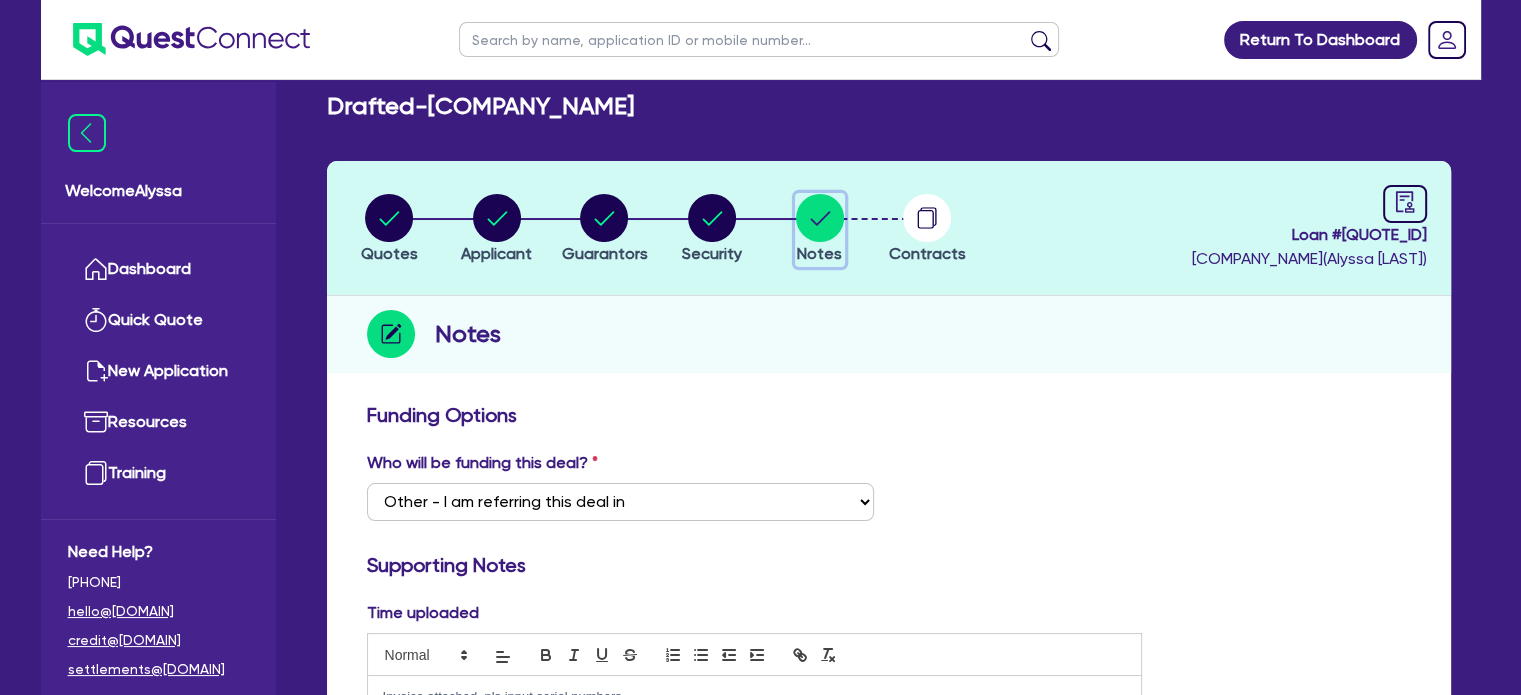 scroll, scrollTop: 20, scrollLeft: 0, axis: vertical 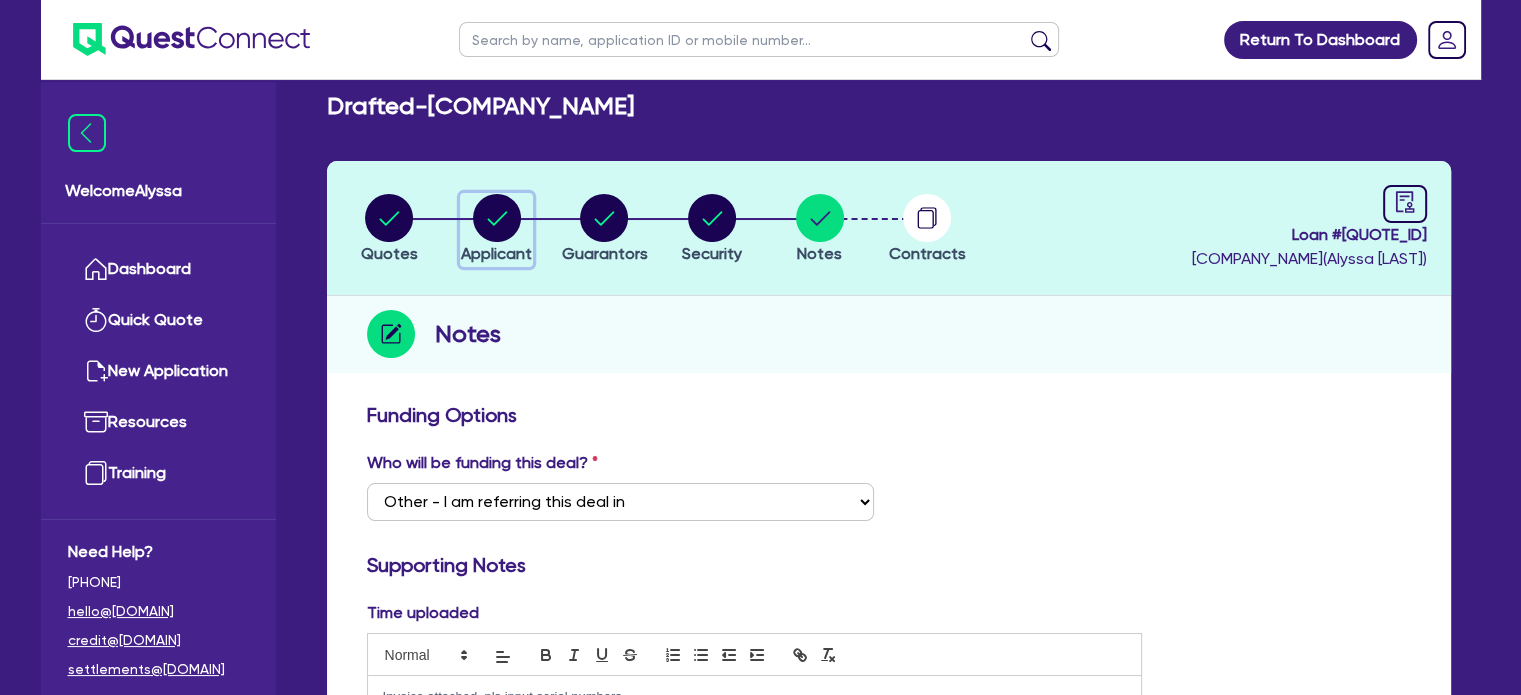 click 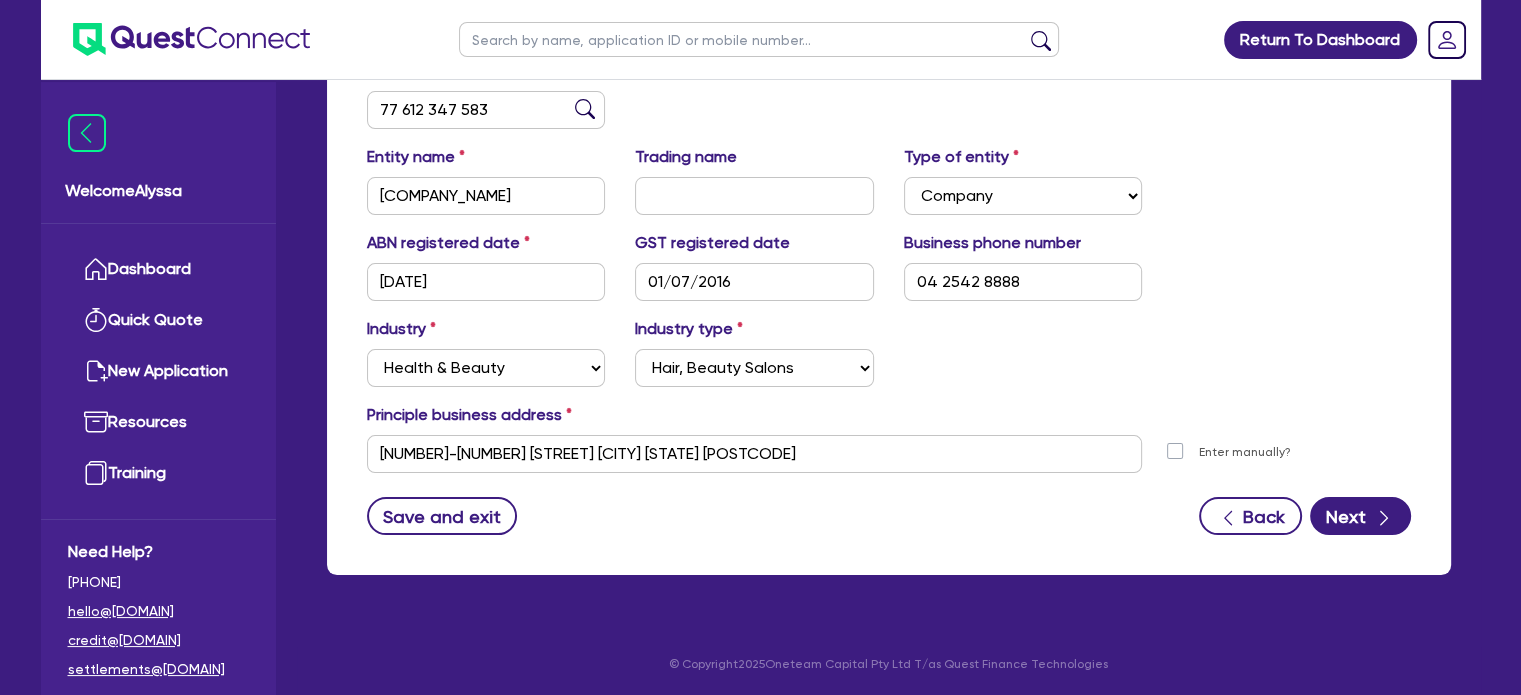 scroll, scrollTop: 0, scrollLeft: 0, axis: both 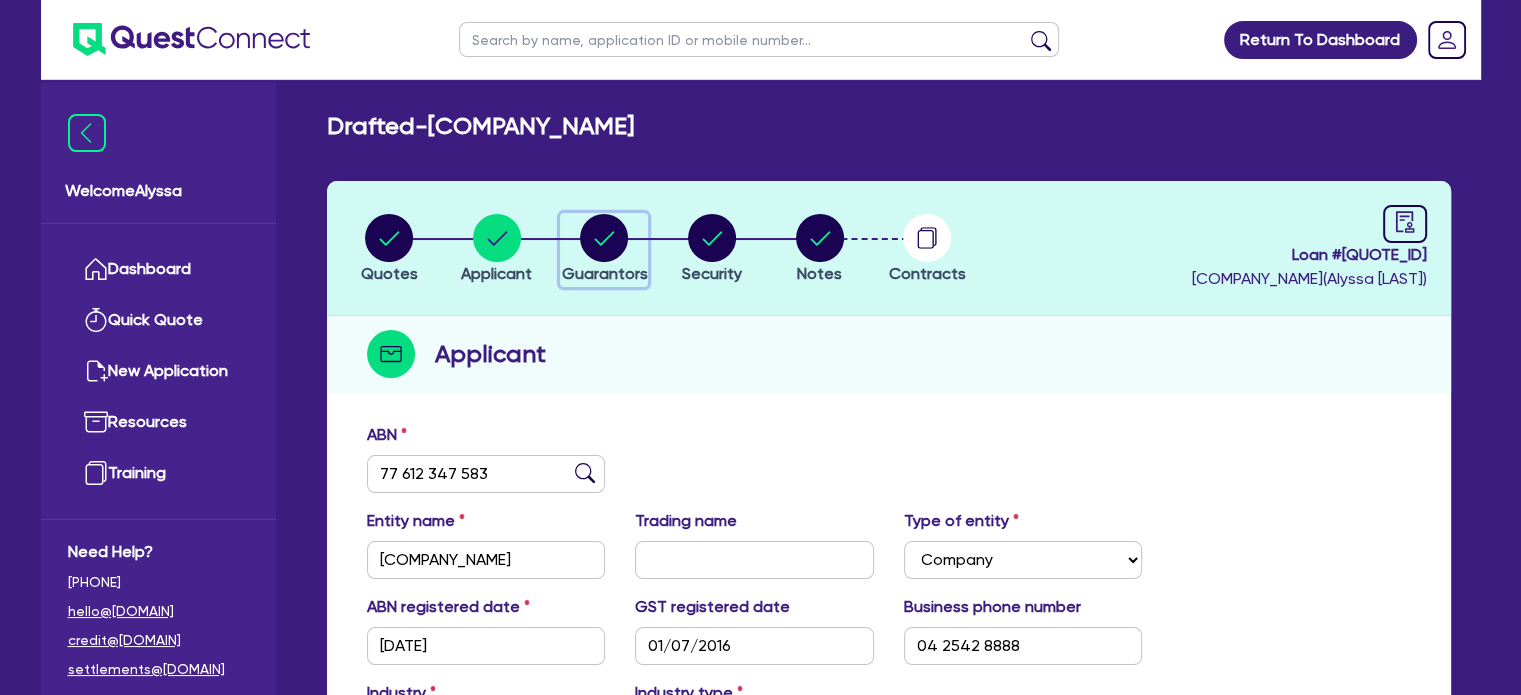 click on "Guarantors" at bounding box center (604, 273) 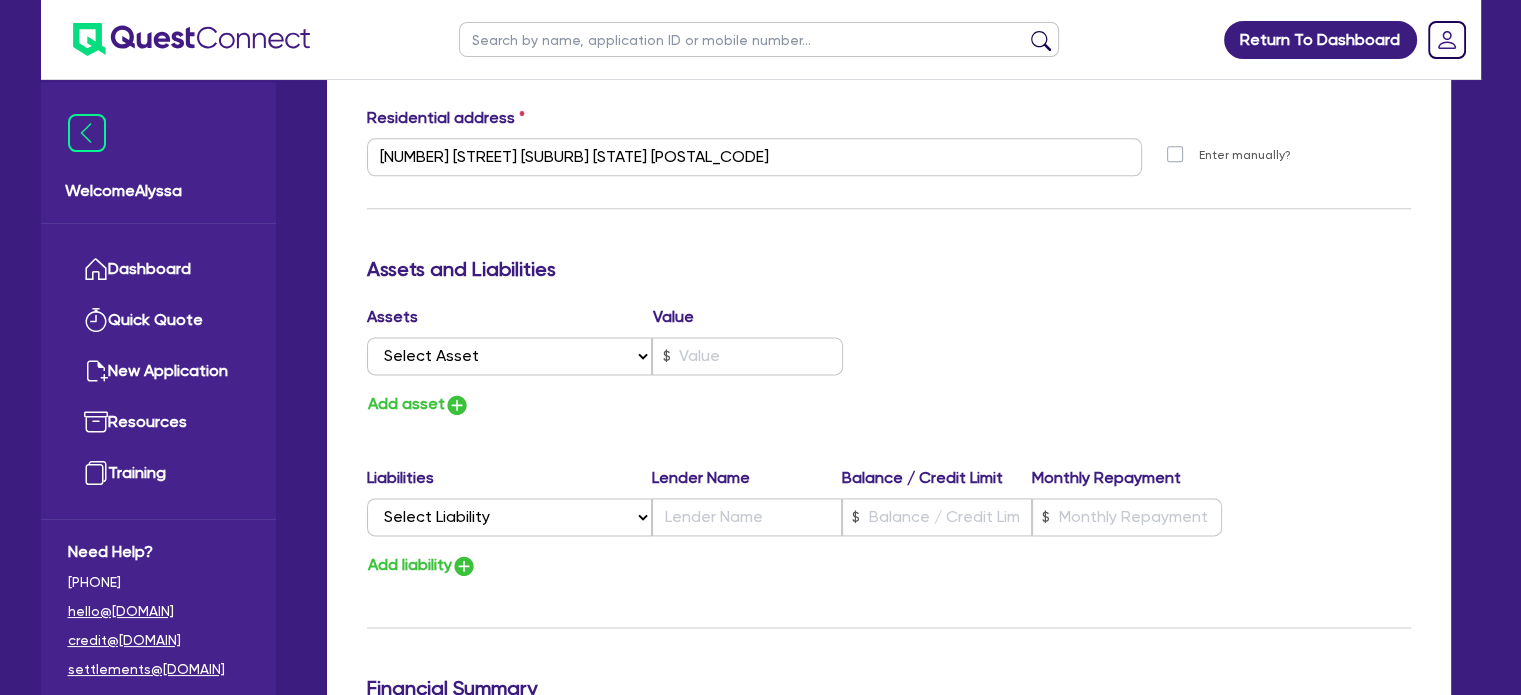scroll, scrollTop: 2596, scrollLeft: 0, axis: vertical 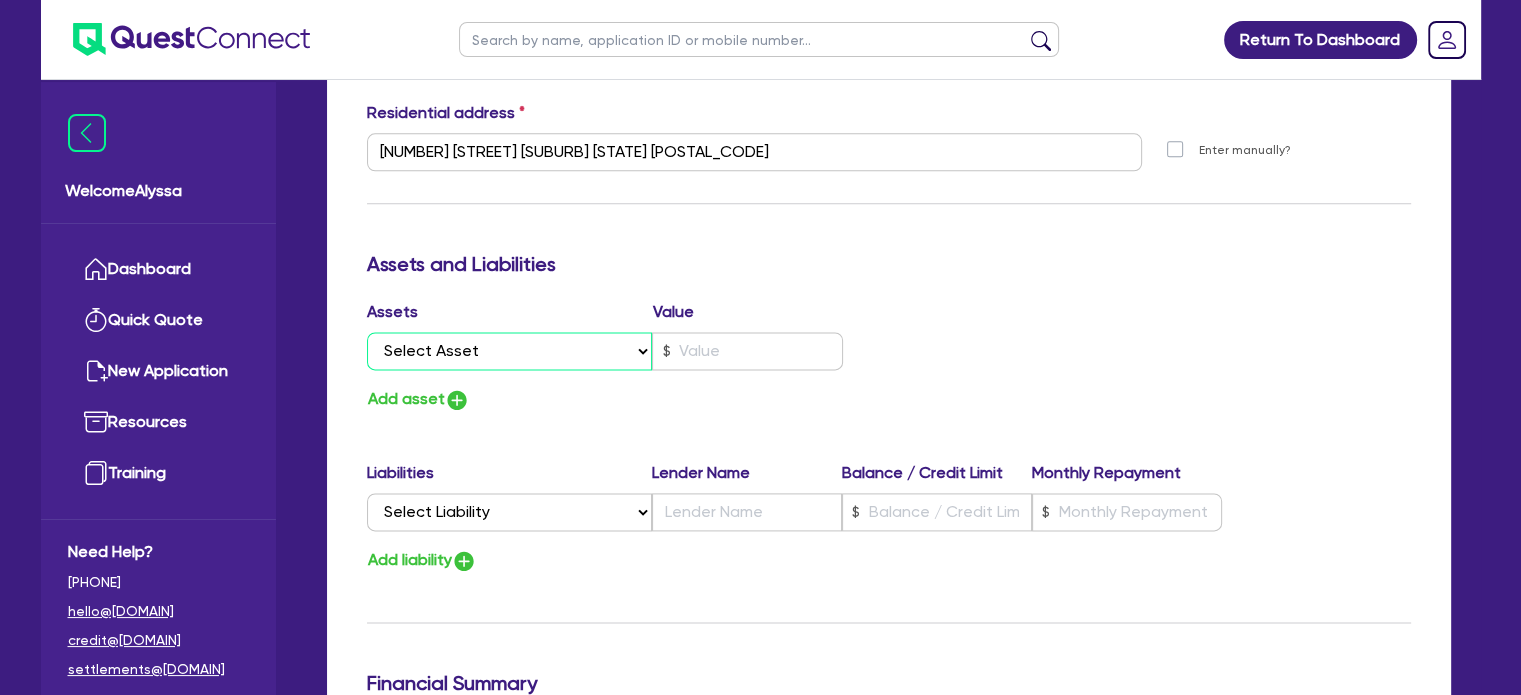 click on "Select Asset Cash Property Investment property Vehicle Truck Trailer Equipment Household & personal asset Other asset" at bounding box center [510, 351] 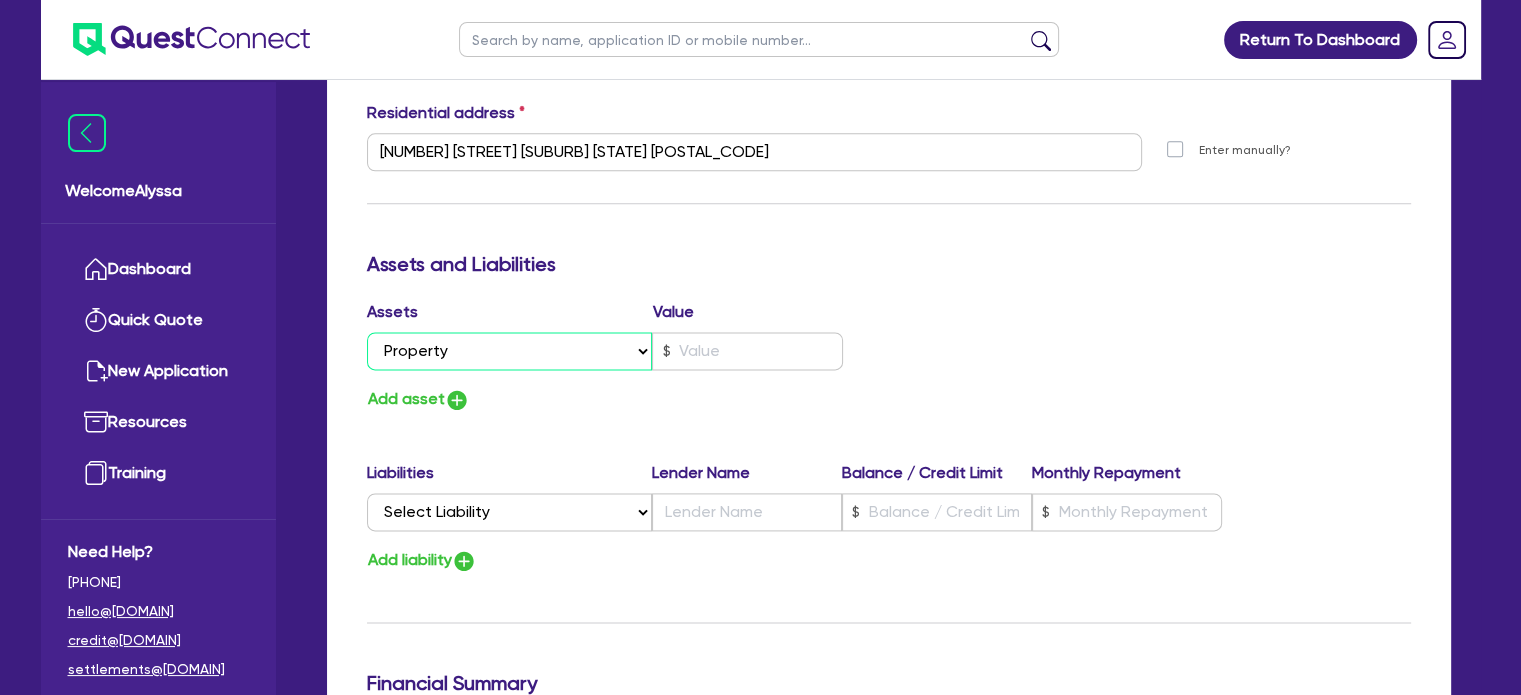 click on "Select Asset Cash Property Investment property Vehicle Truck Trailer Equipment Household & personal asset Other asset" at bounding box center [510, 351] 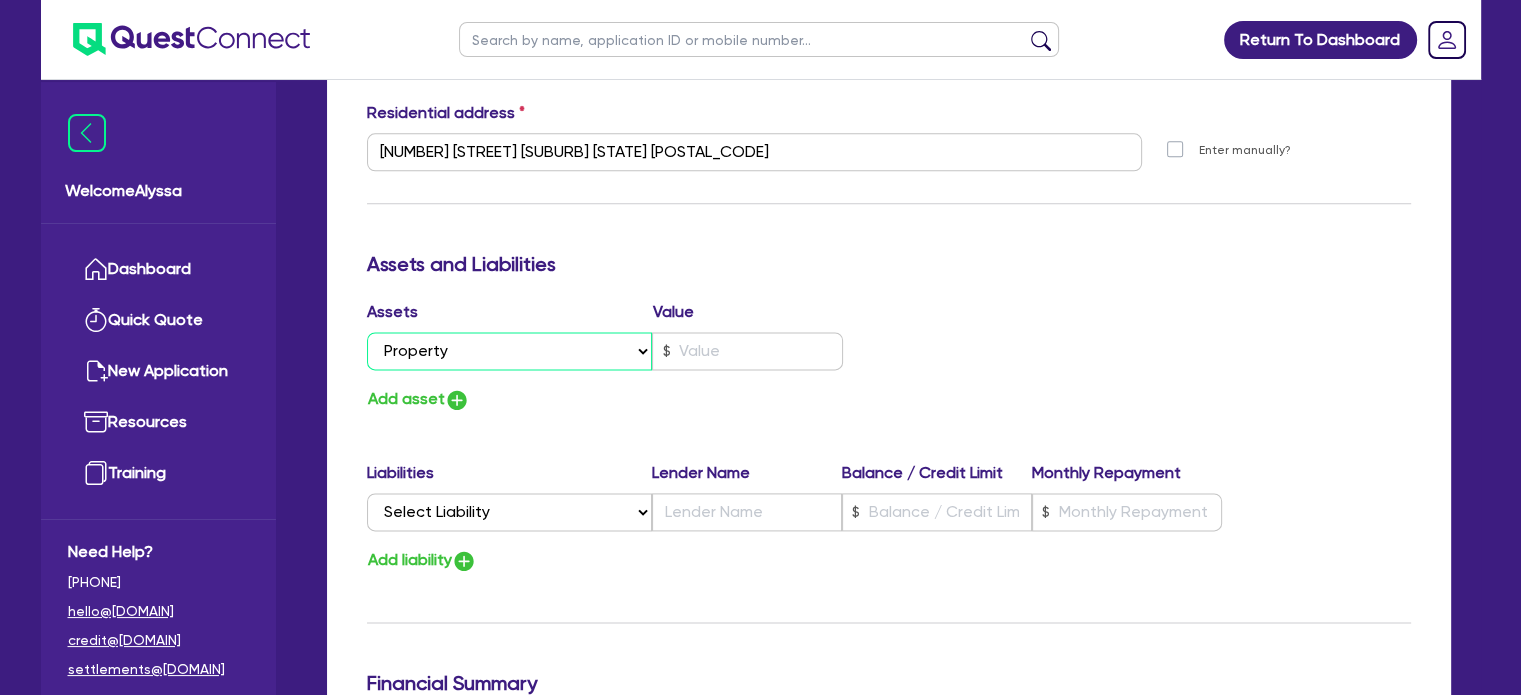 type on "[PHONE]" 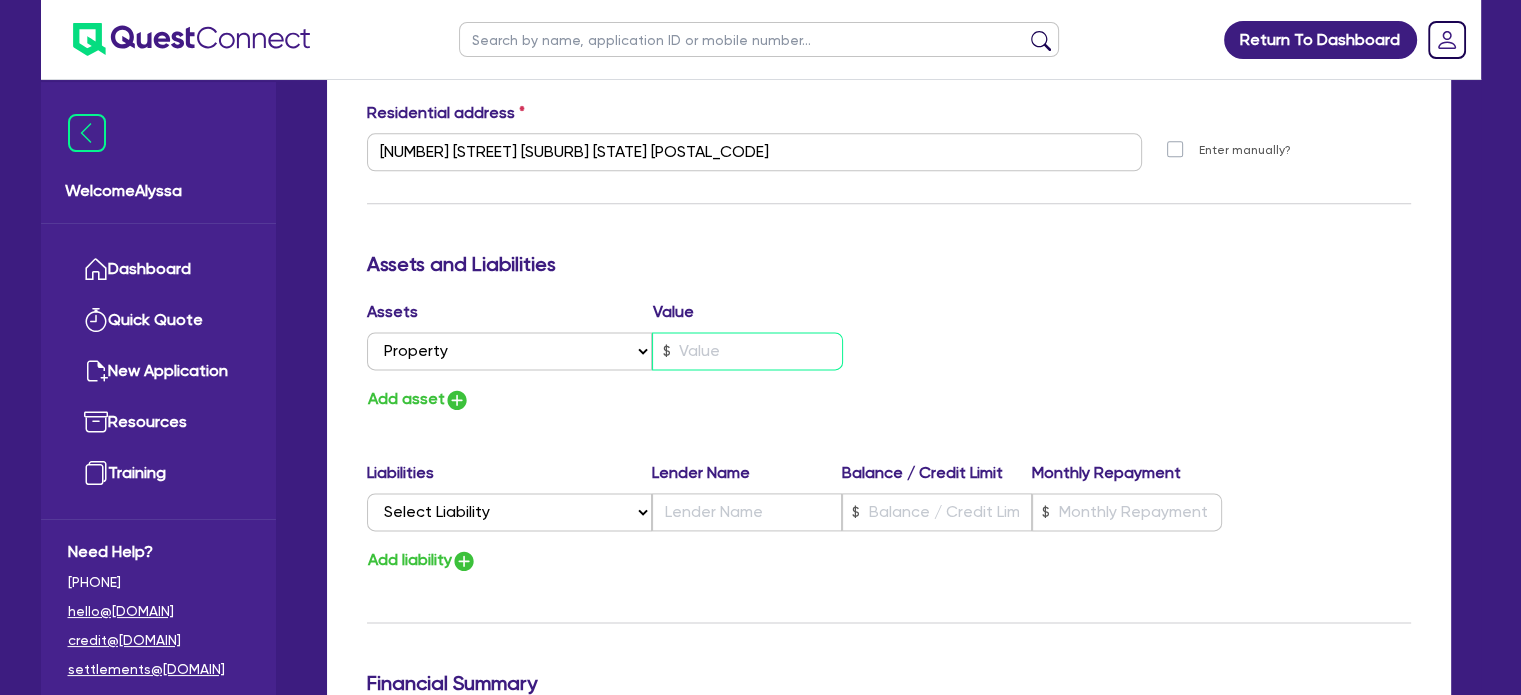 type on "2" 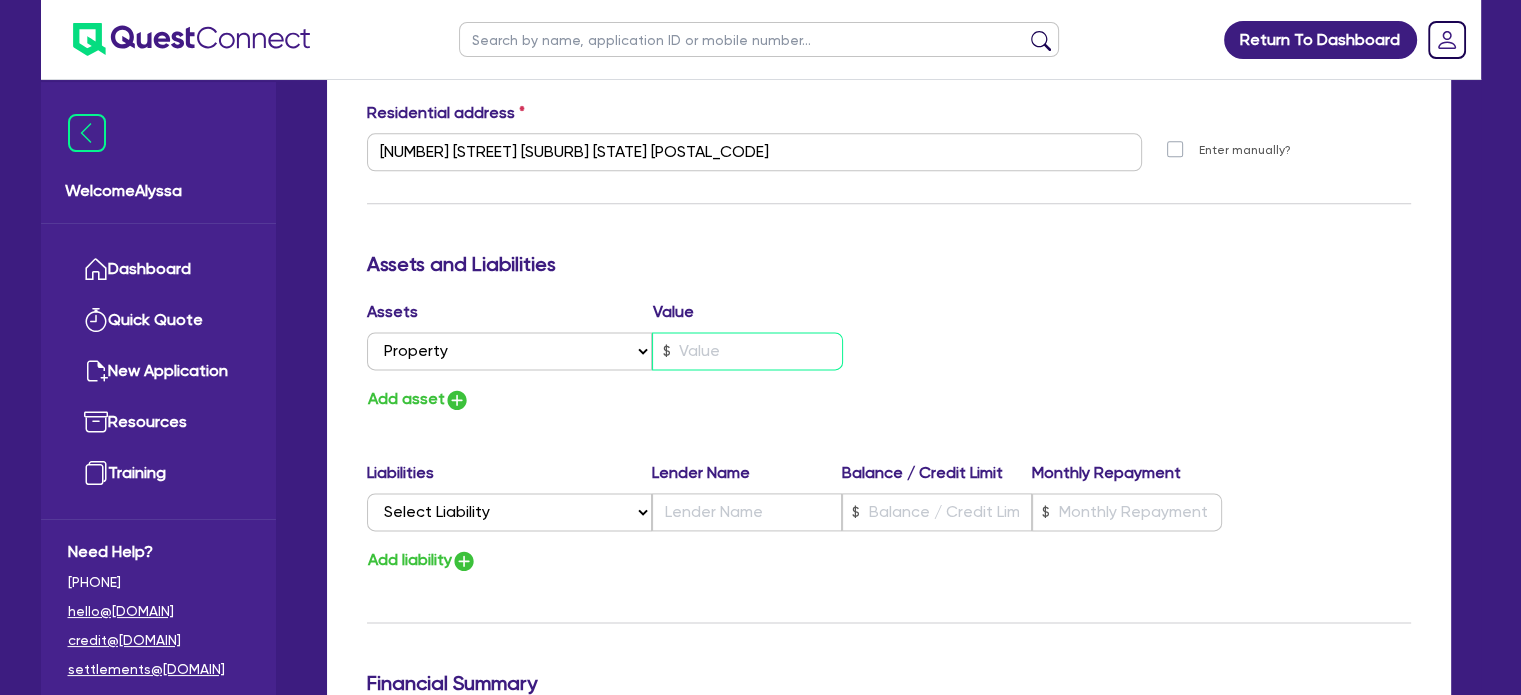type on "[PHONE]" 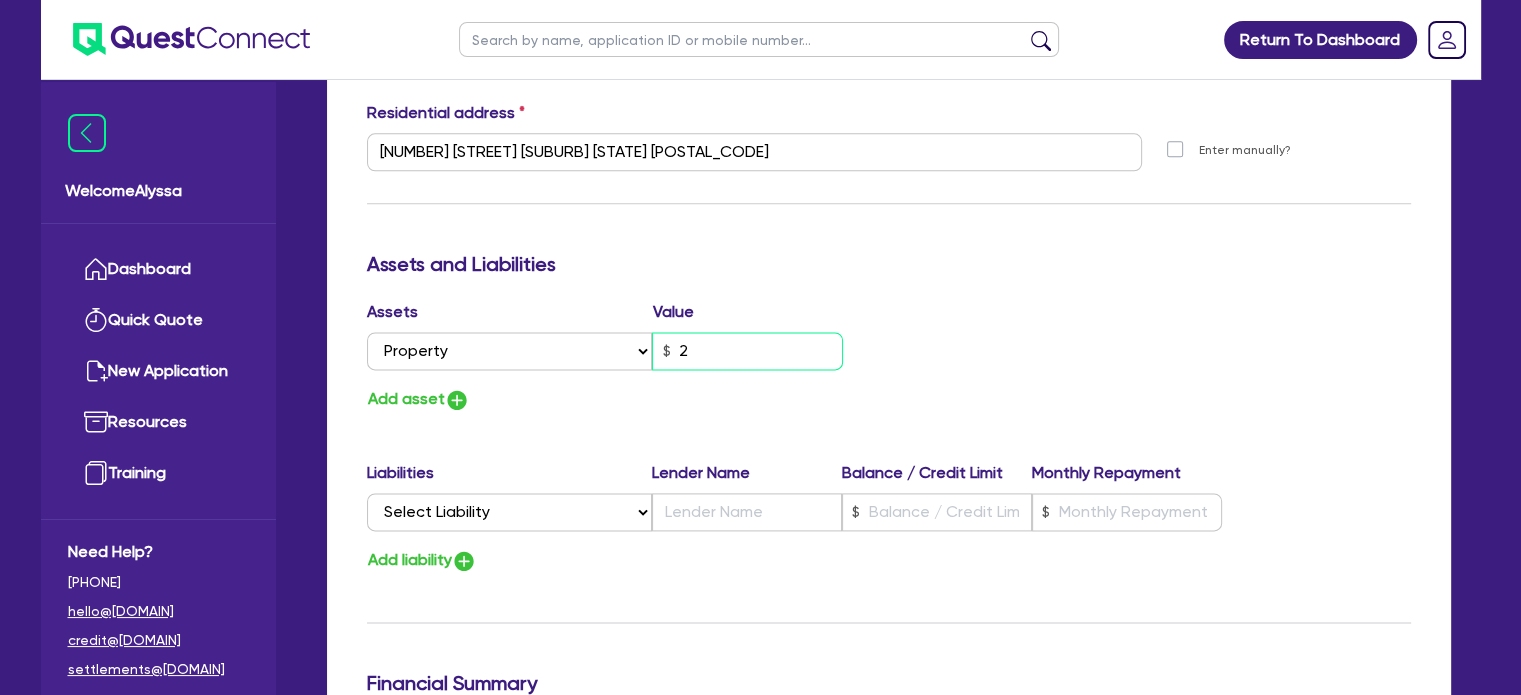 type on "2" 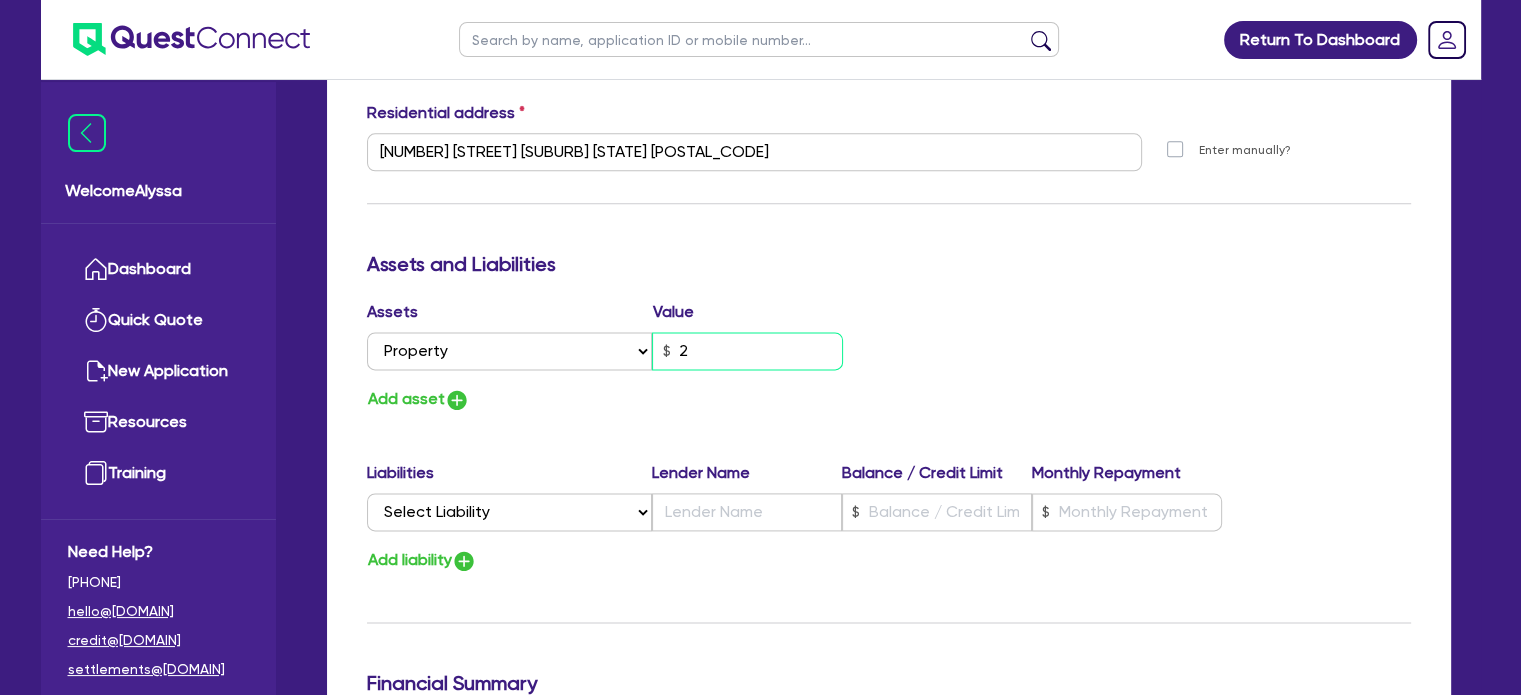 type on "[PHONE]" 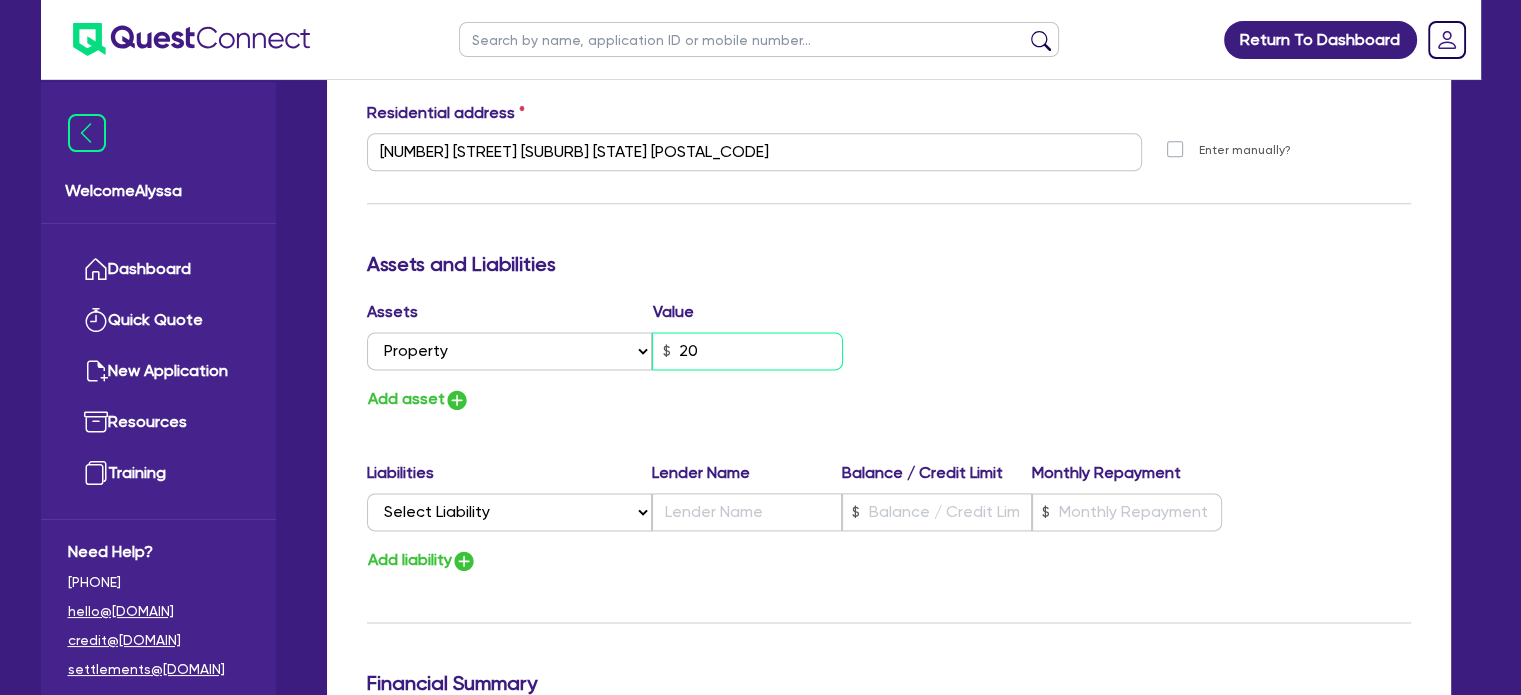type on "2" 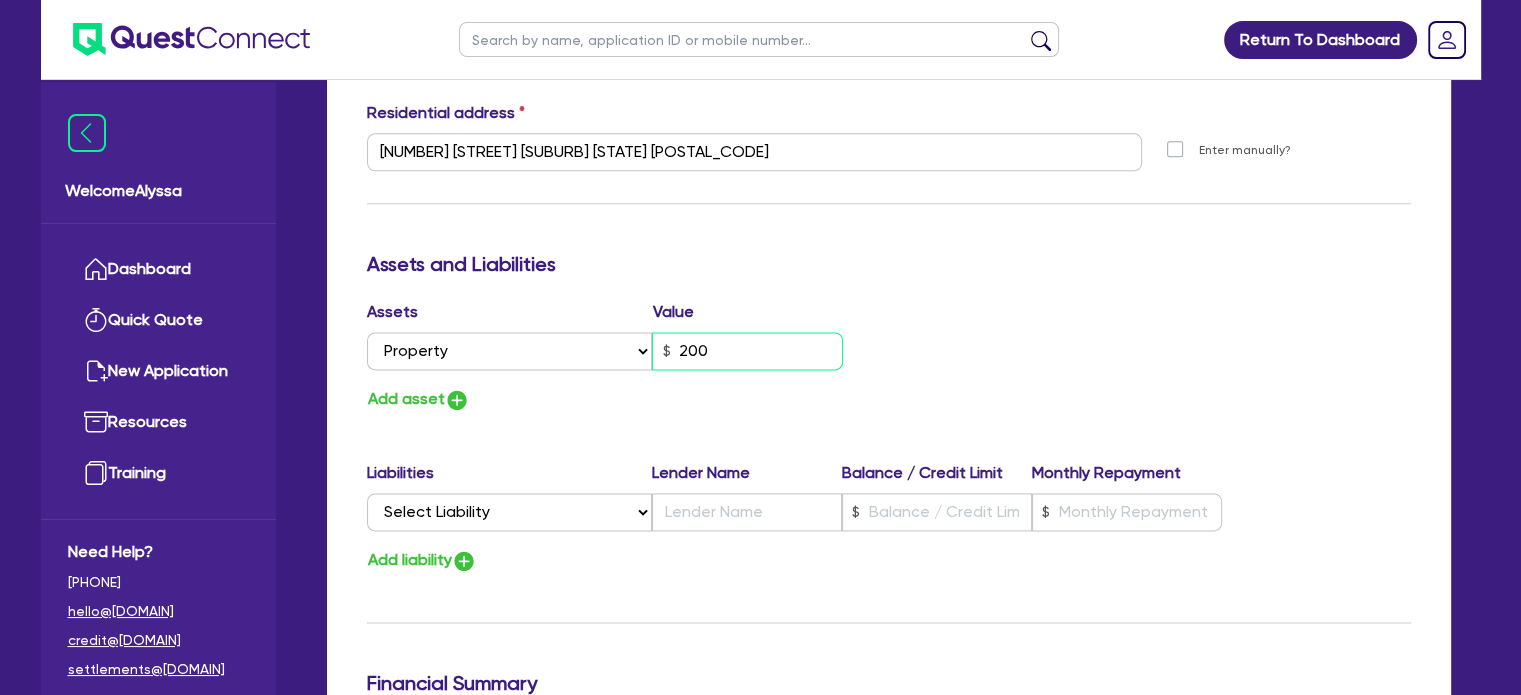 type on "2" 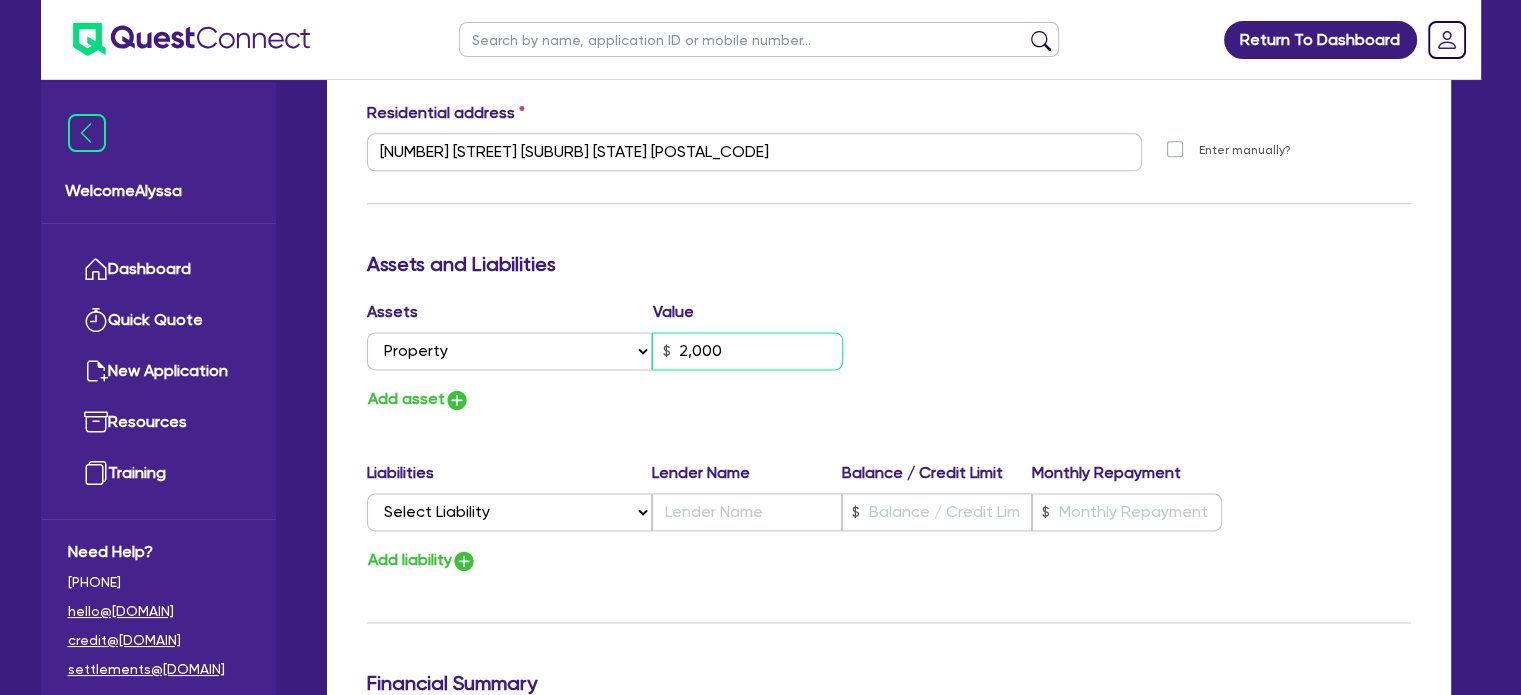 type on "2" 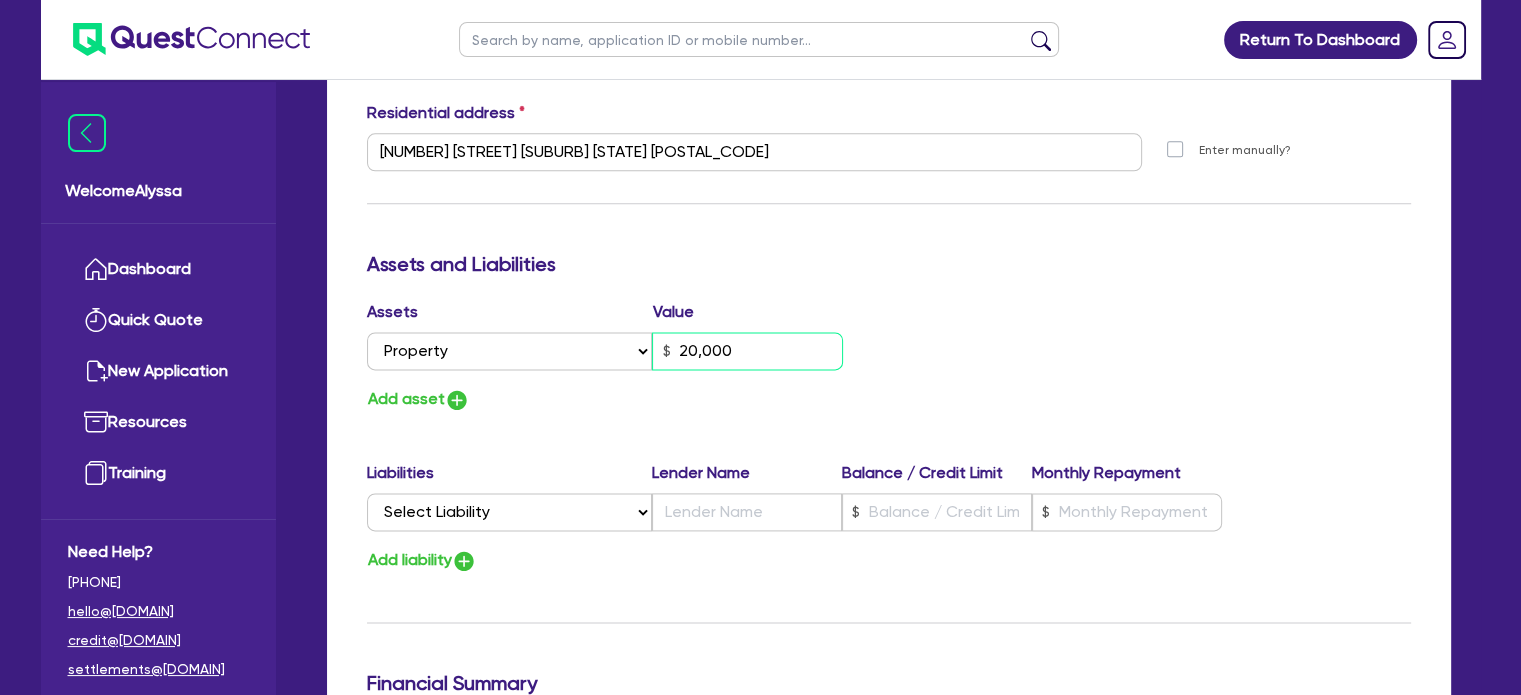 type on "2" 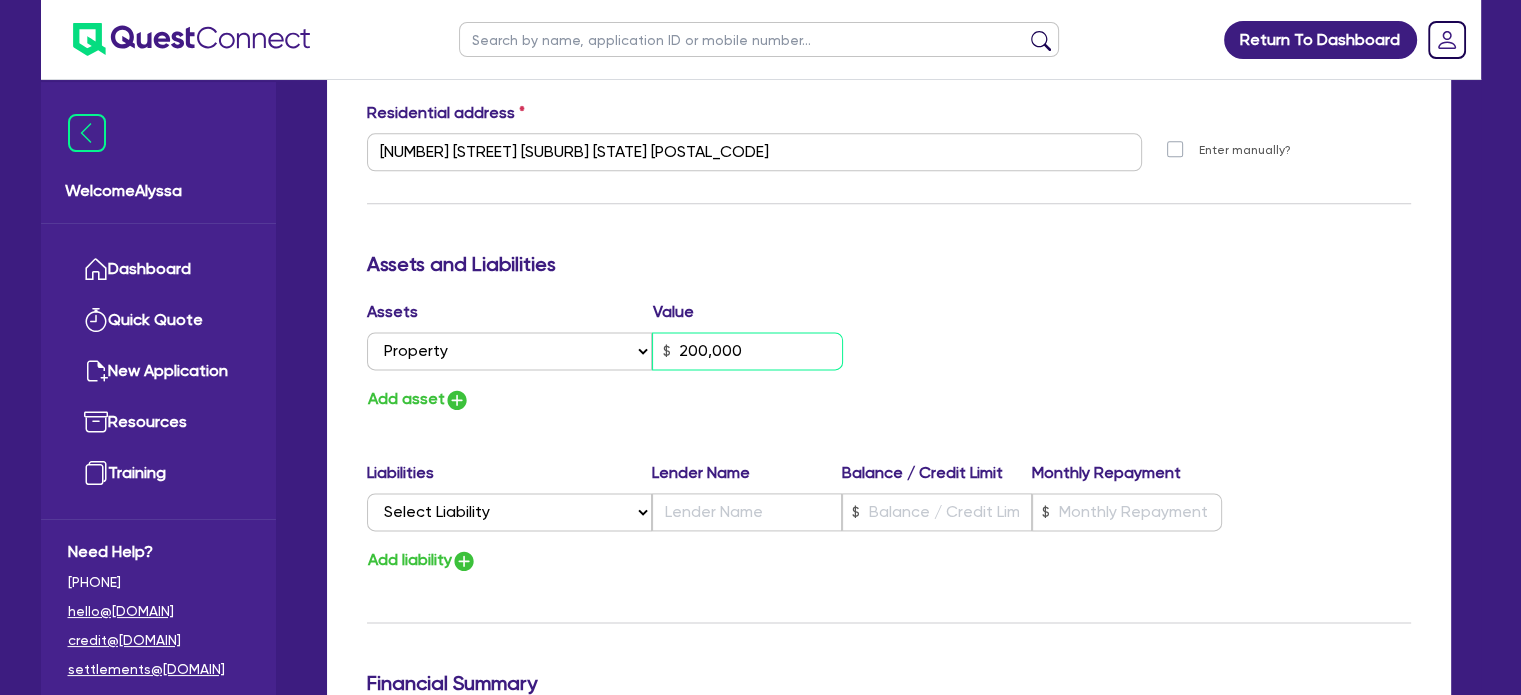 type on "2" 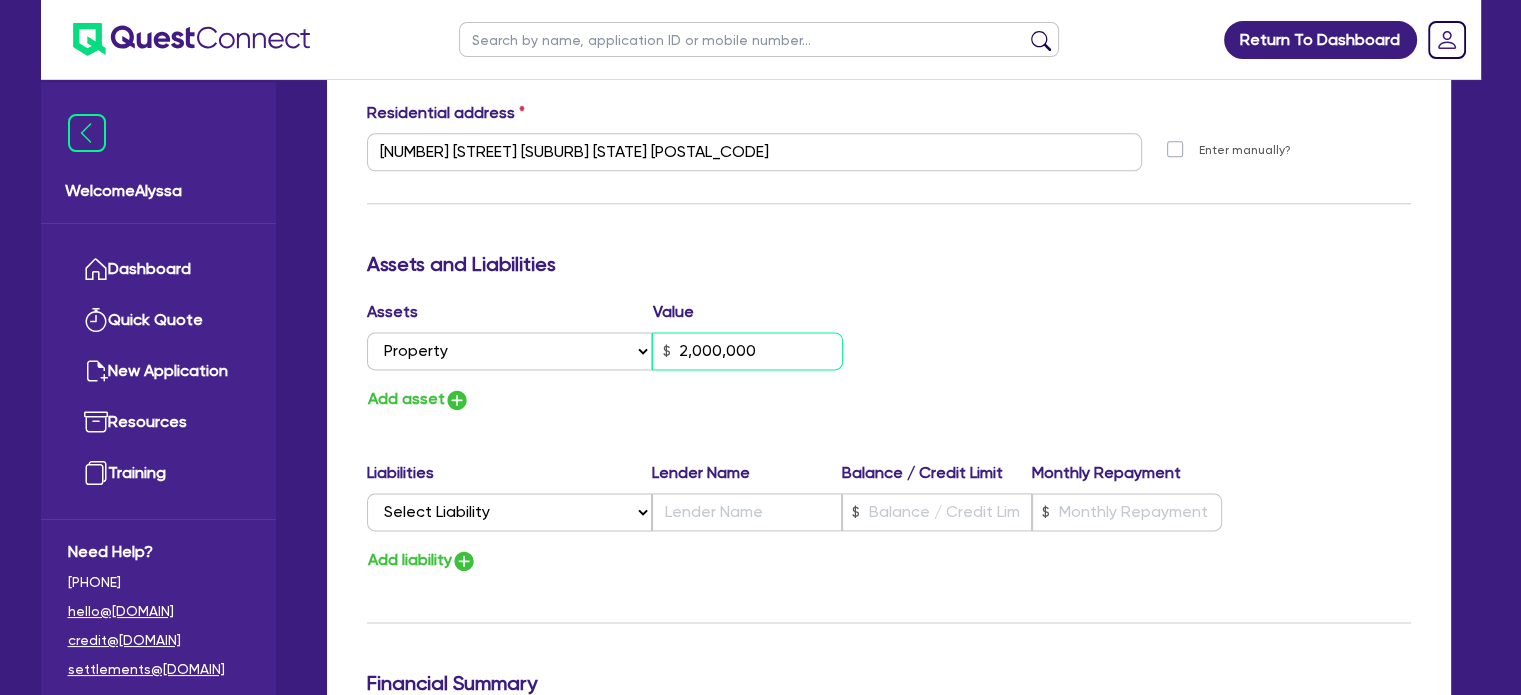 type on "2,000,000" 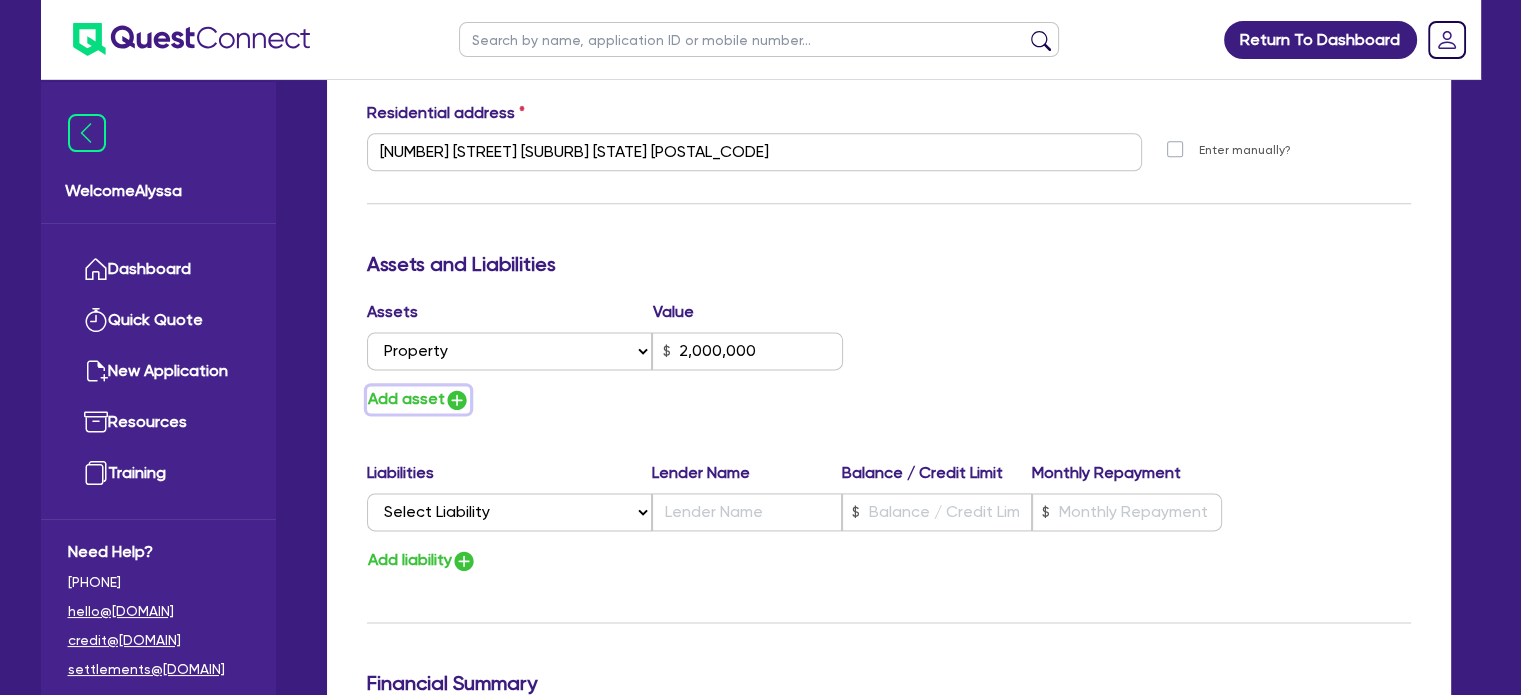 click on "Add asset" at bounding box center (418, 399) 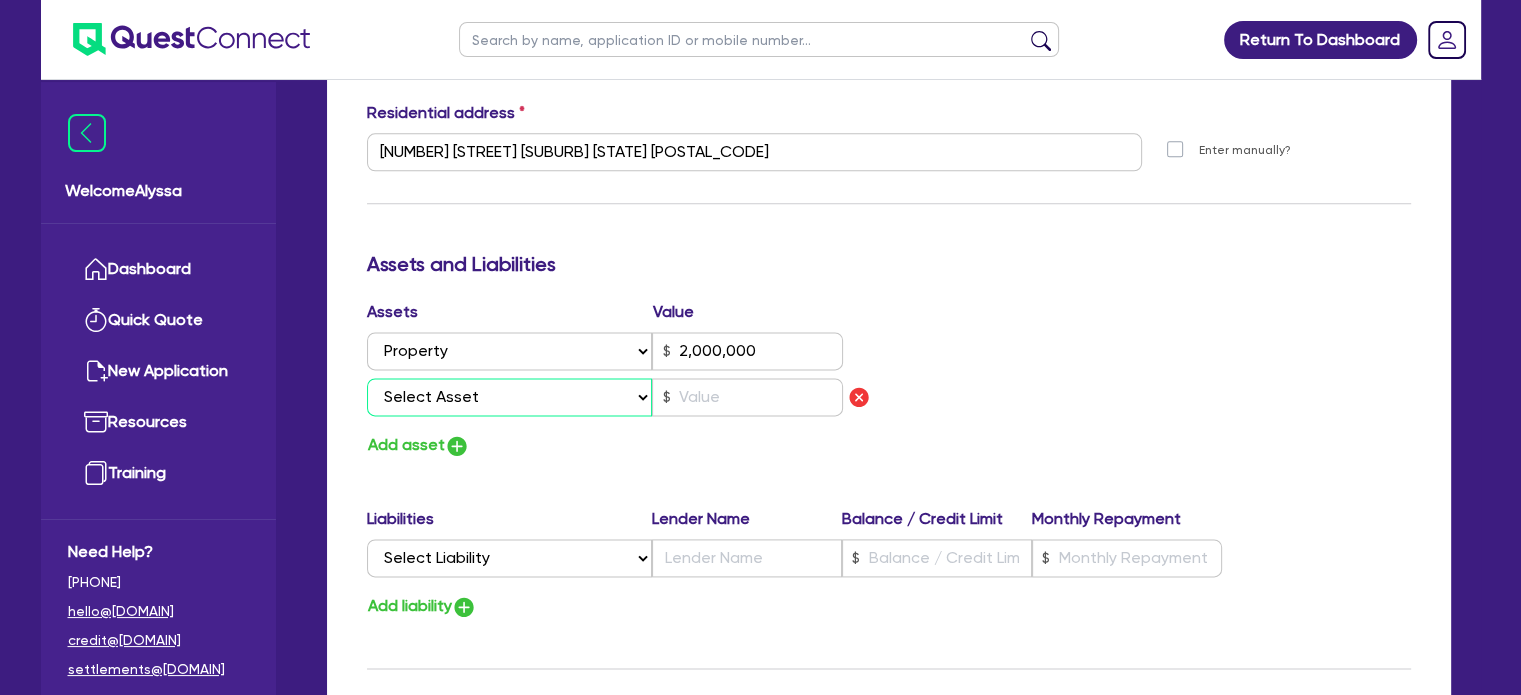 click on "Select Asset Cash Property Investment property Vehicle Truck Trailer Equipment Household & personal asset Other asset" at bounding box center [510, 397] 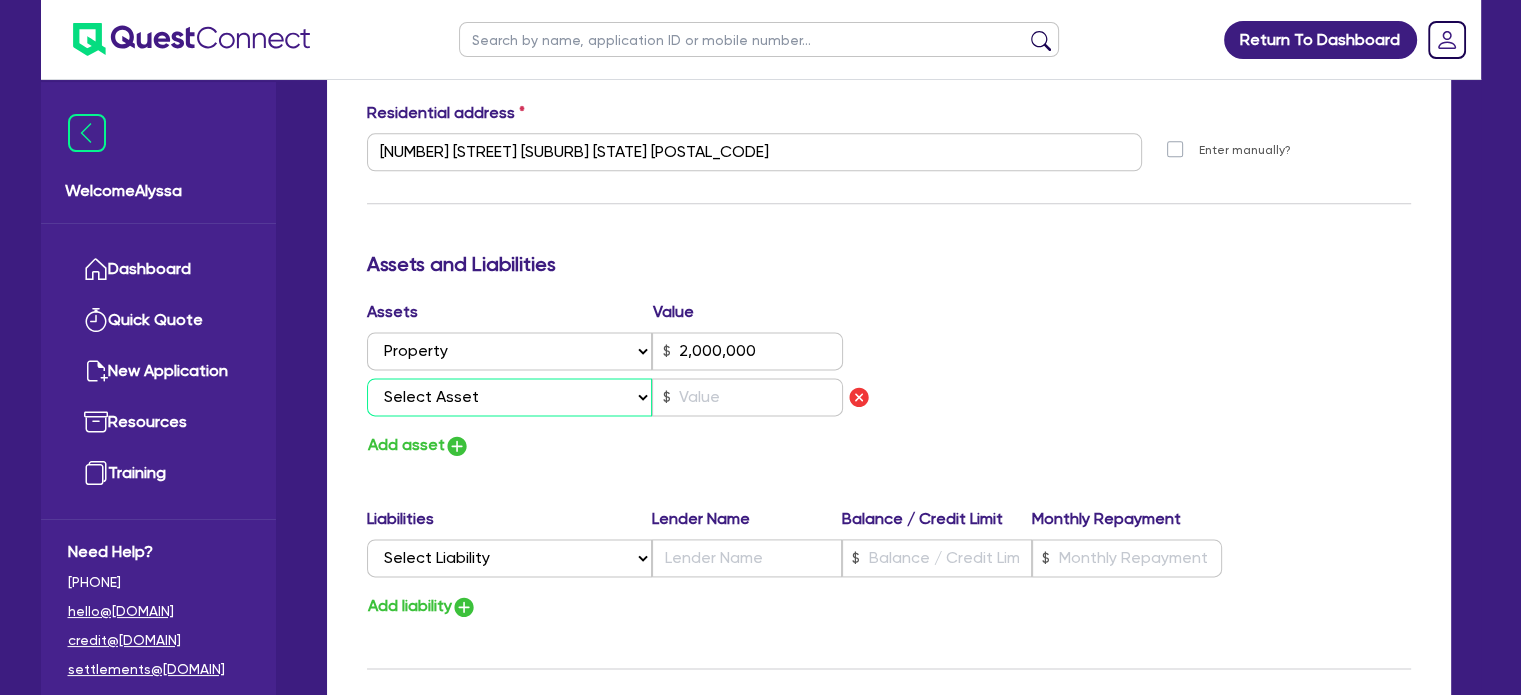 select on "CASH" 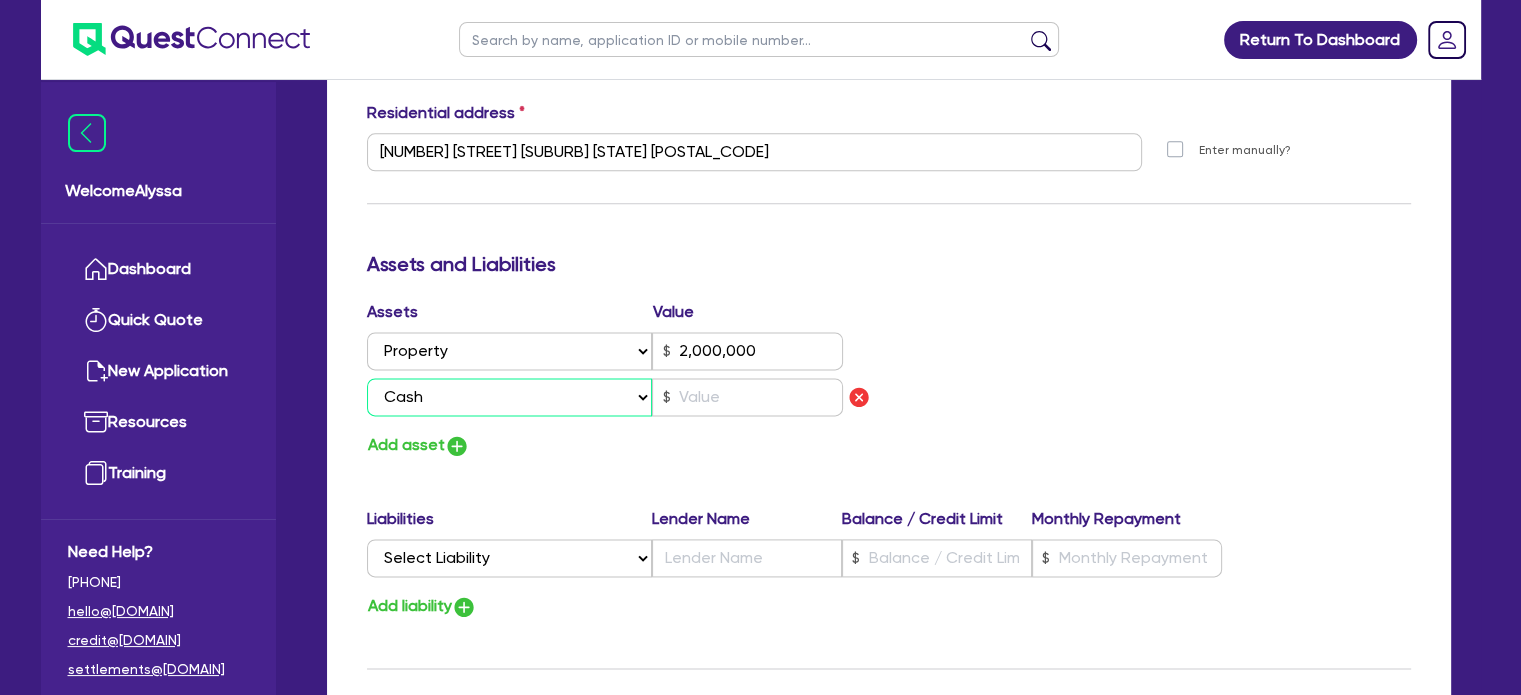 click on "Select Asset Cash Property Investment property Vehicle Truck Trailer Equipment Household & personal asset Other asset" at bounding box center [510, 397] 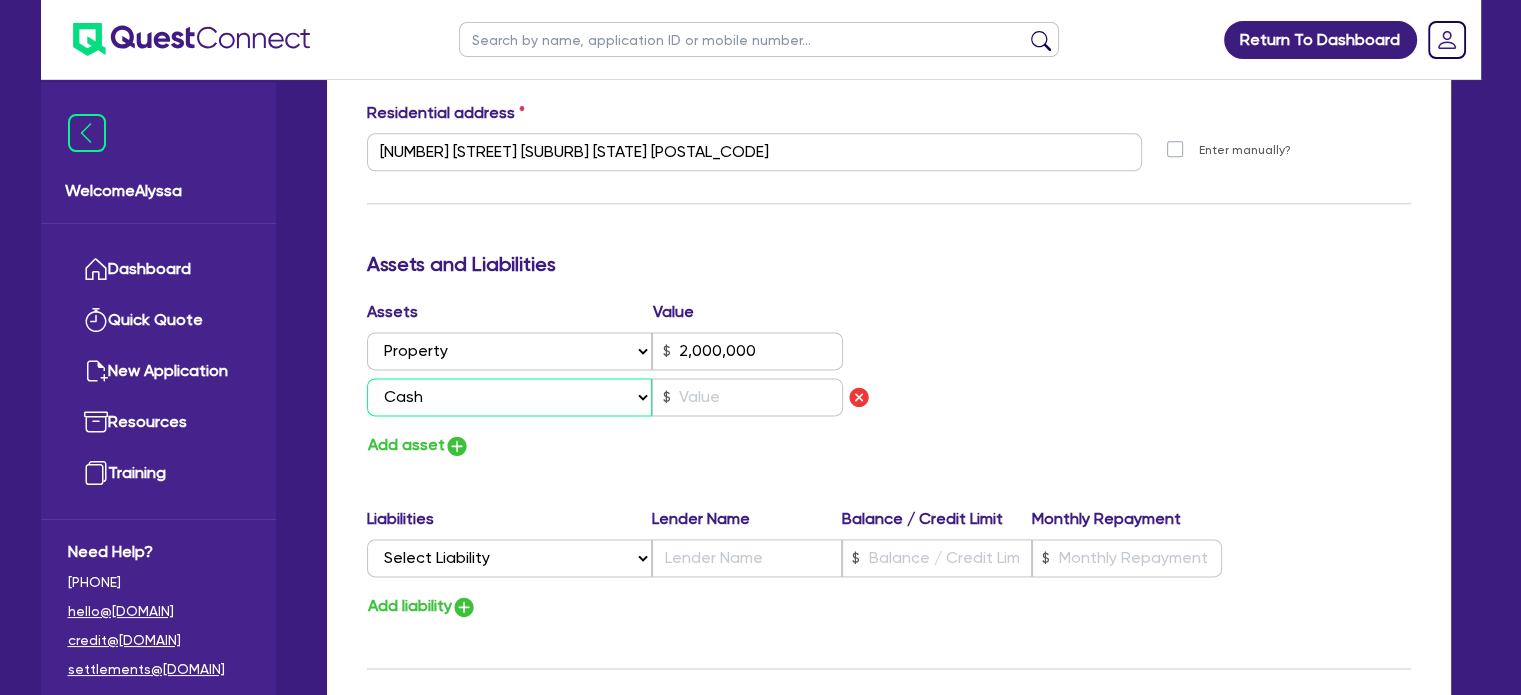type on "2" 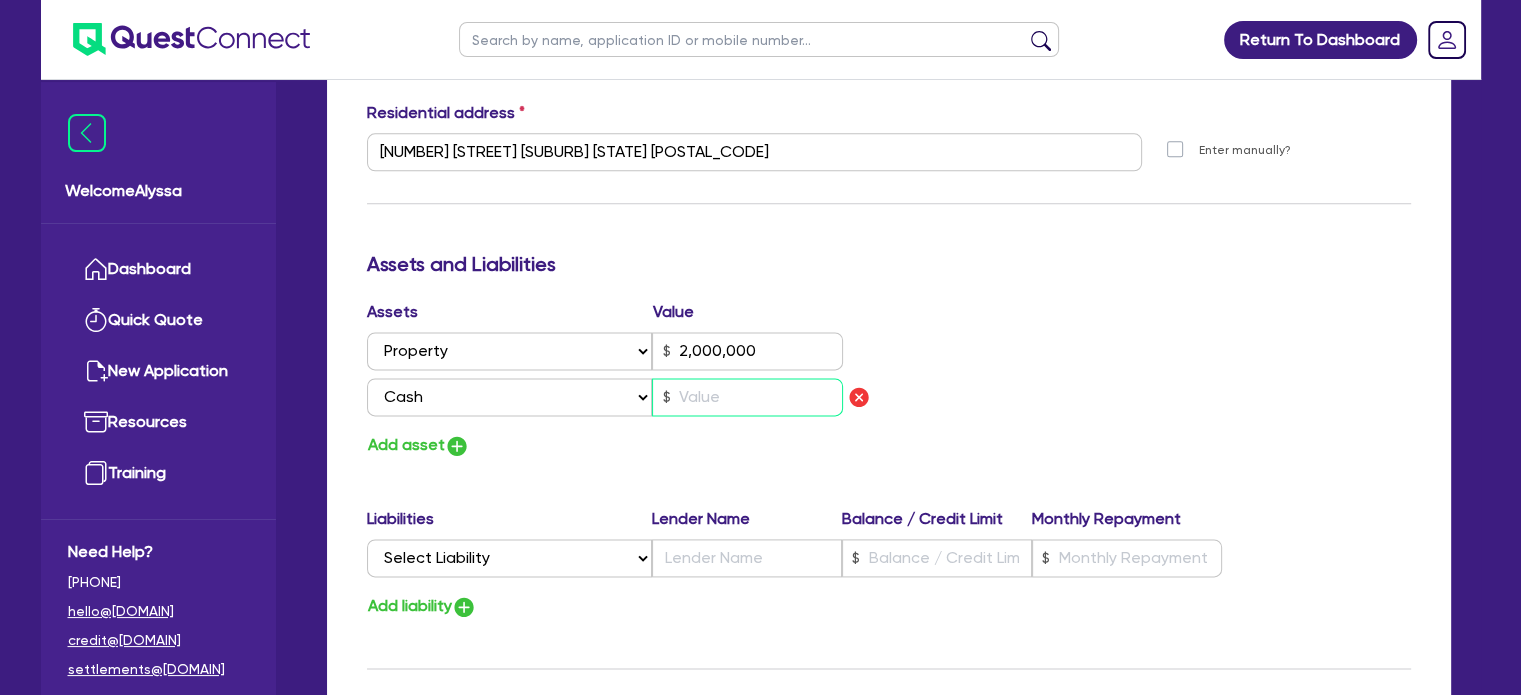 type on "2" 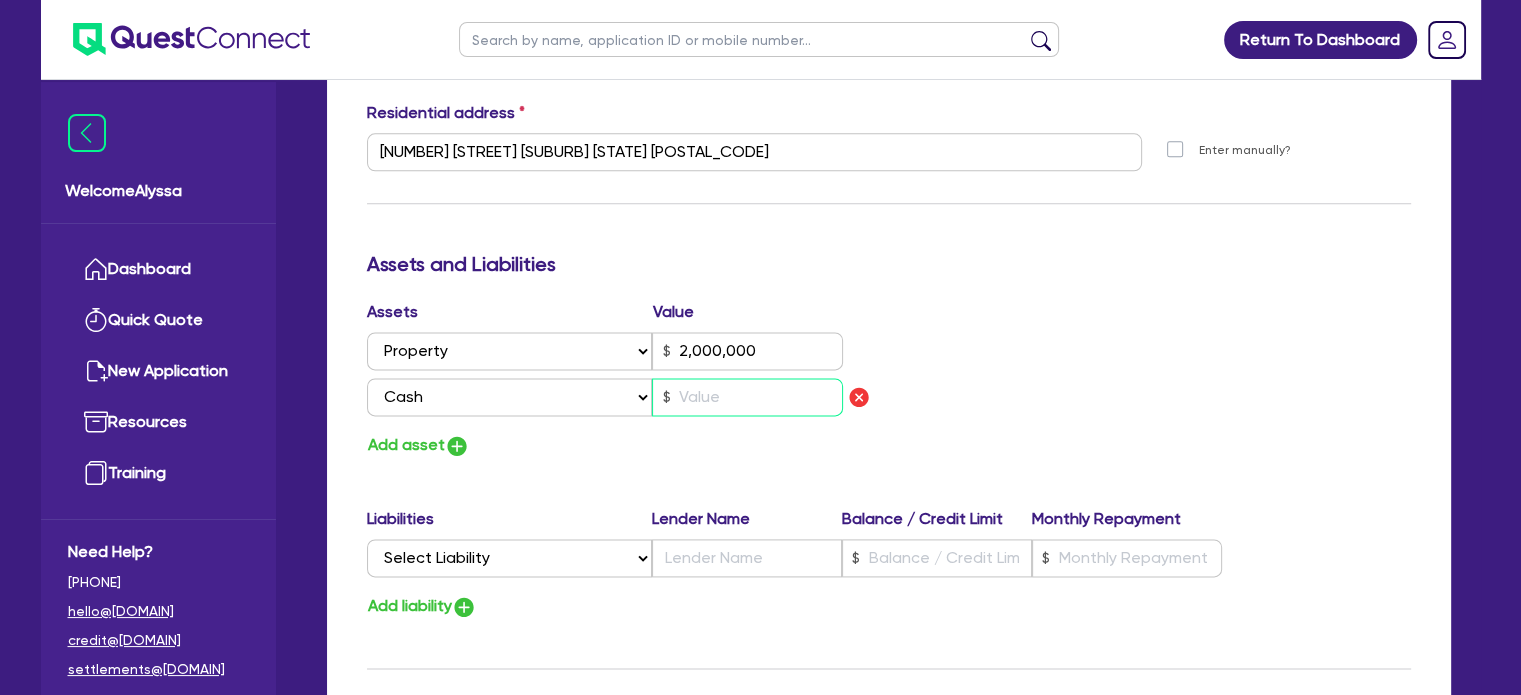 type on "[PHONE]" 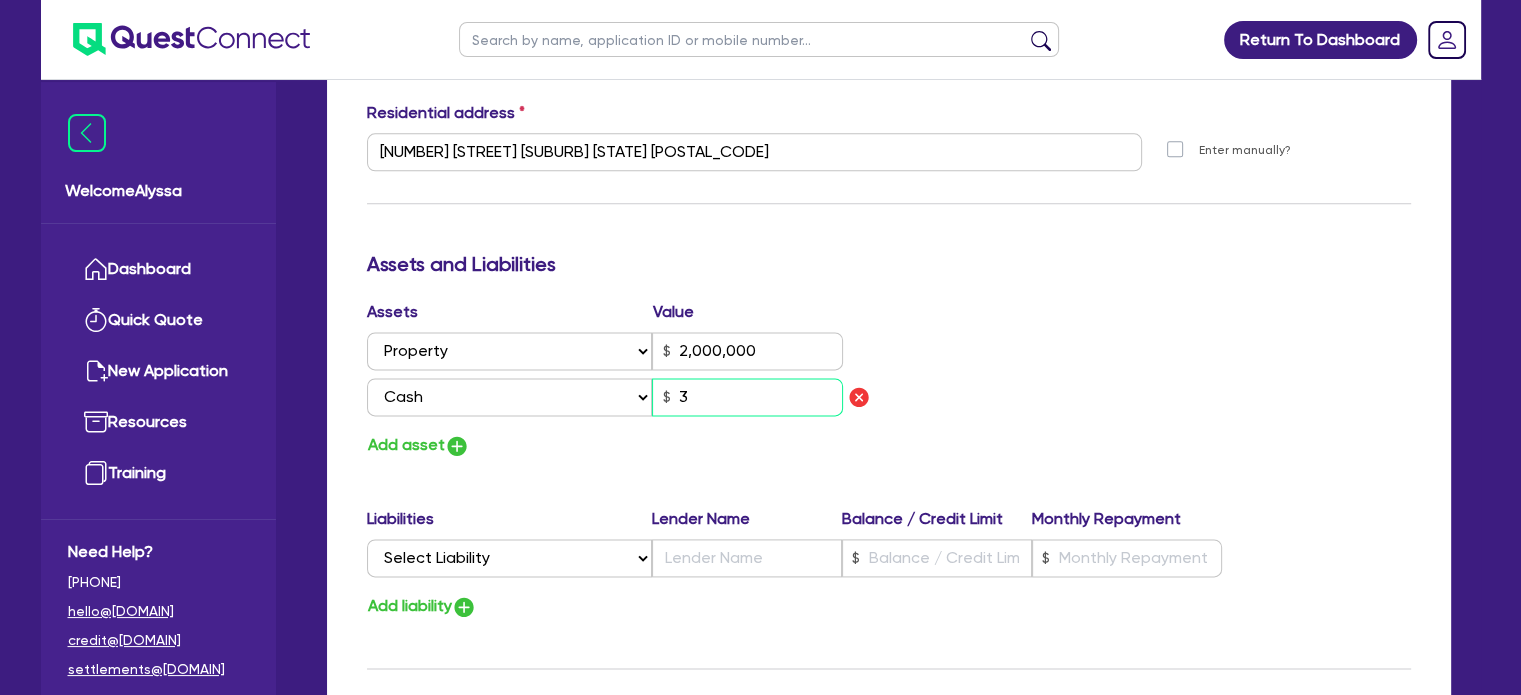 type on "30" 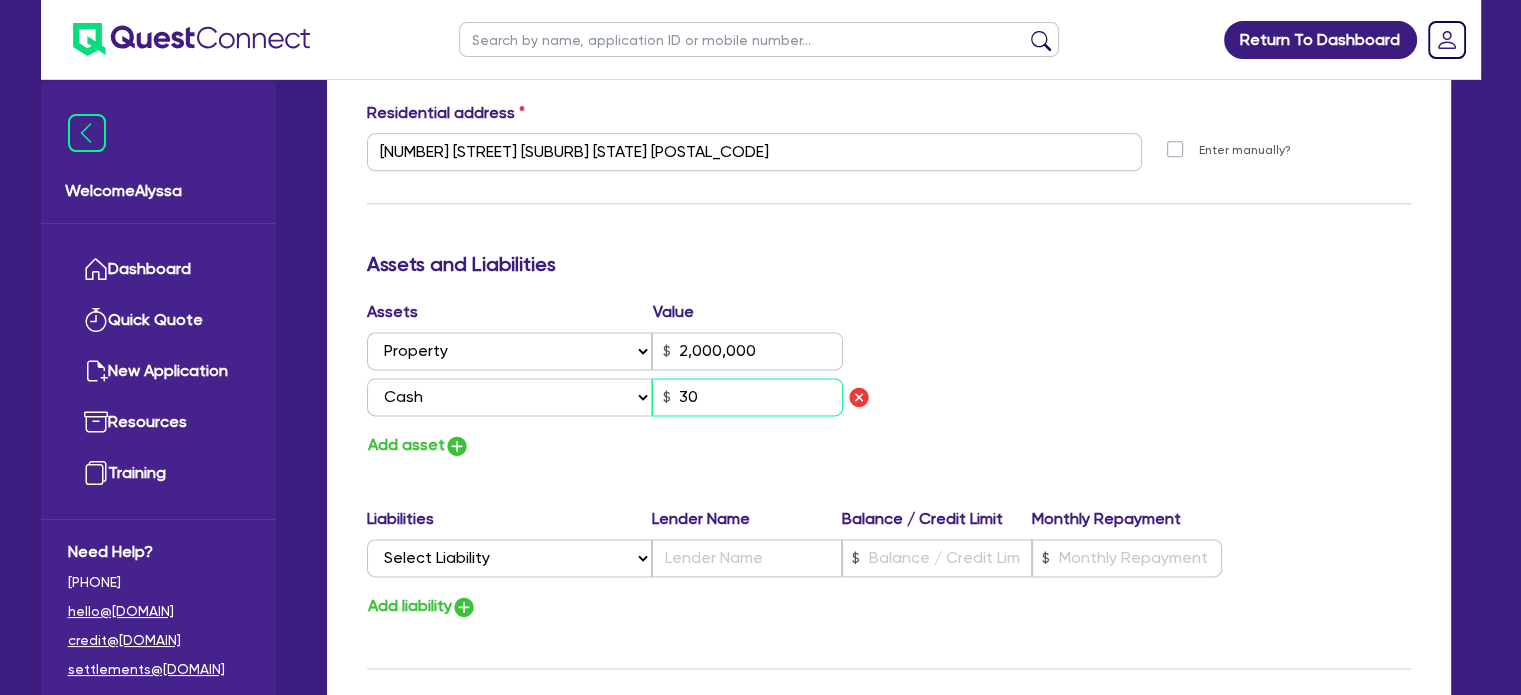type on "2" 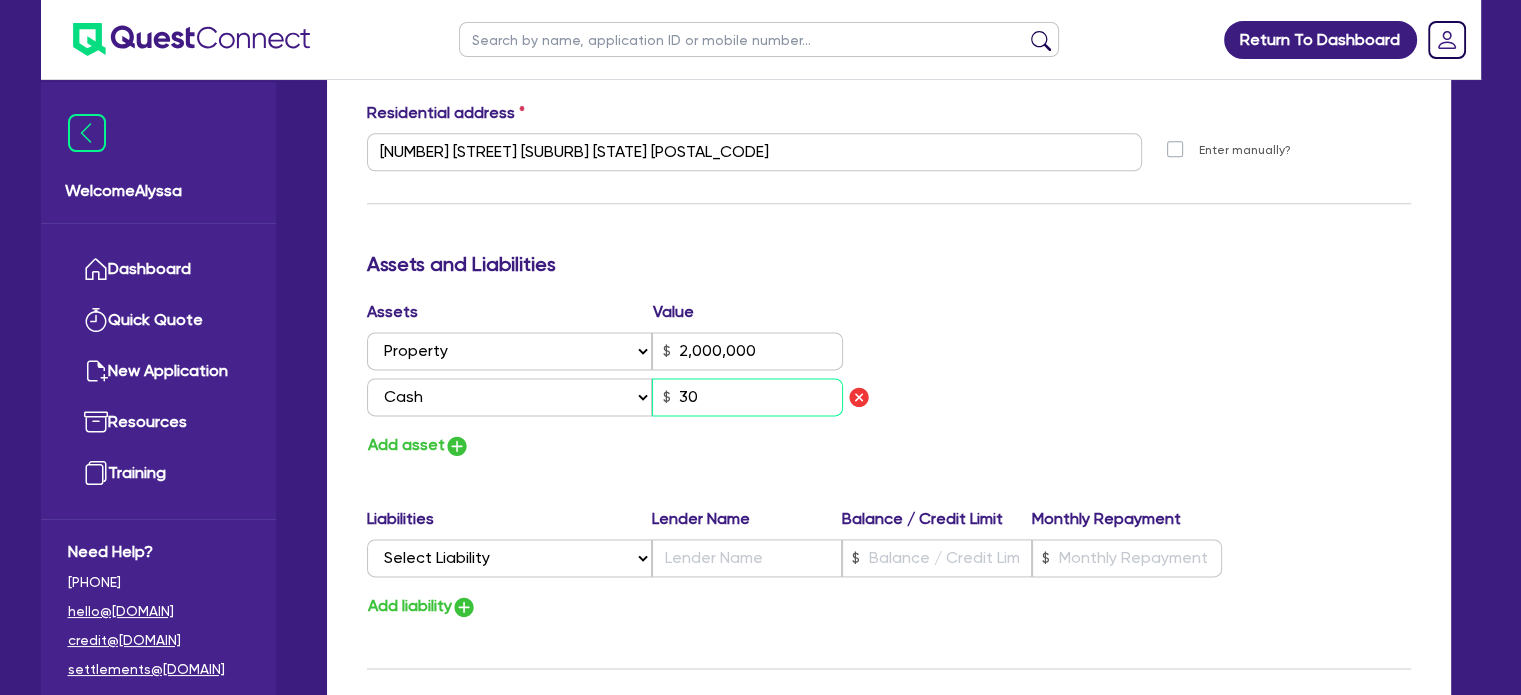 type on "2" 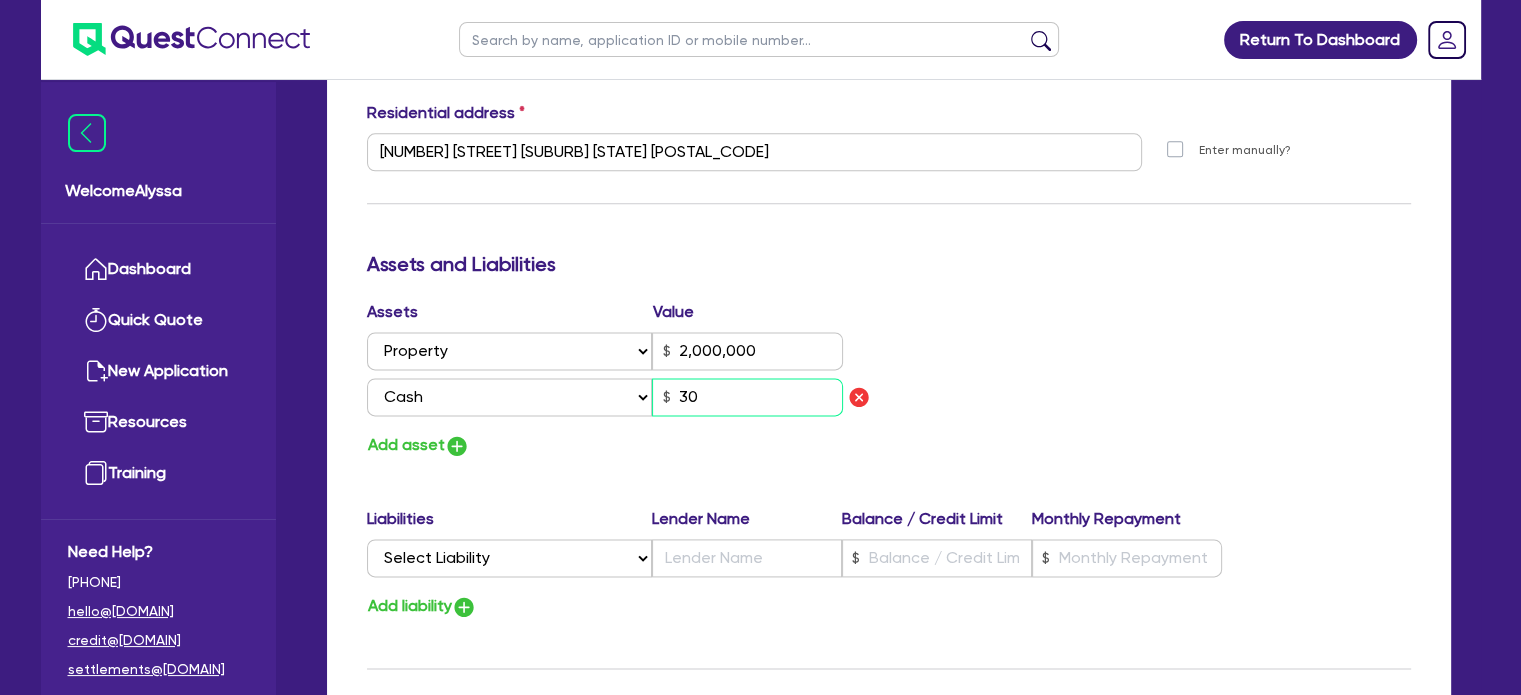 type on "[PHONE]" 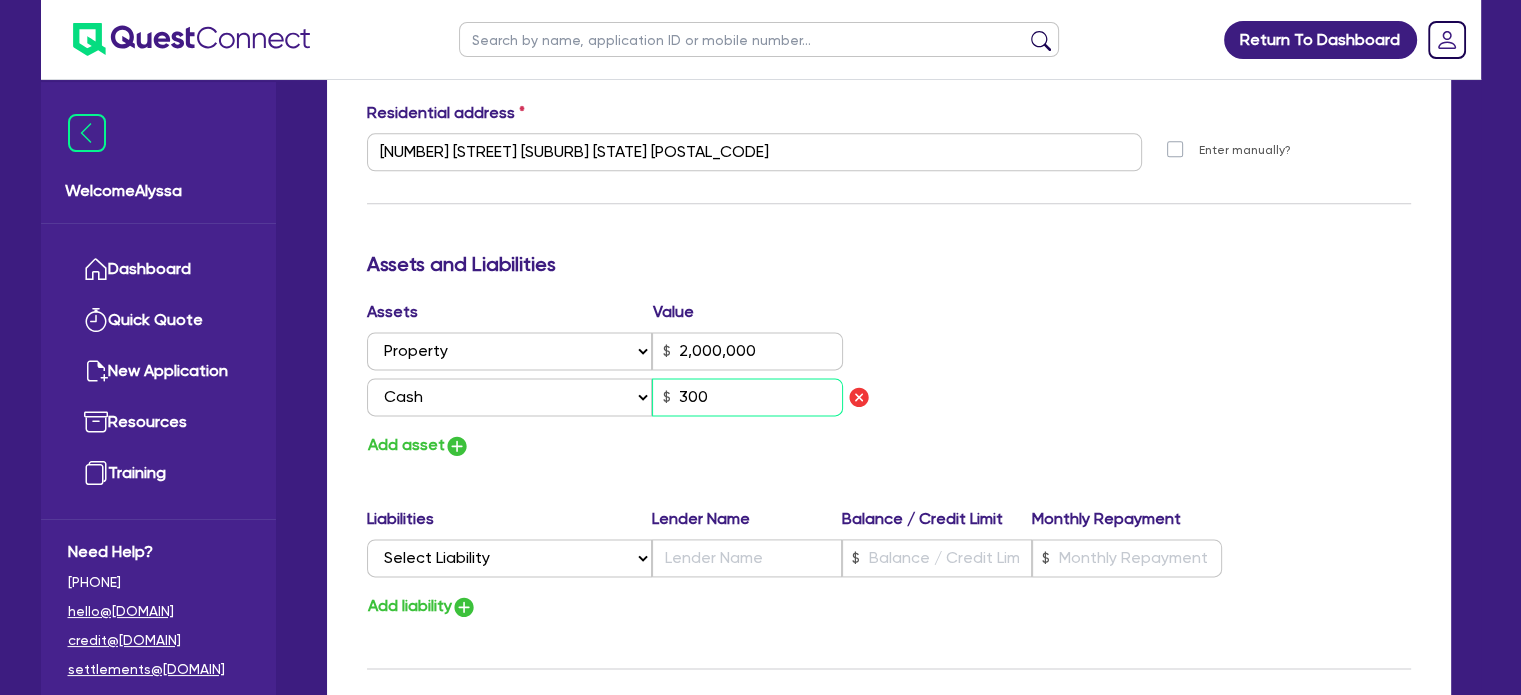 type on "2" 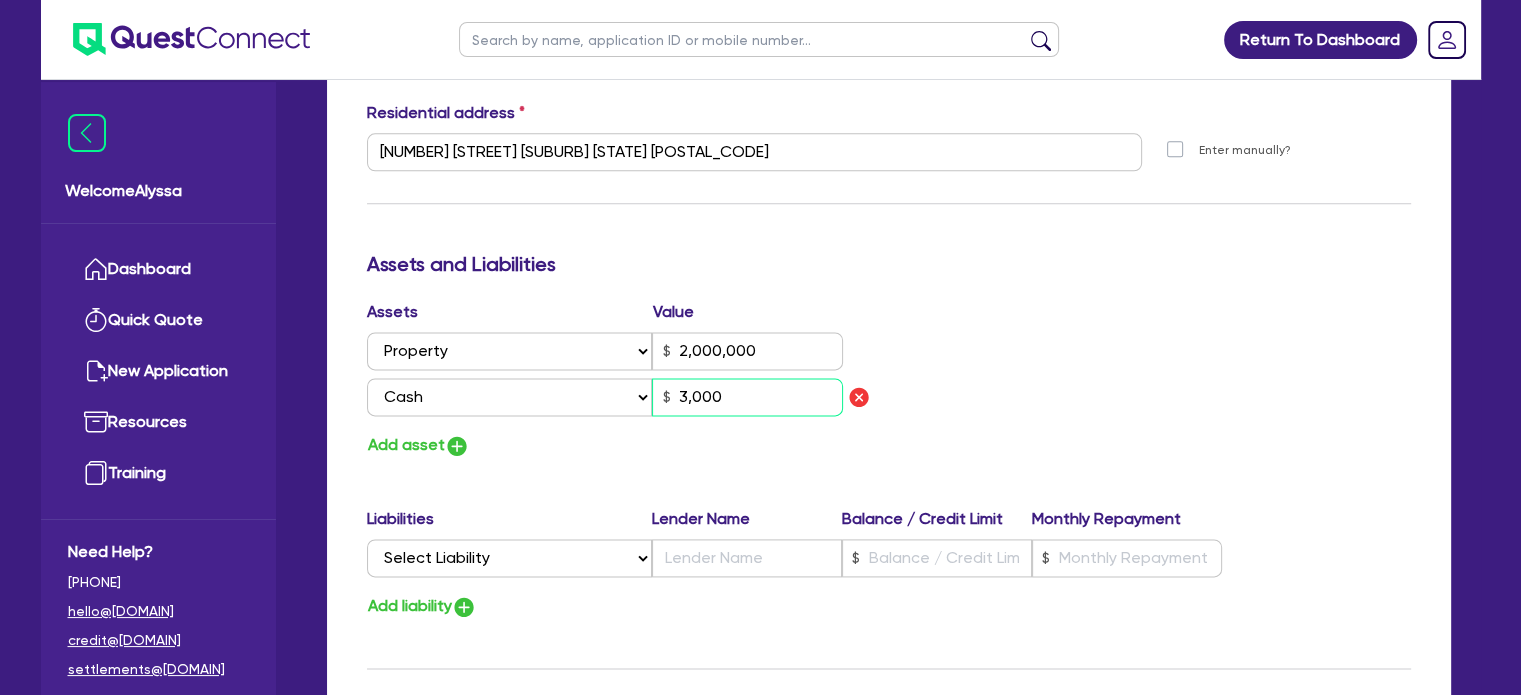 type on "2" 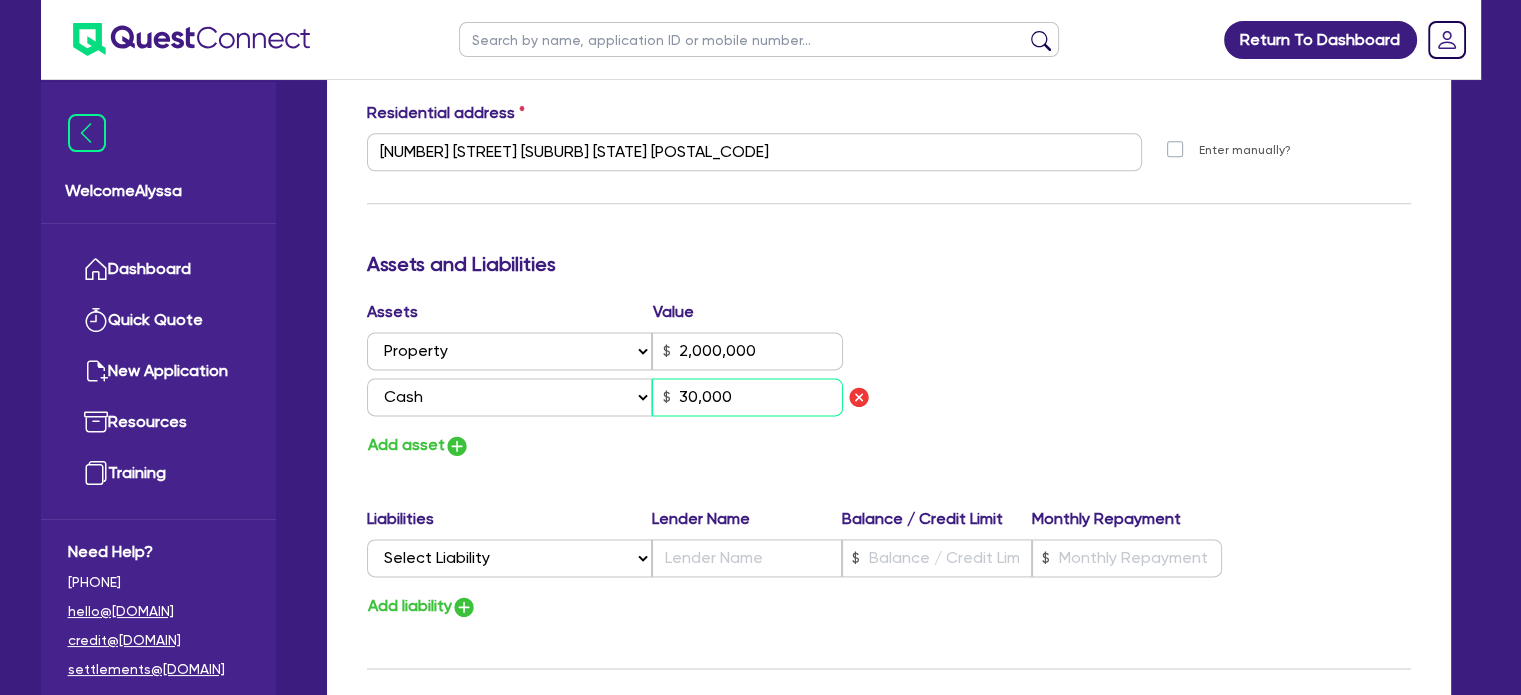 type on "30,000" 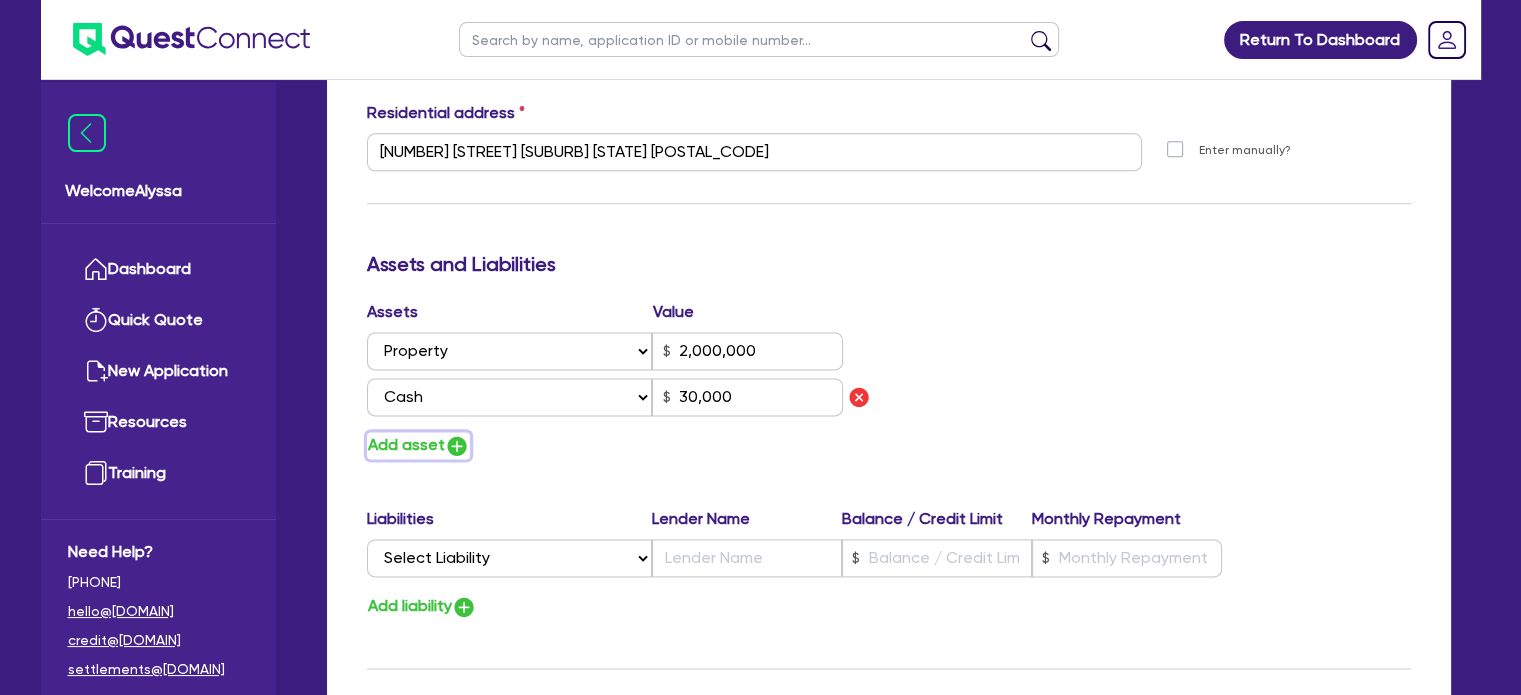 click on "Add asset" at bounding box center (418, 445) 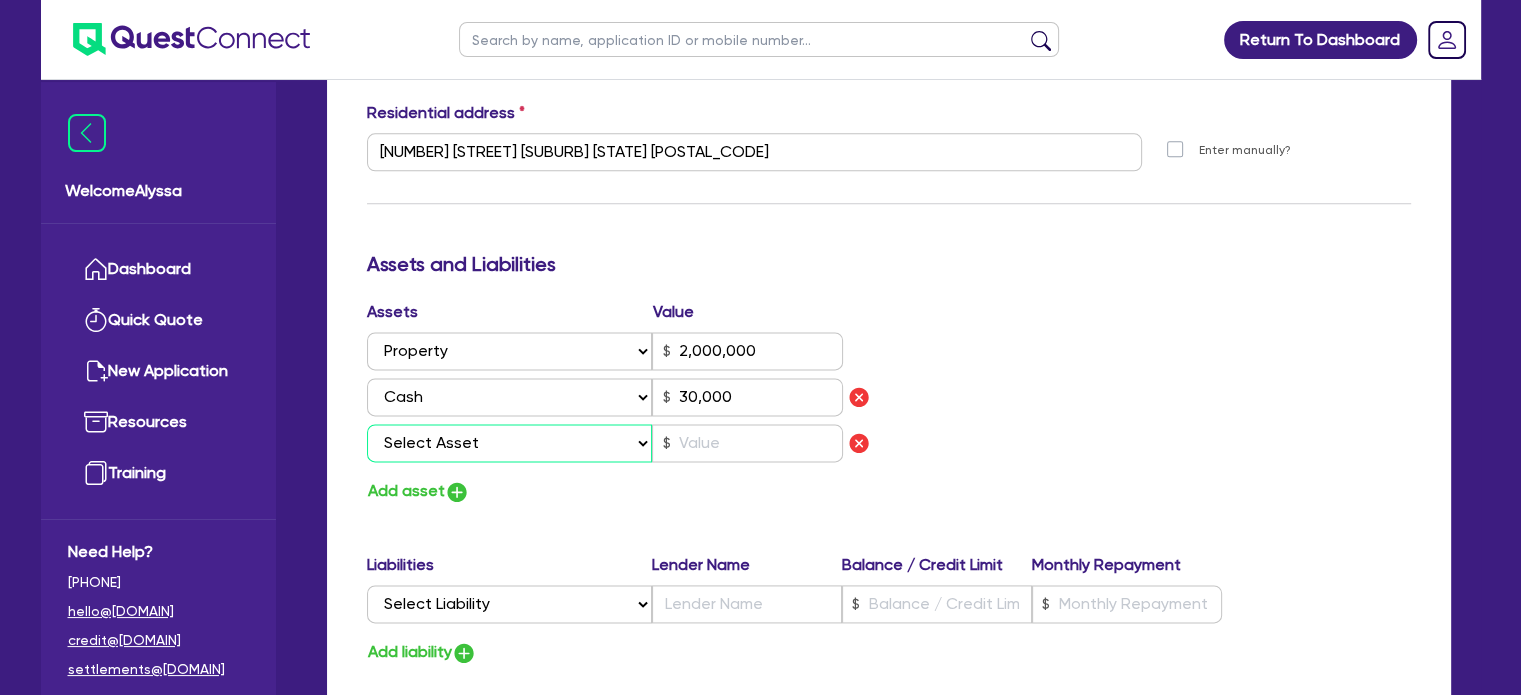 click on "Select Asset Cash Property Investment property Vehicle Truck Trailer Equipment Household & personal asset Other asset" at bounding box center (510, 443) 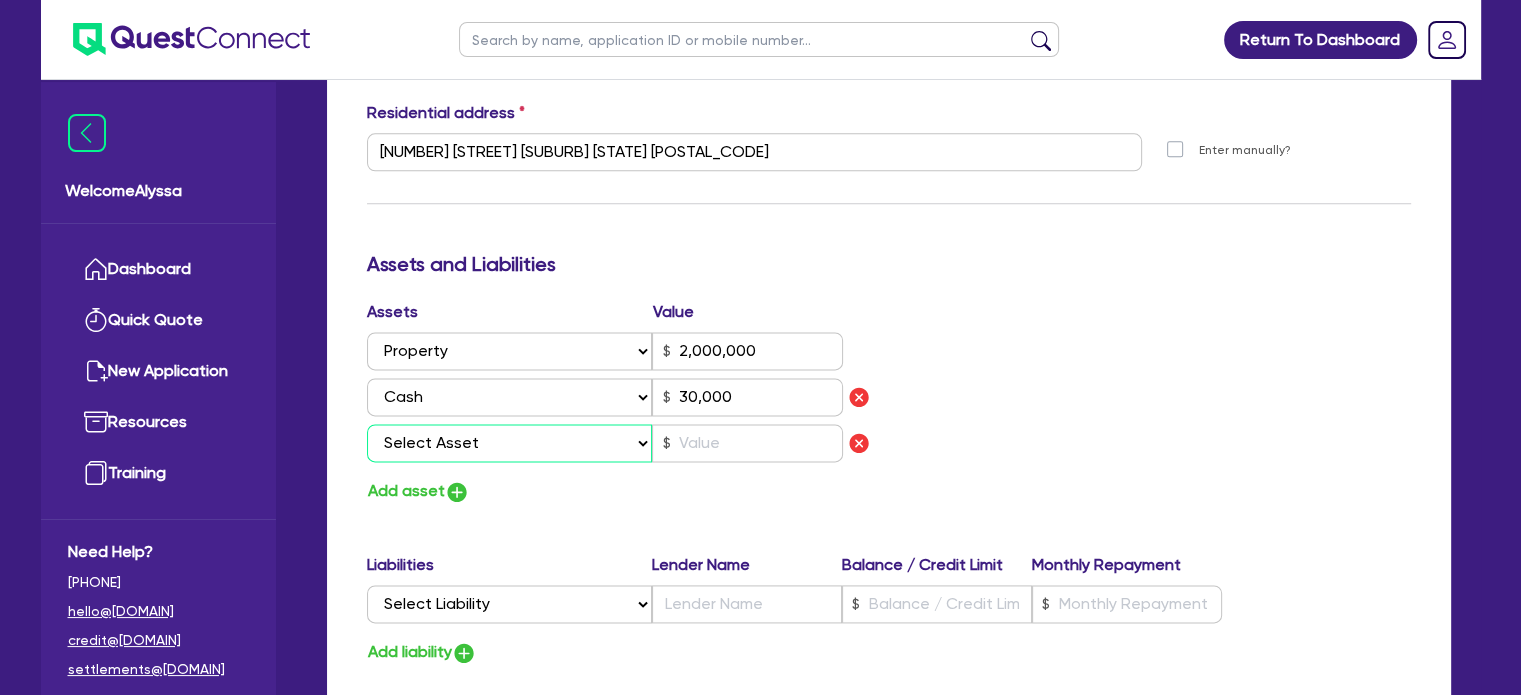 select on "VEHICLE" 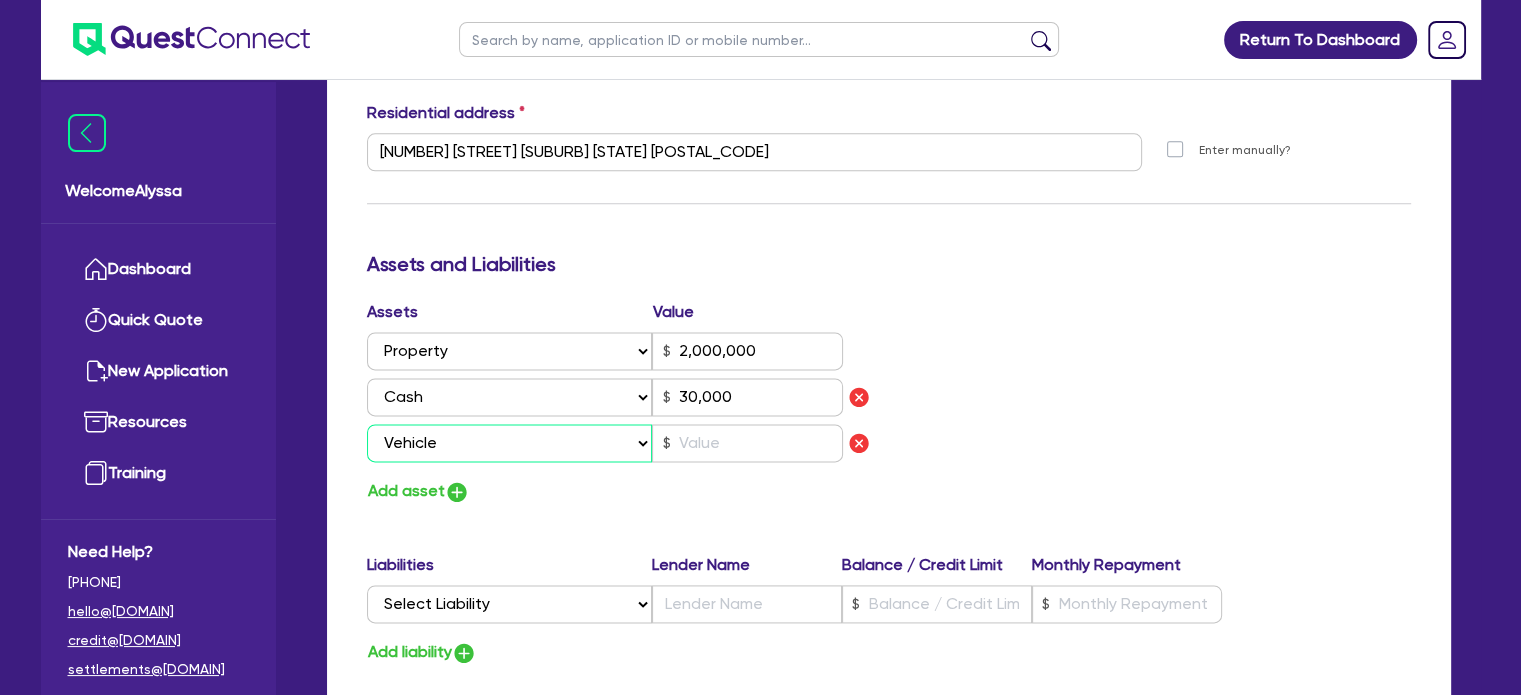 click on "Select Asset Cash Property Investment property Vehicle Truck Trailer Equipment Household & personal asset Other asset" at bounding box center [510, 443] 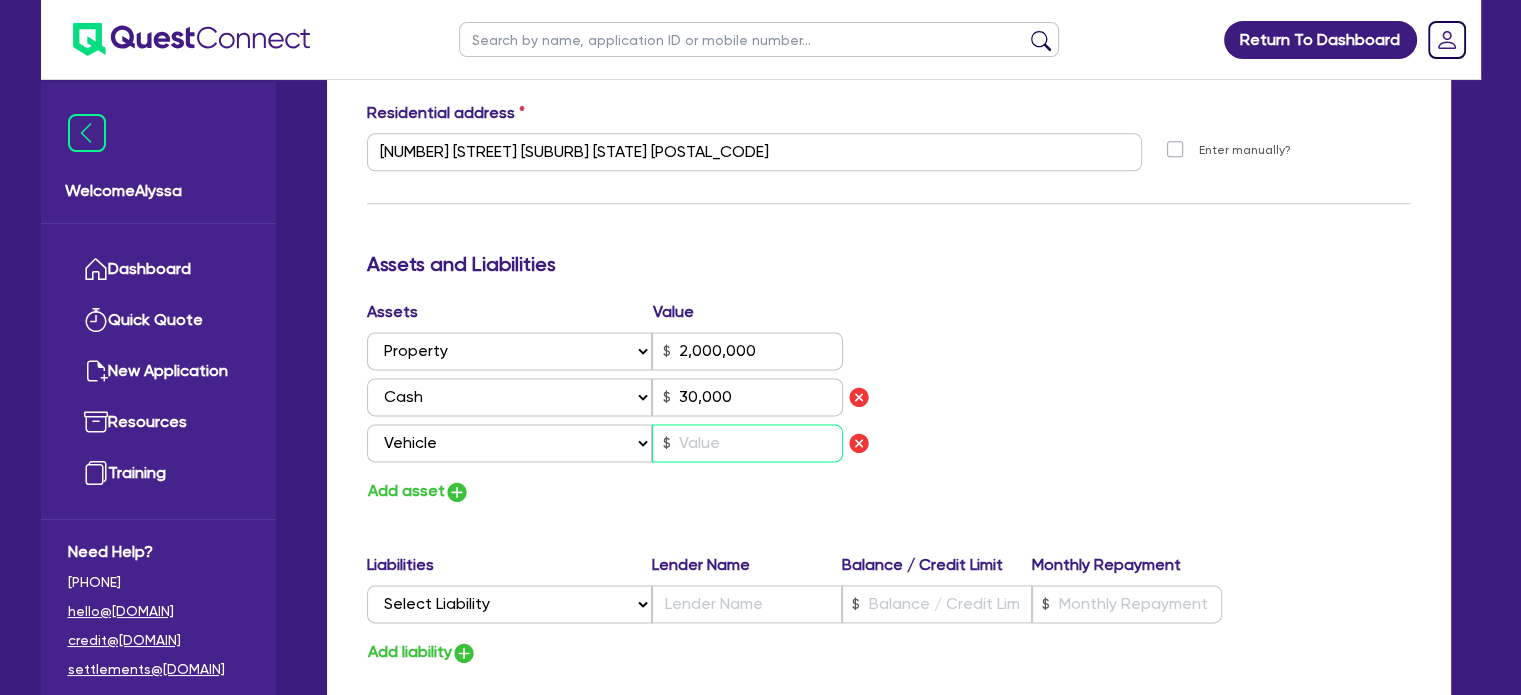 type on "2" 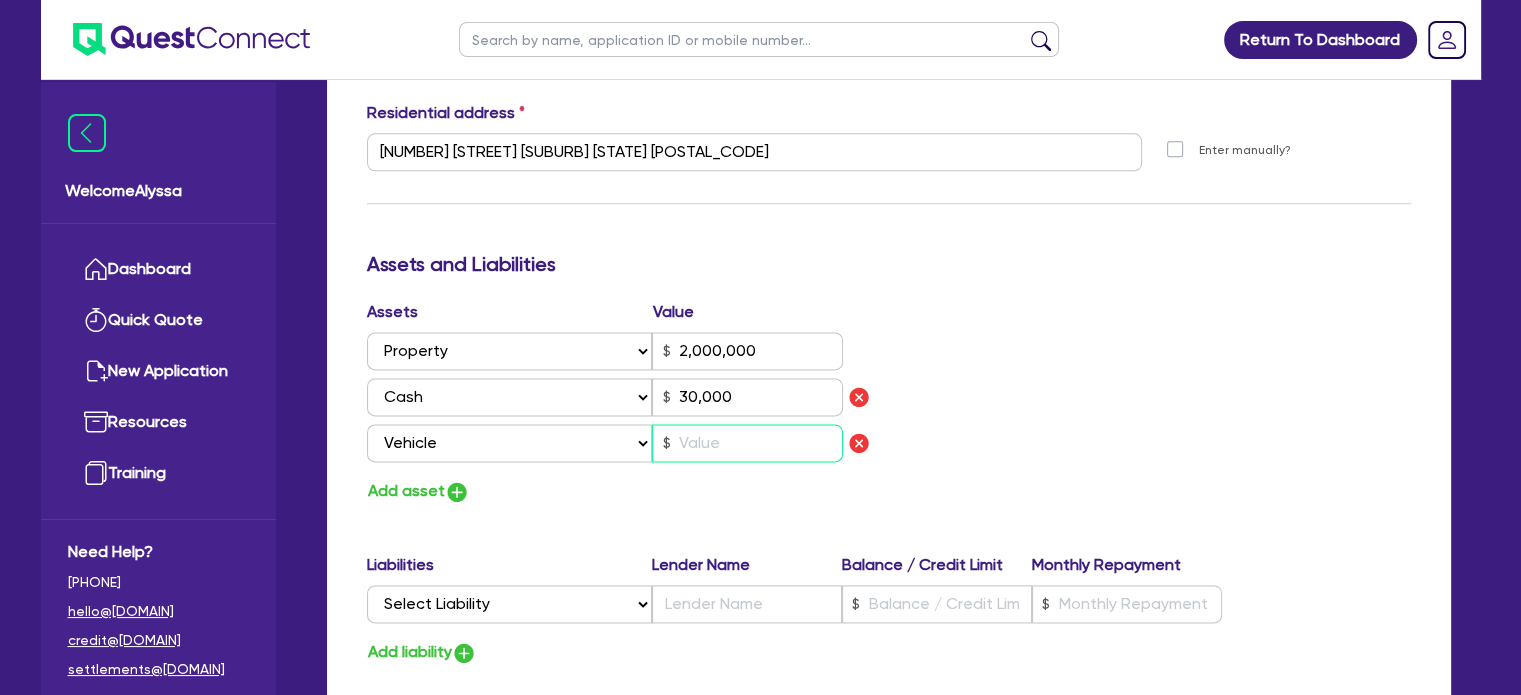 type on "[PHONE]" 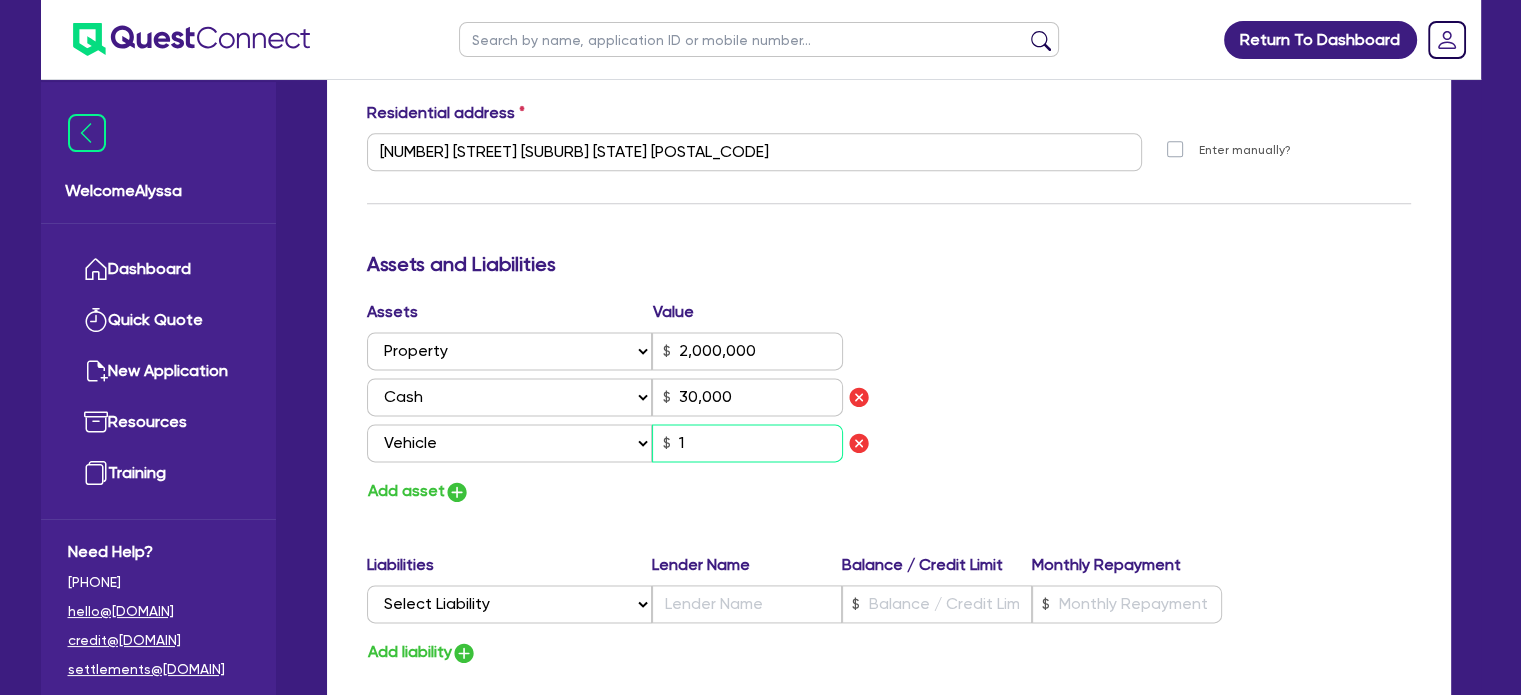 type on "2" 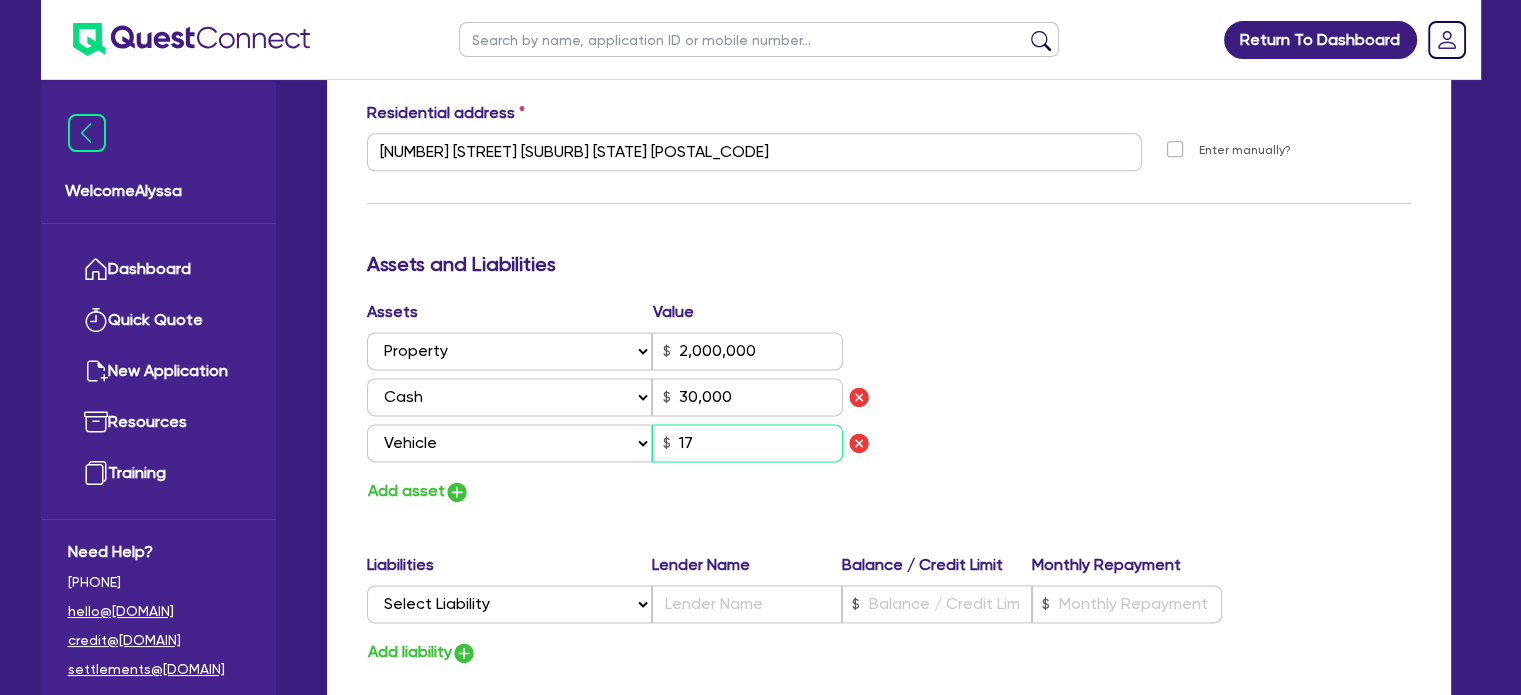type on "2" 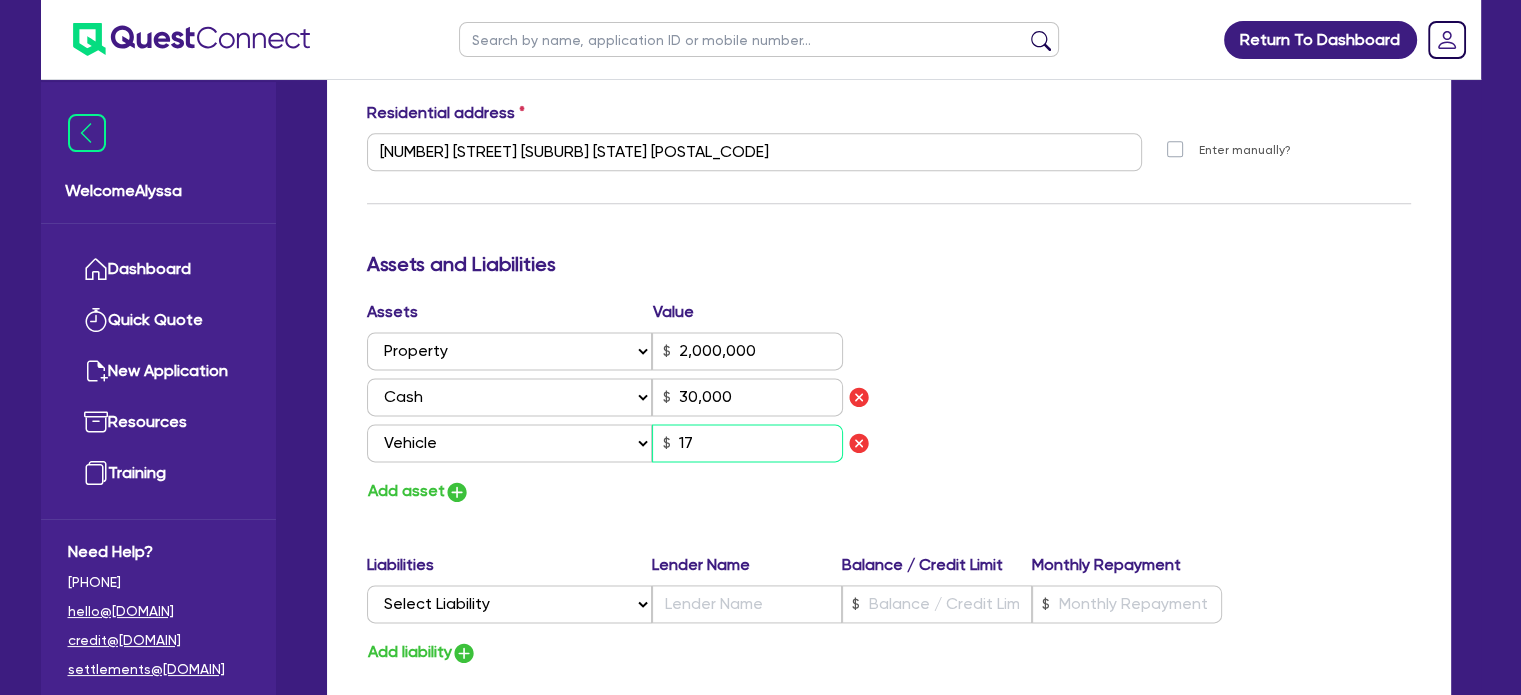 type on "[PHONE]" 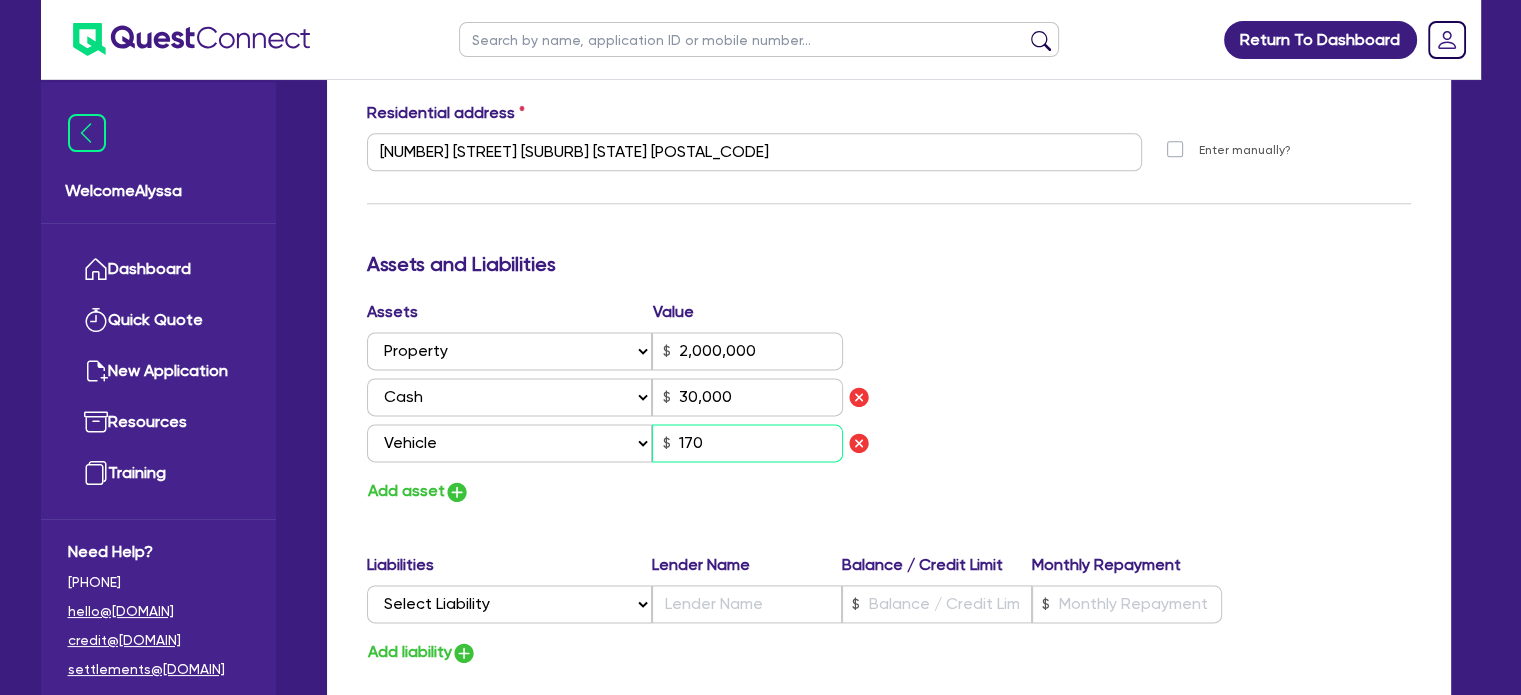 type on "2" 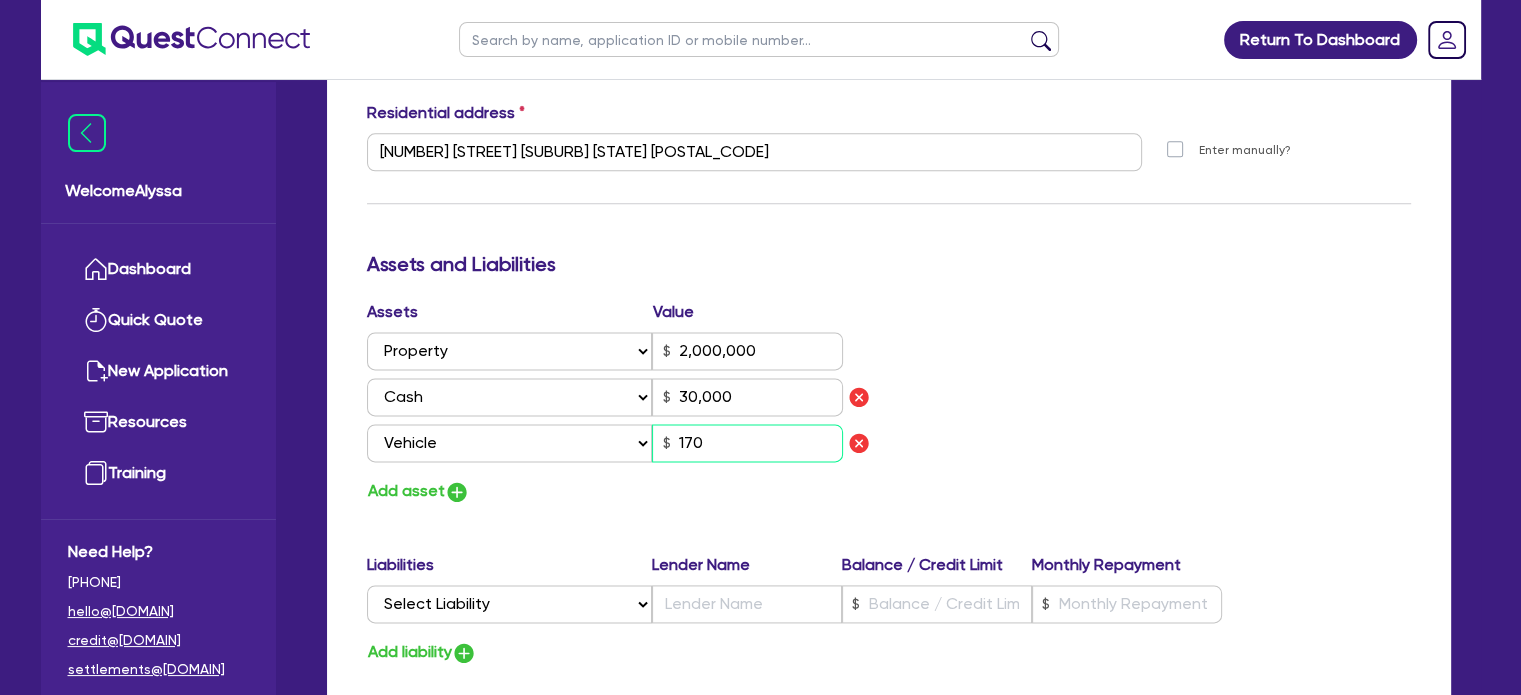 type on "[PHONE]" 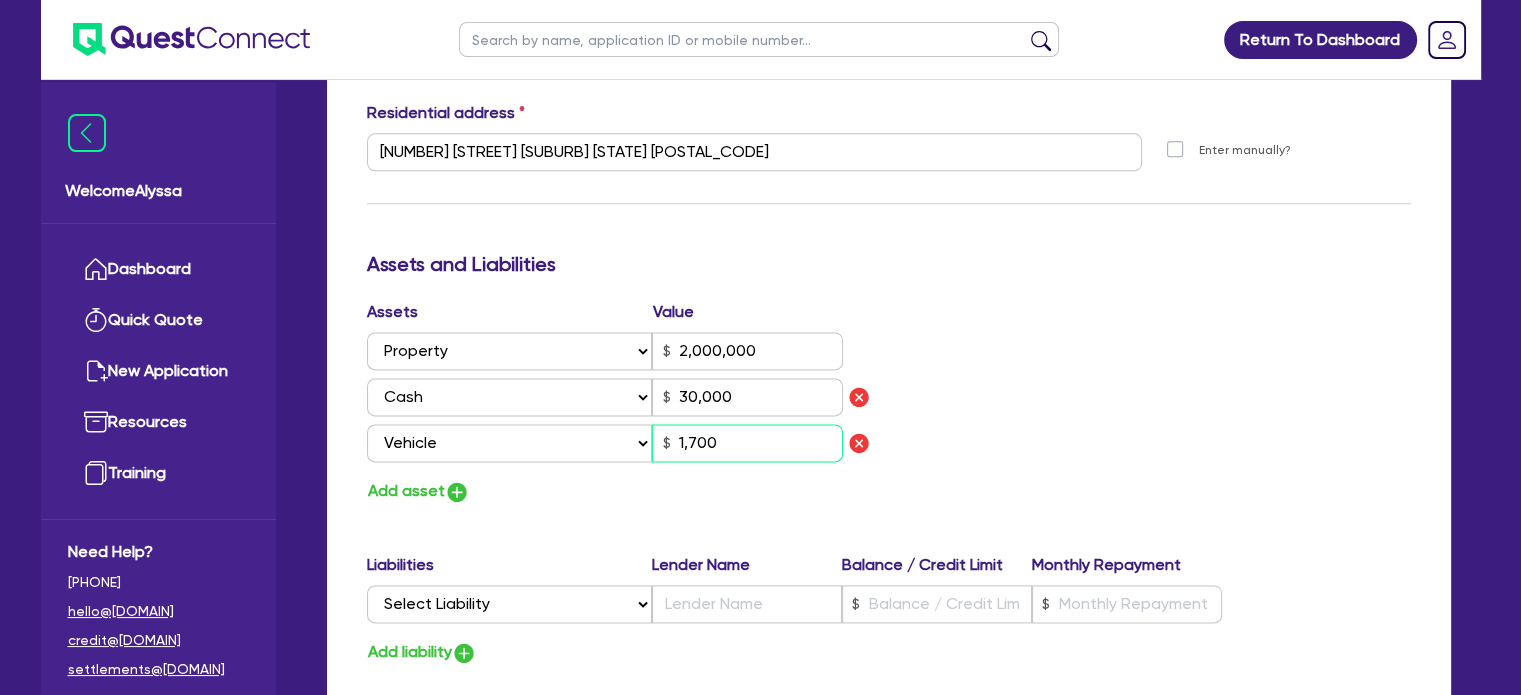 type on "2" 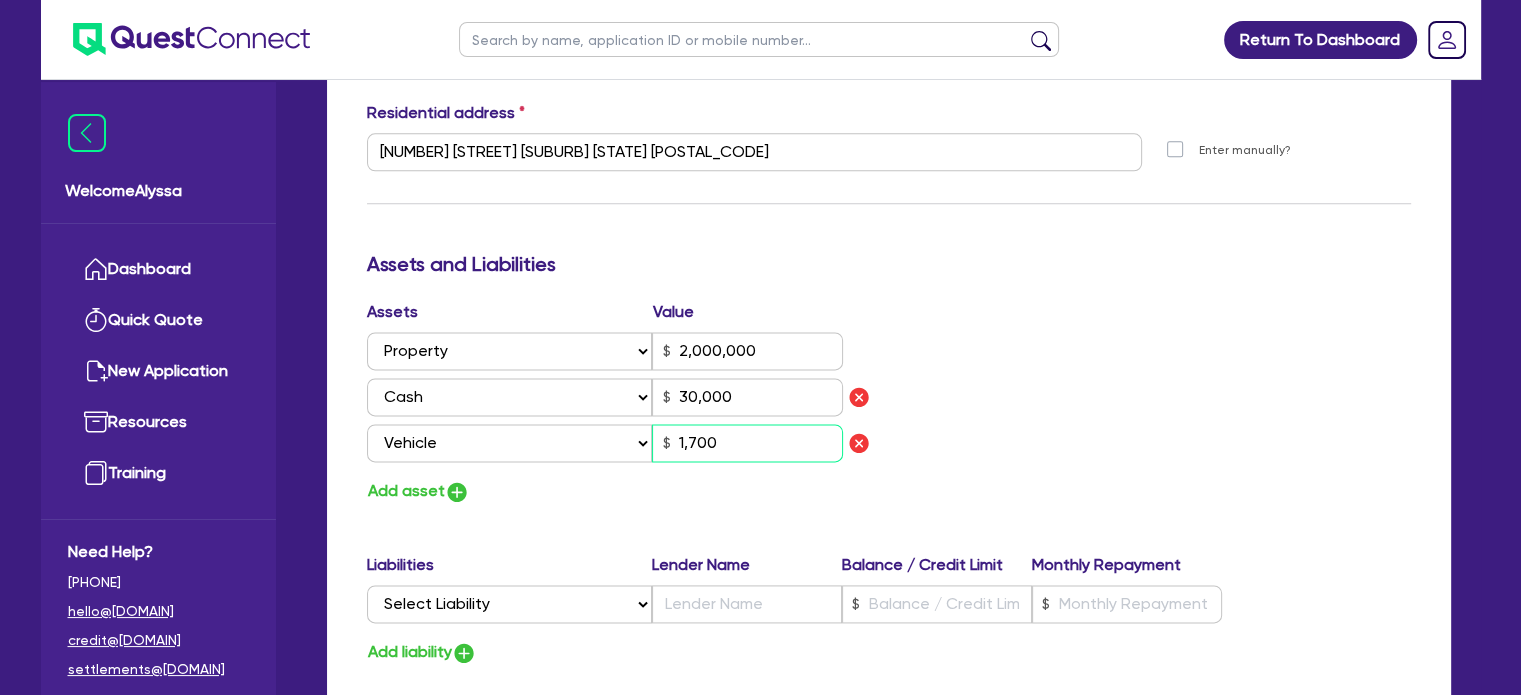 type on "[PHONE]" 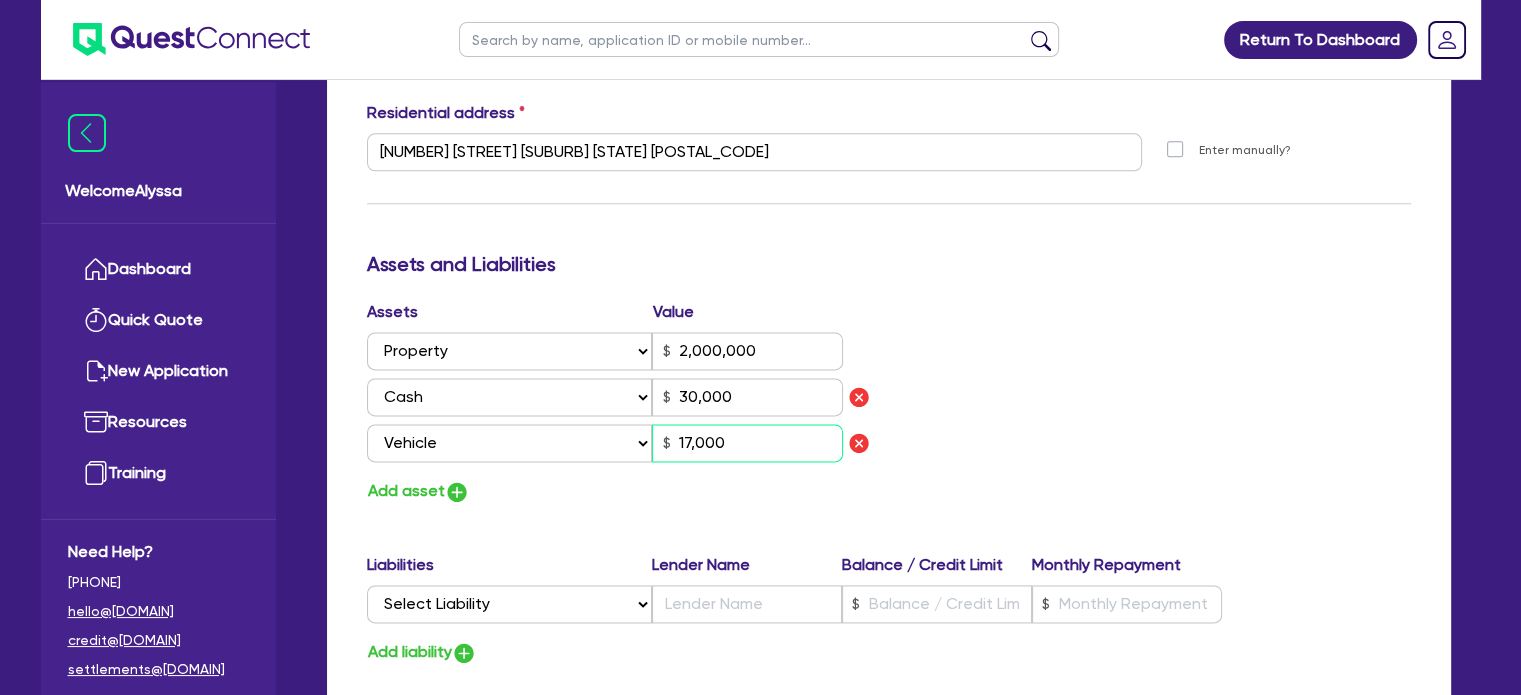 type on "2" 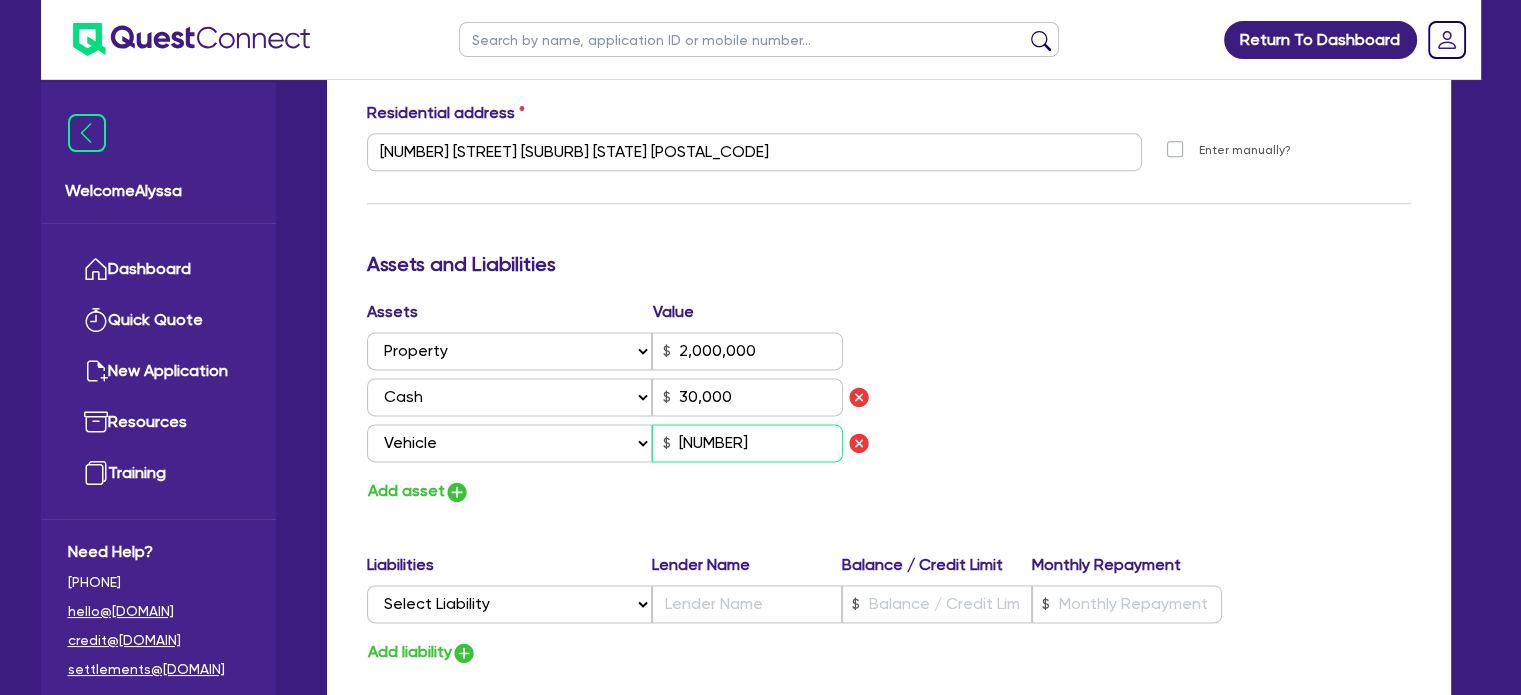 type on "[NUMBER]" 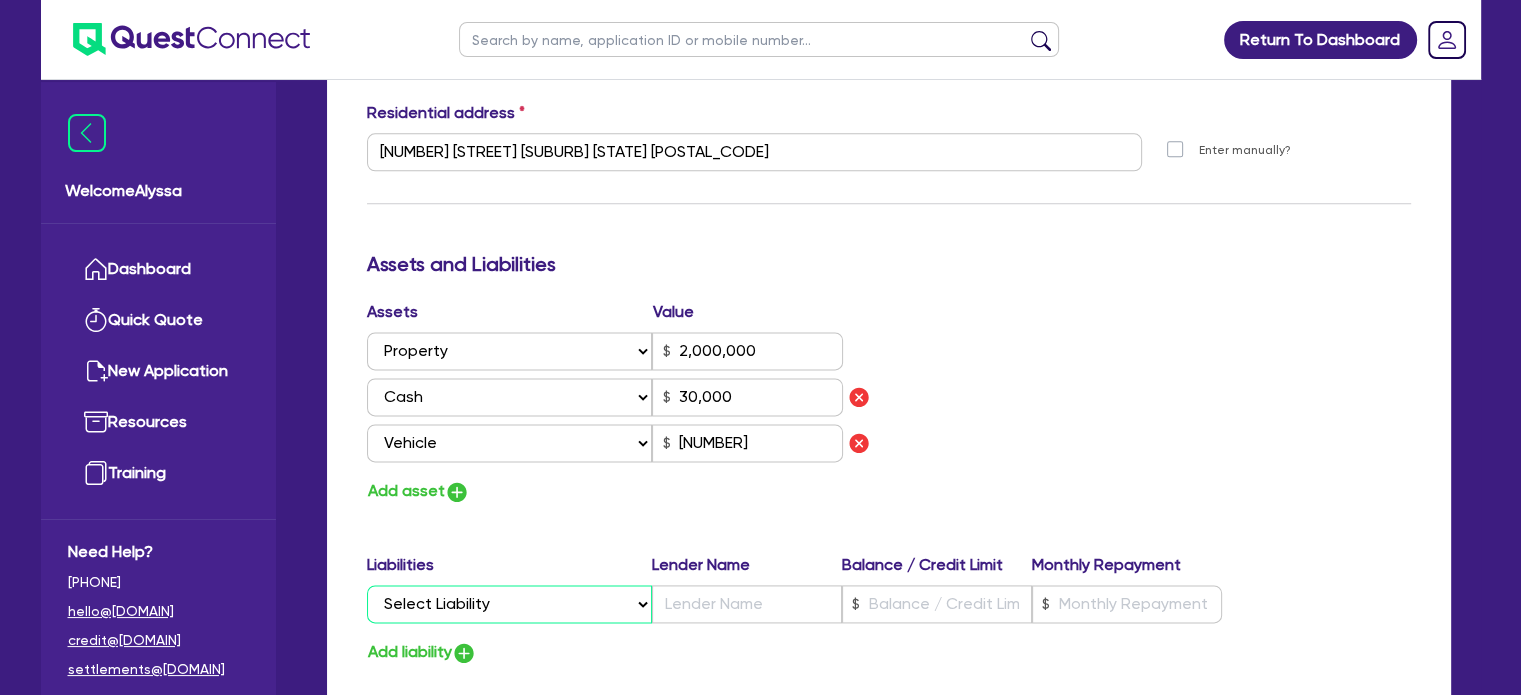 click on "Select Liability Credit card Mortgage Investment property loan Vehicle loan Truck loan Trailer loan Equipment loan Personal loan Other loan" at bounding box center (509, 604) 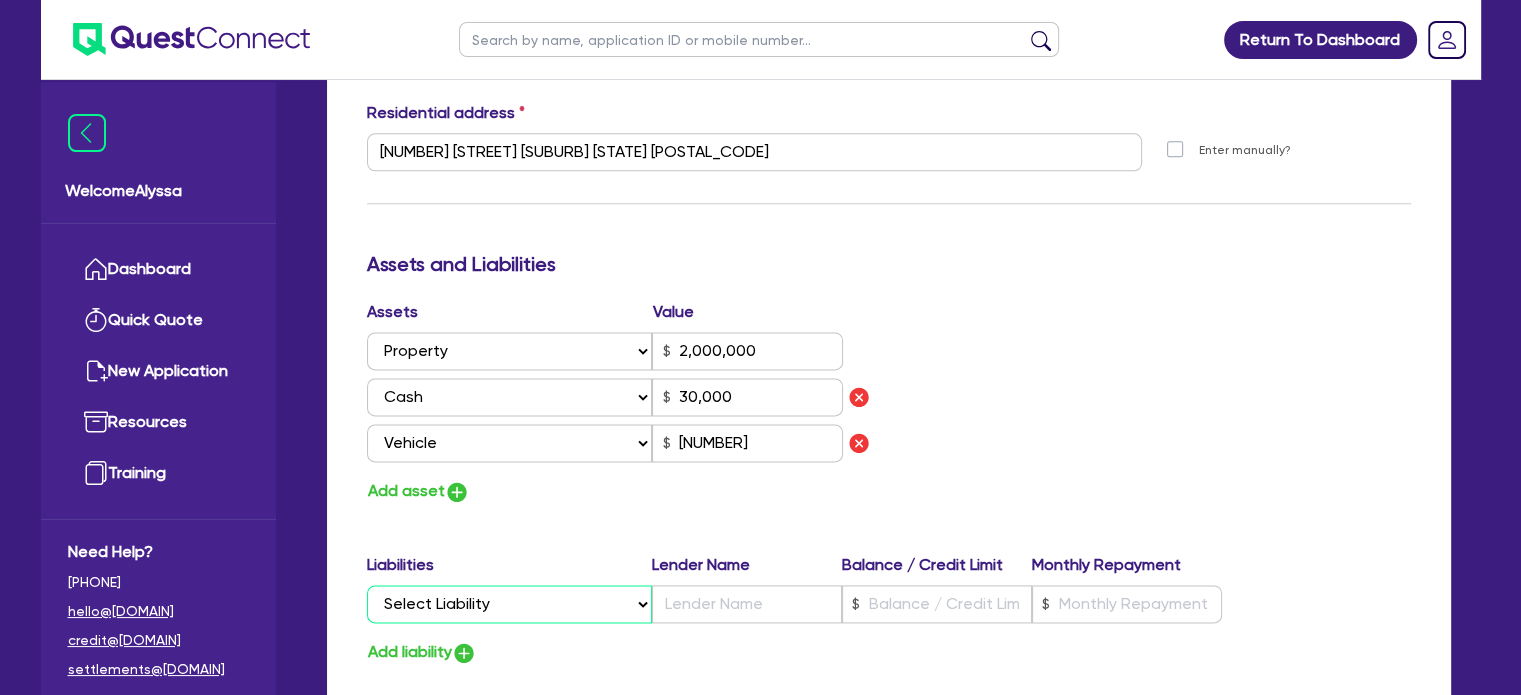 select on "MORTGAGE" 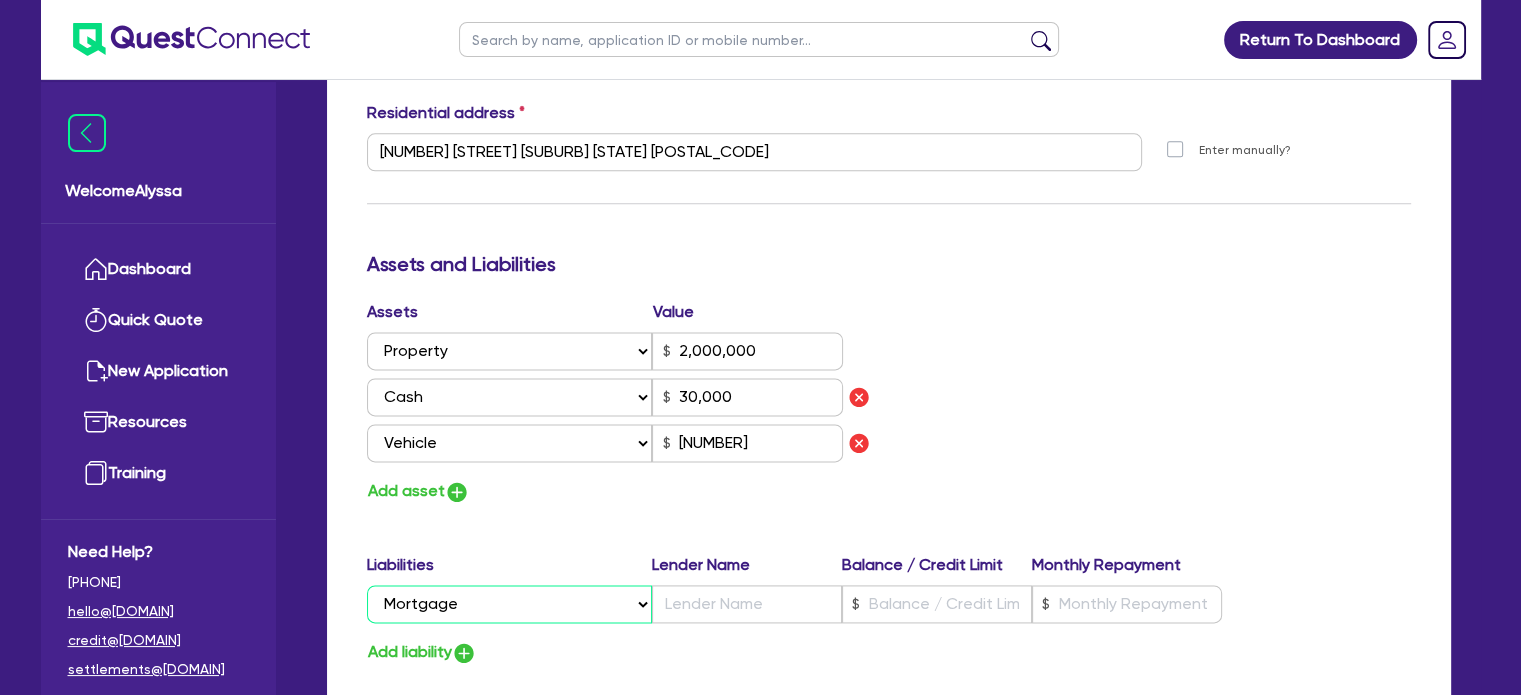 click on "Select Liability Credit card Mortgage Investment property loan Vehicle loan Truck loan Trailer loan Equipment loan Personal loan Other loan" at bounding box center (509, 604) 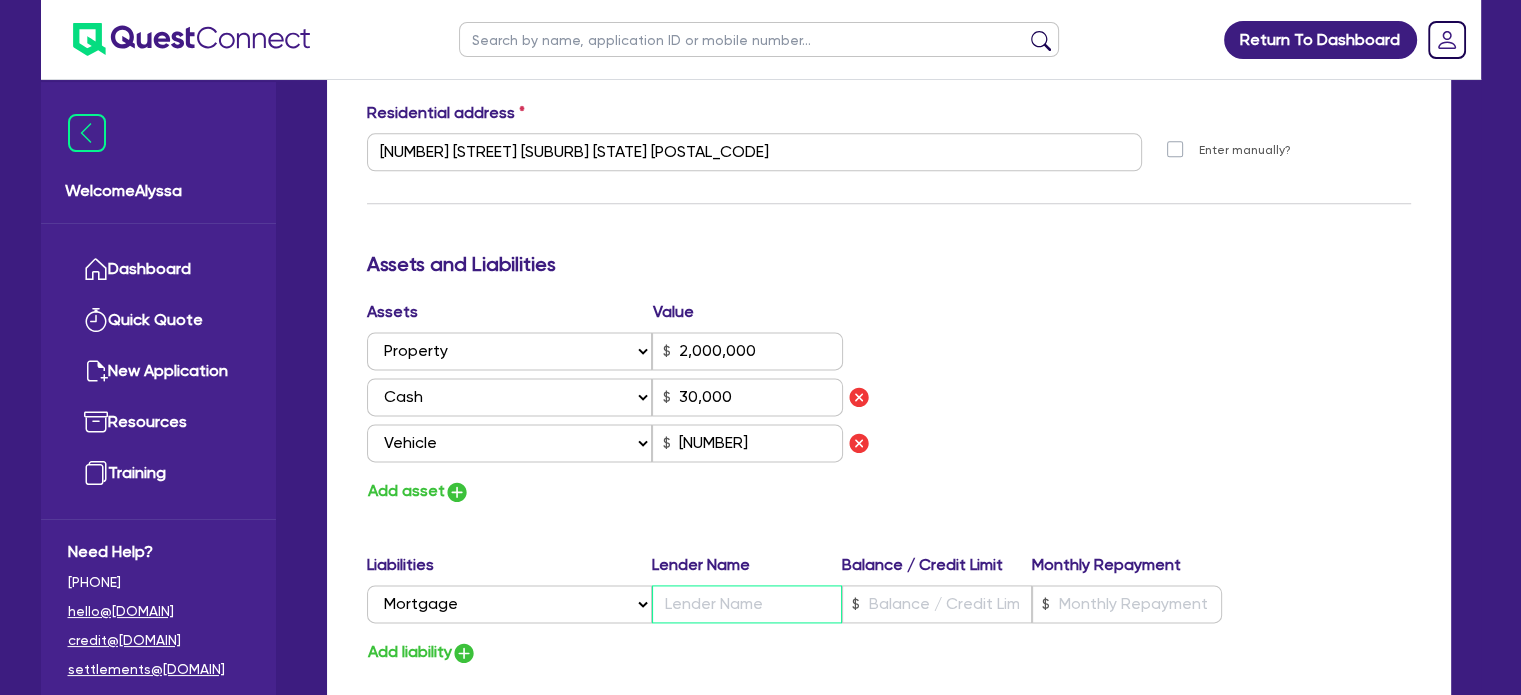 type on "2" 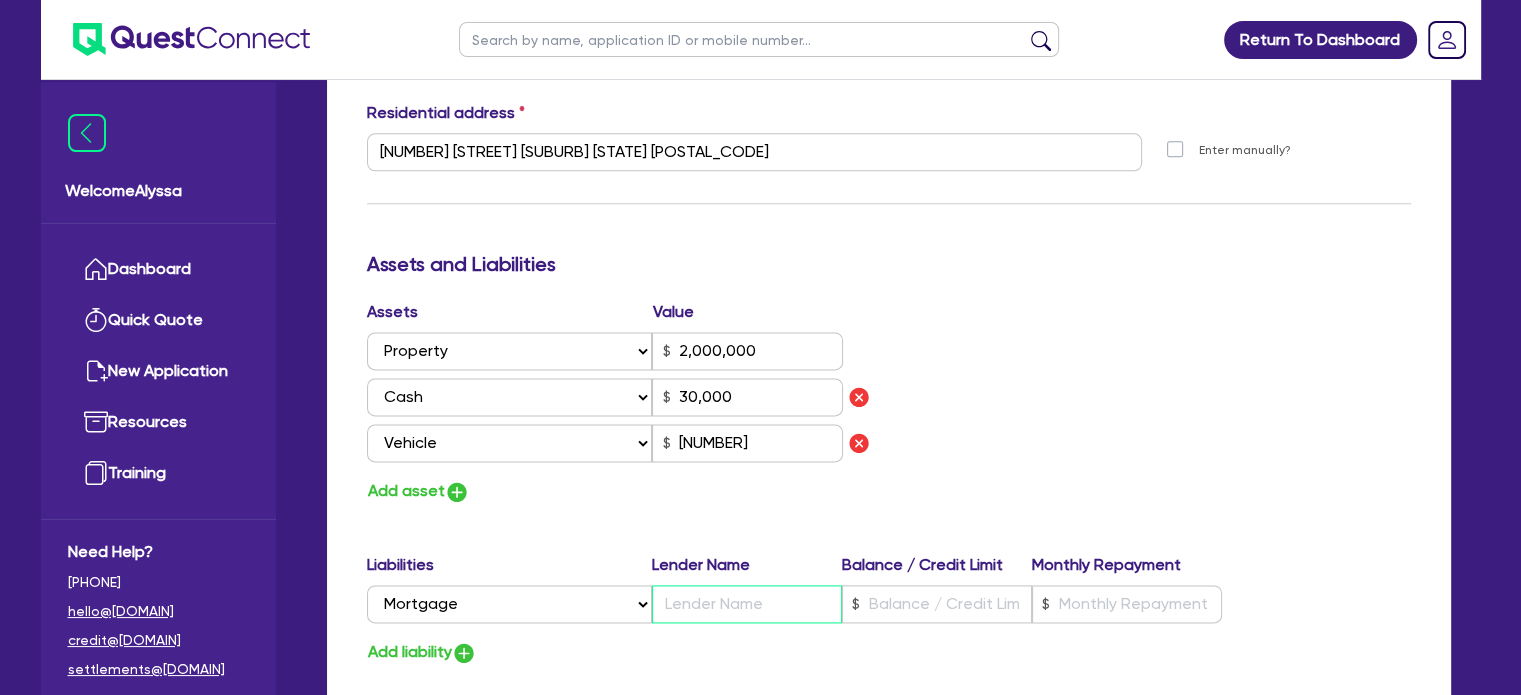type on "[PHONE]" 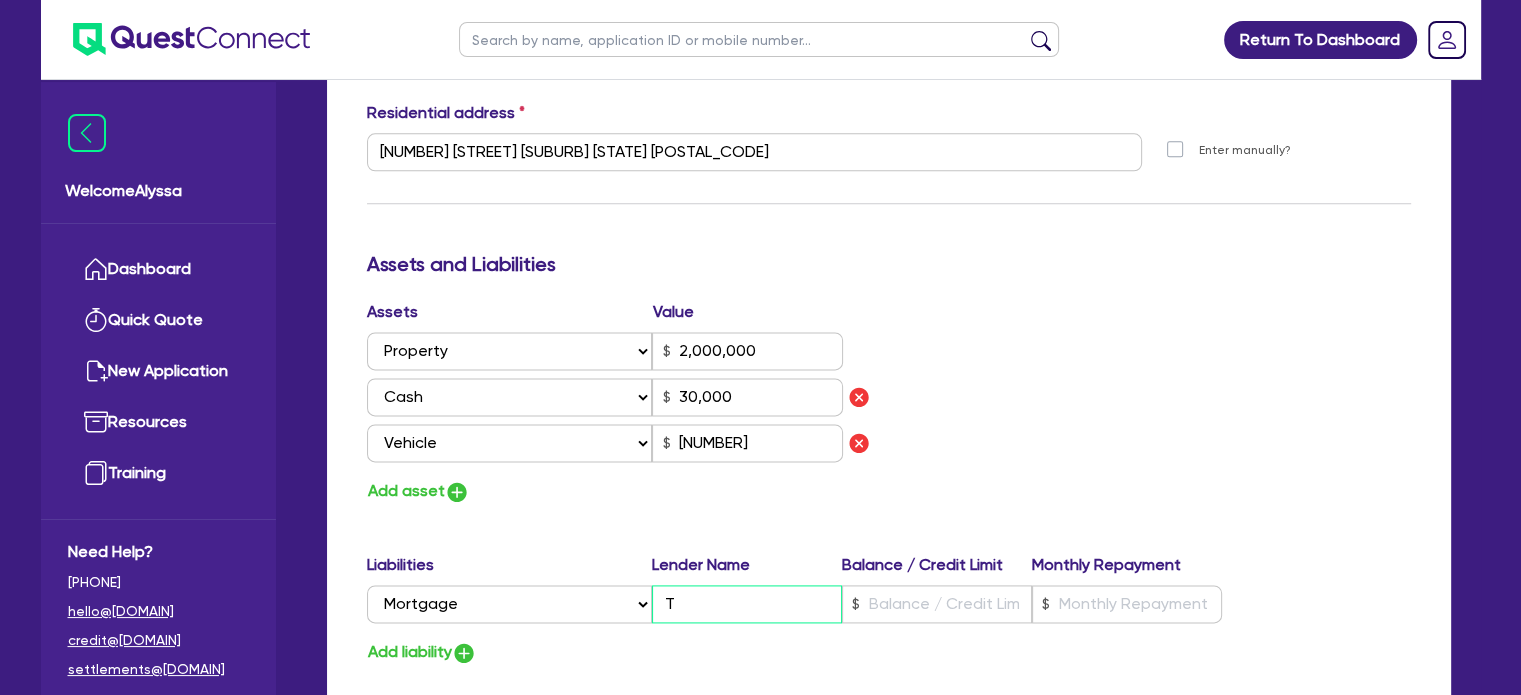 type on "2" 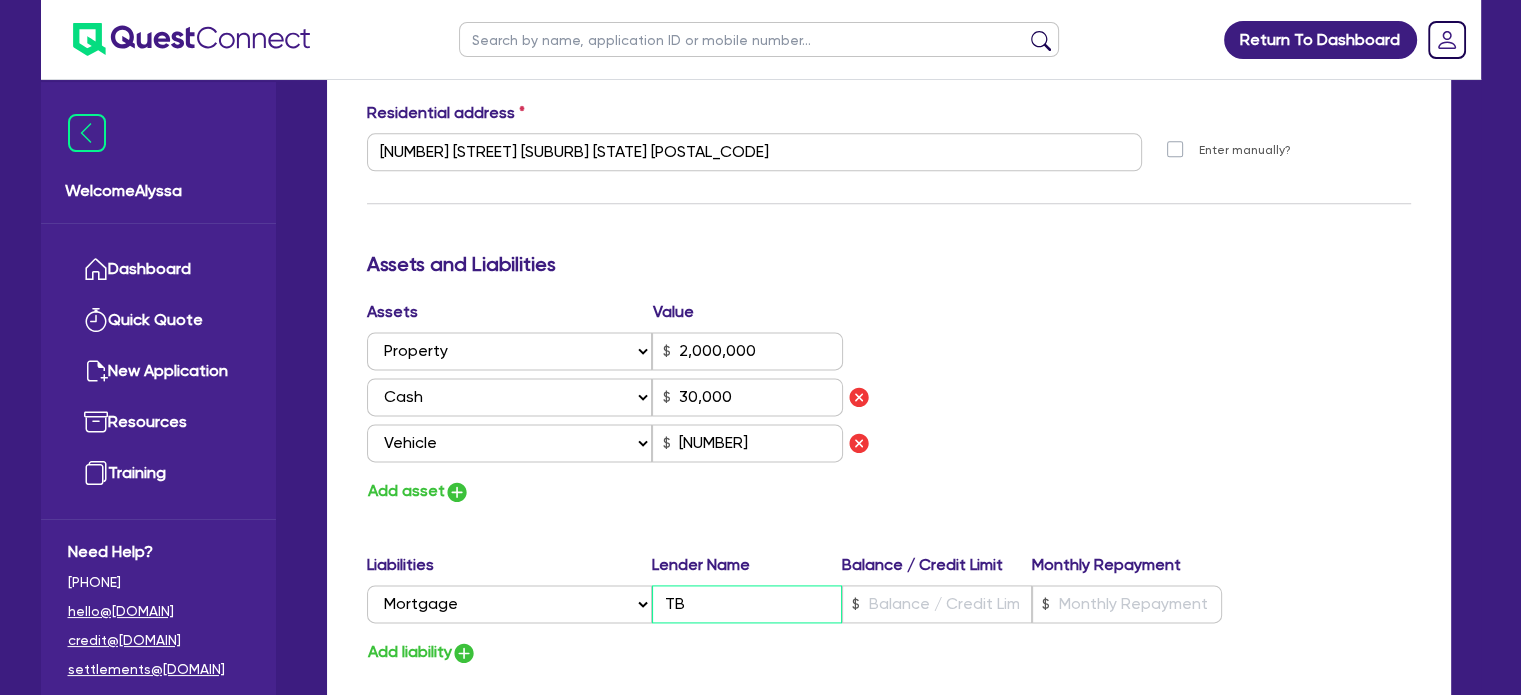 type on "2" 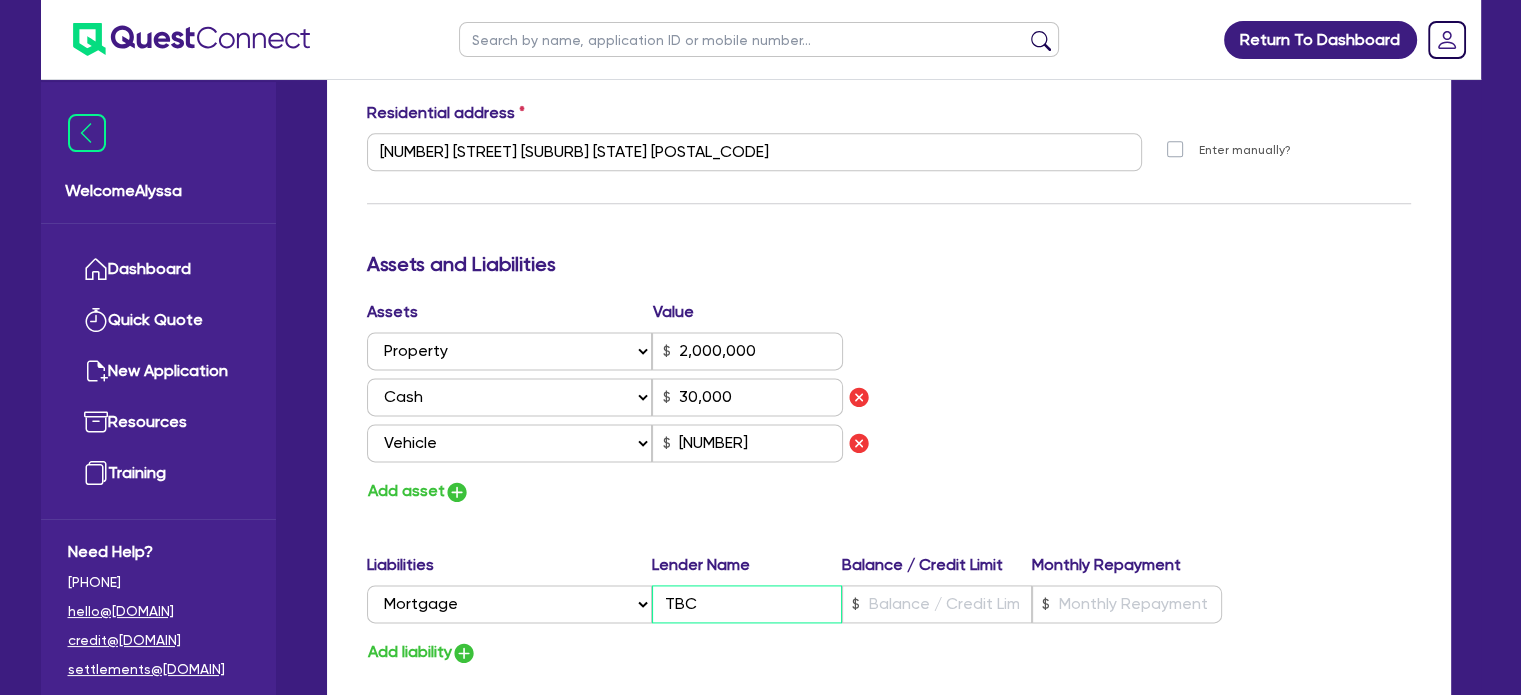 type on "TBC" 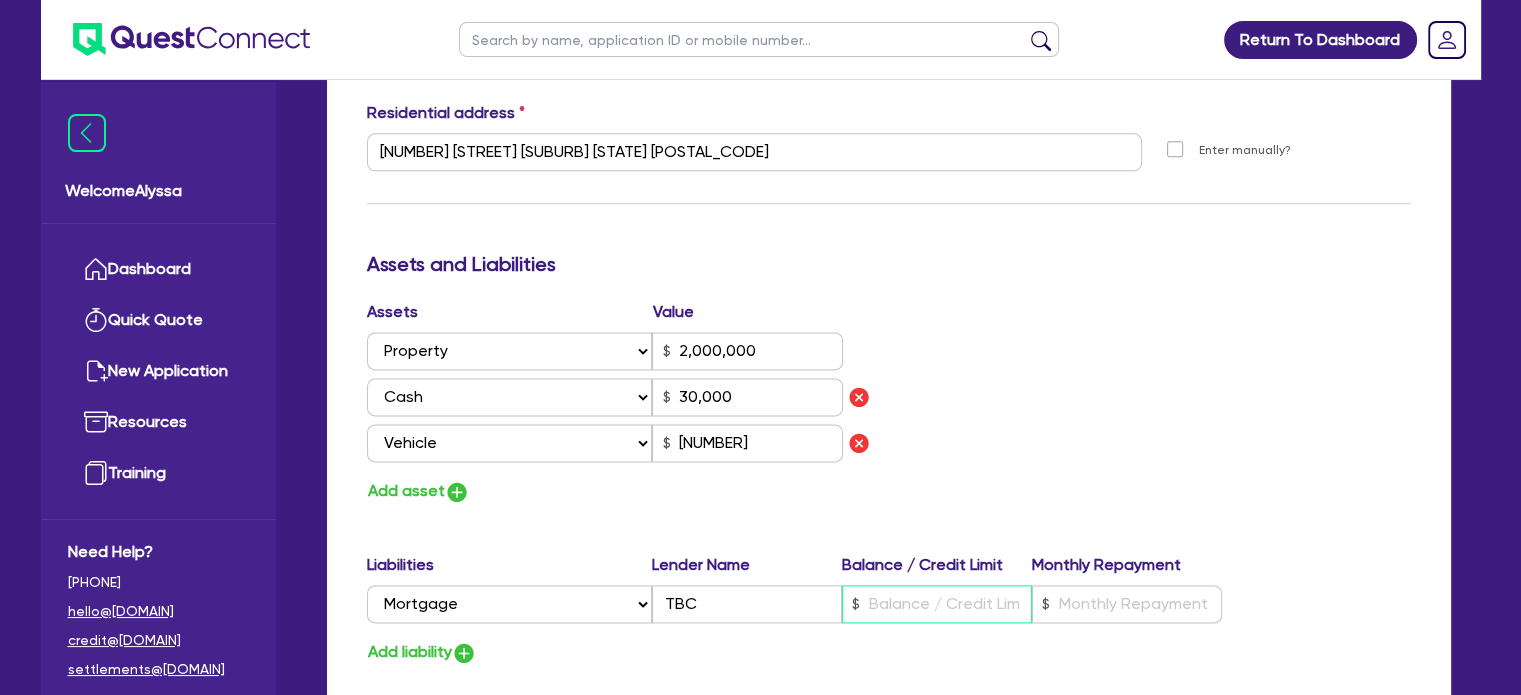 type on "2" 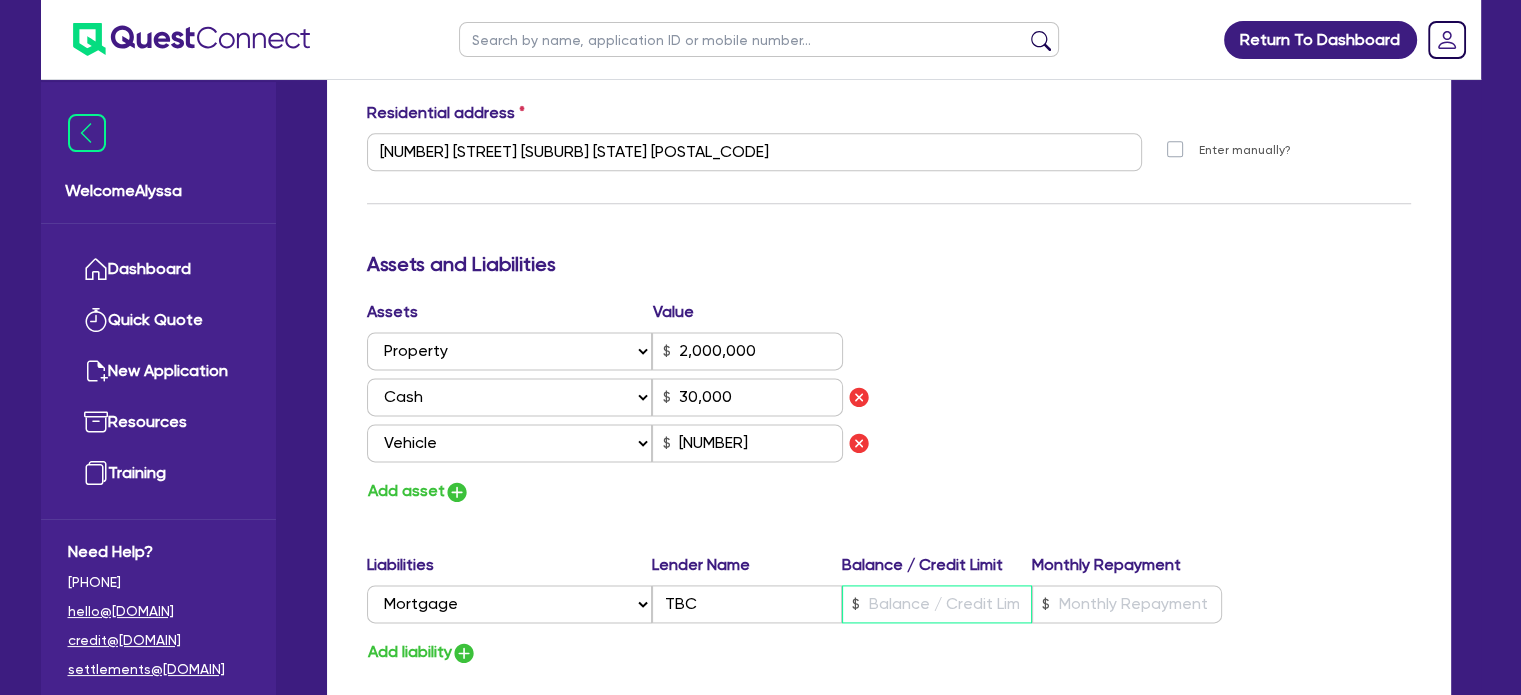 type on "[PHONE]" 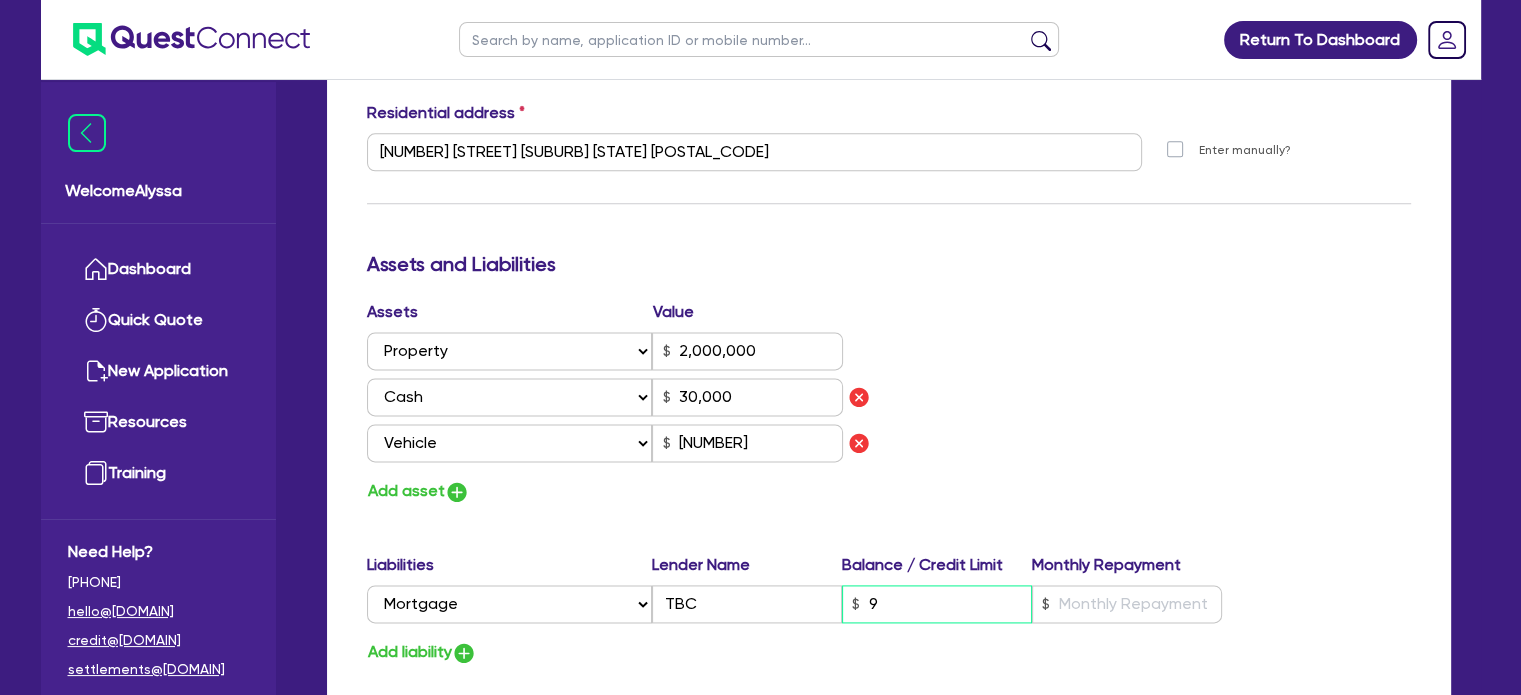 type 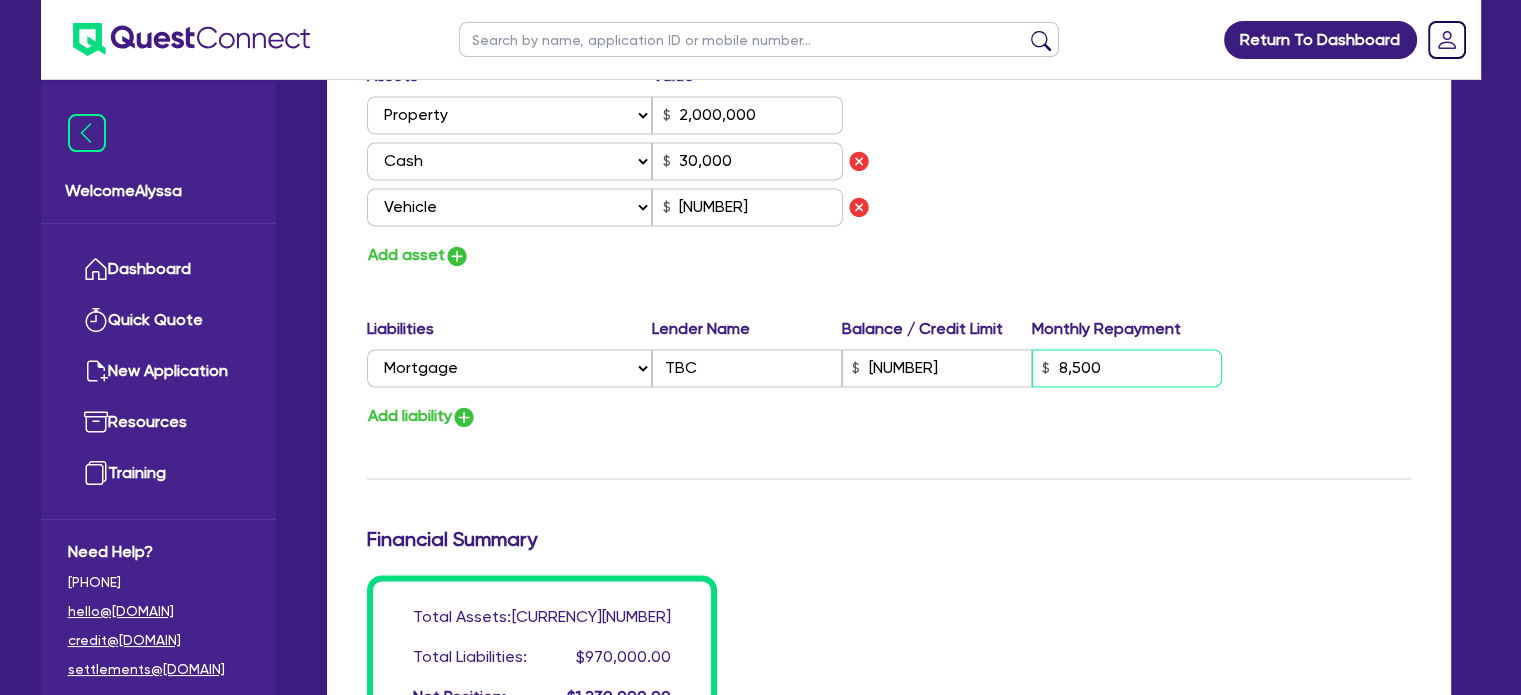 scroll, scrollTop: 2832, scrollLeft: 0, axis: vertical 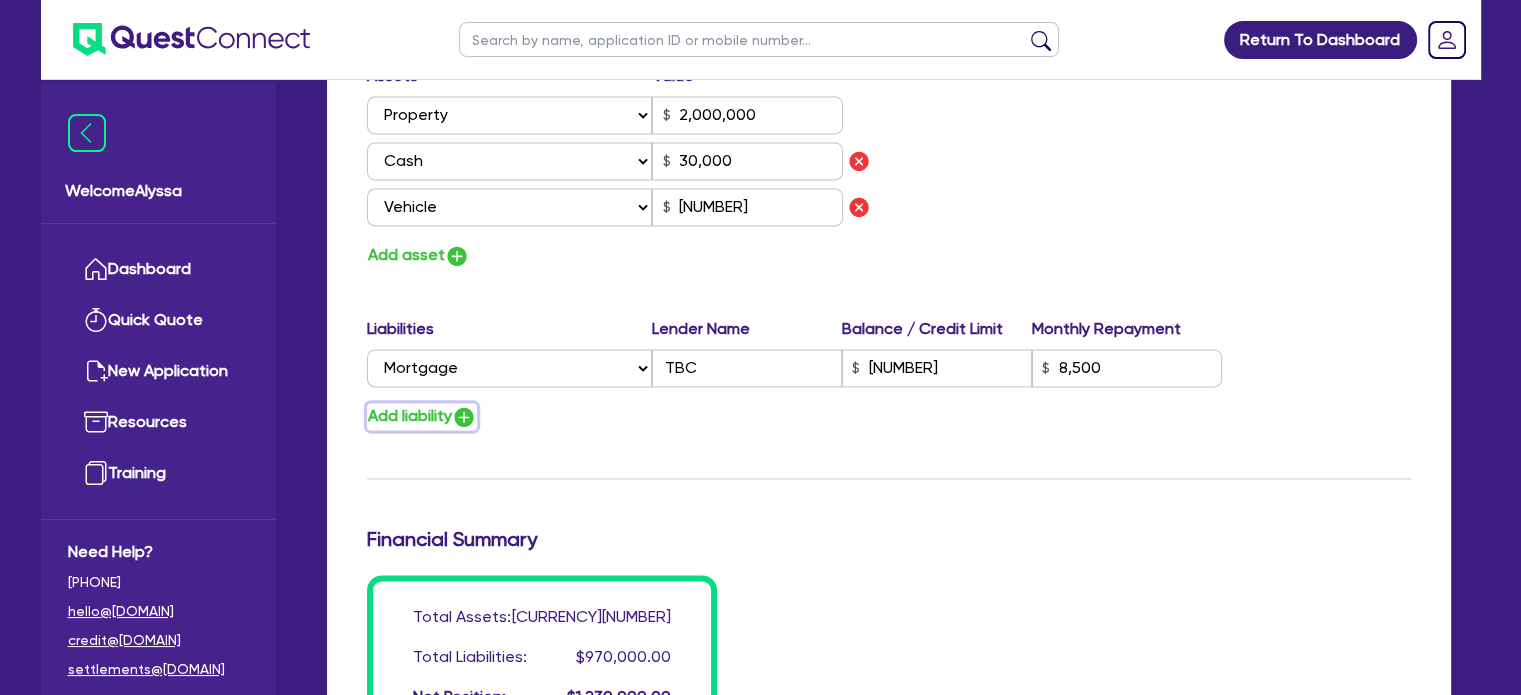 click on "Add liability" at bounding box center (422, 416) 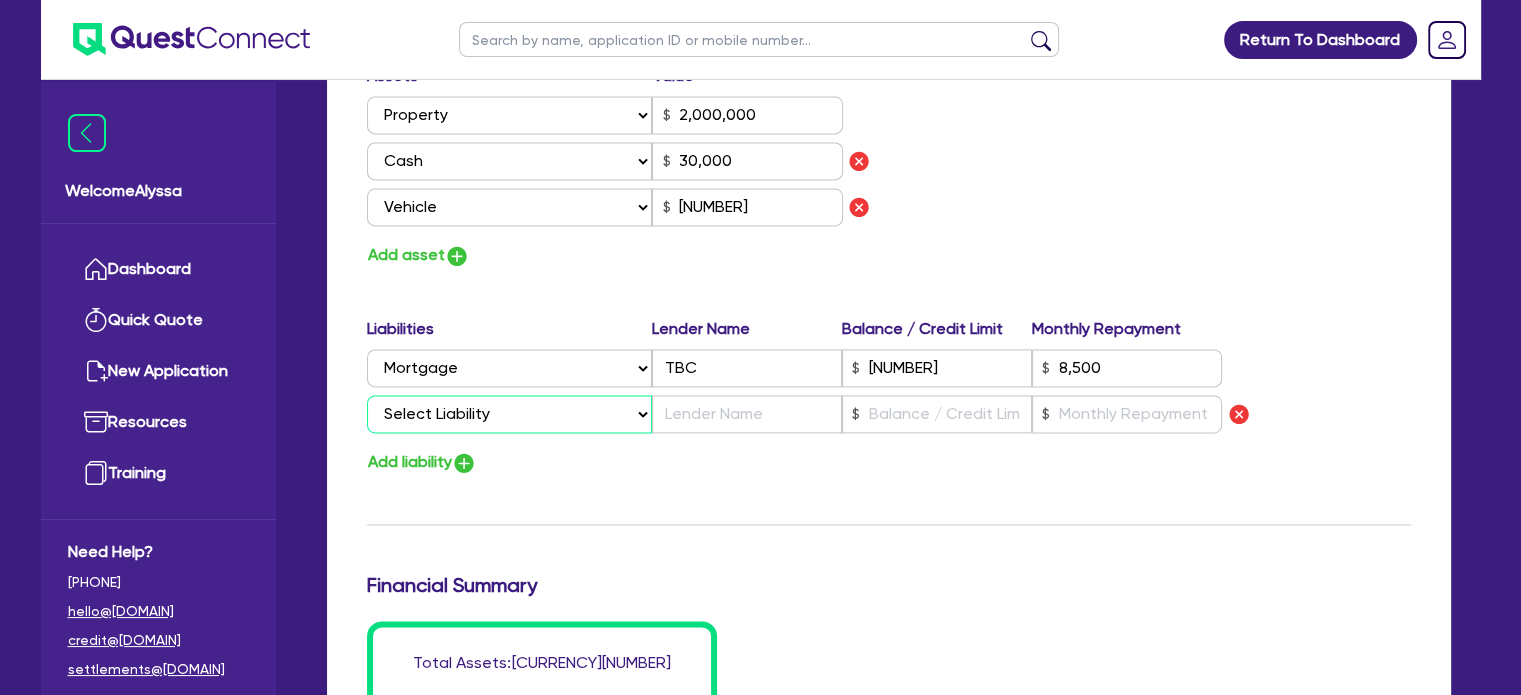 click on "Select Liability Credit card Mortgage Investment property loan Vehicle loan Truck loan Trailer loan Equipment loan Personal loan Other loan" at bounding box center (509, 414) 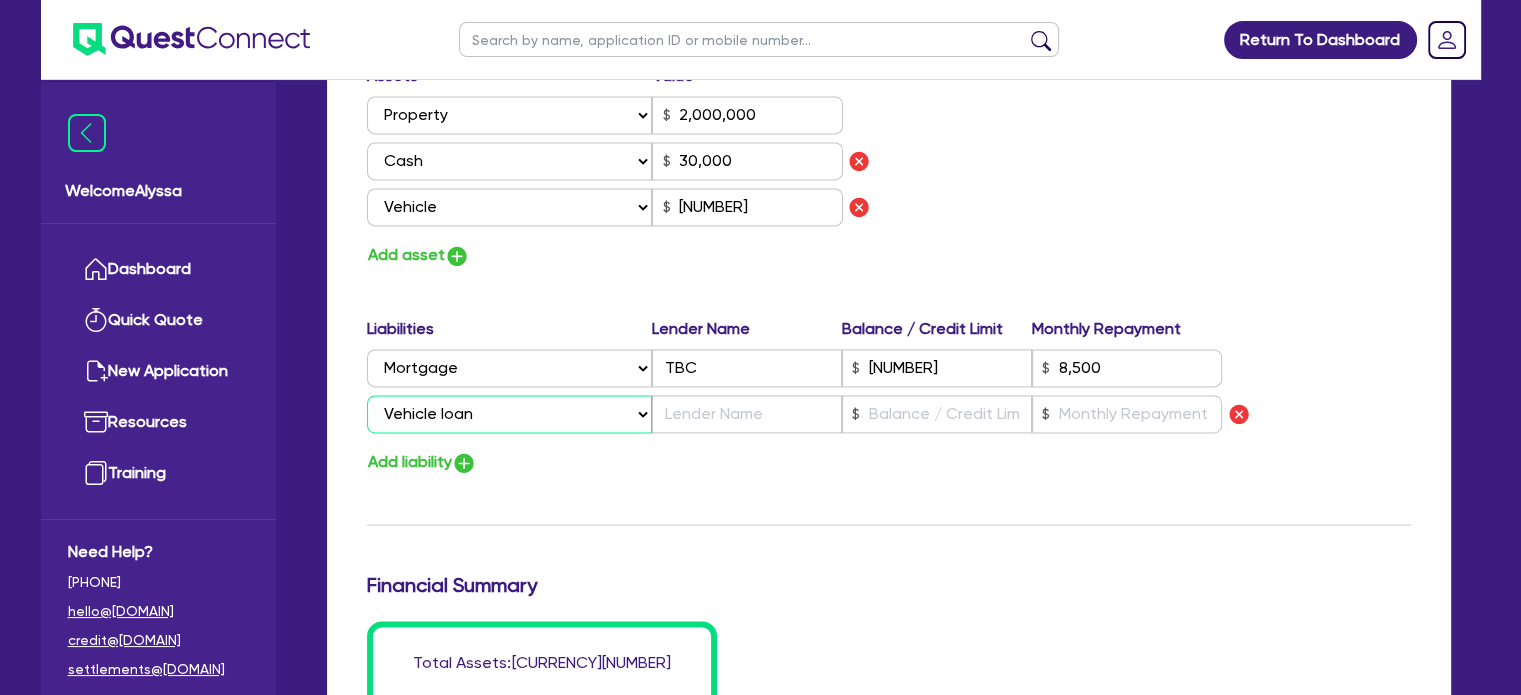 click on "Select Liability Credit card Mortgage Investment property loan Vehicle loan Truck loan Trailer loan Equipment loan Personal loan Other loan" at bounding box center [509, 414] 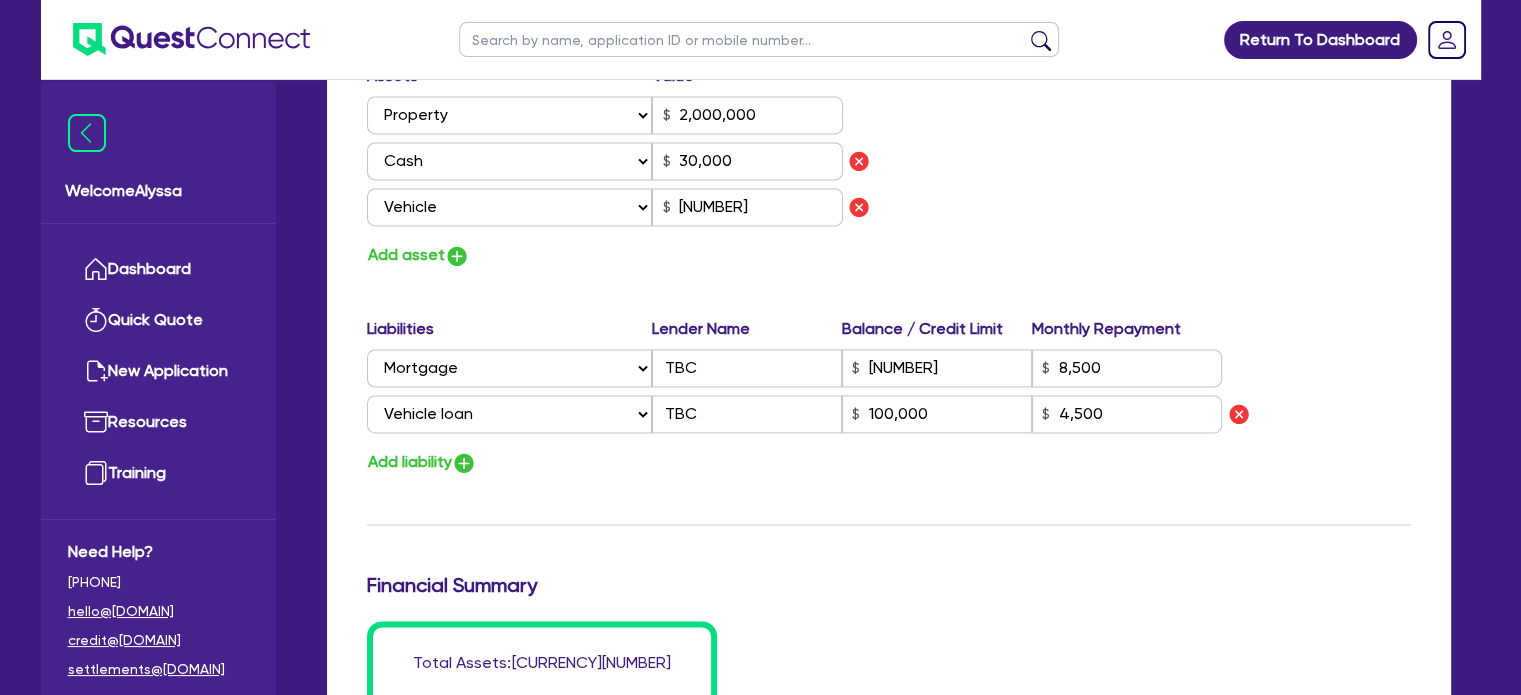 click on "Update residential status for Director #2 Boarding is only acceptable when the spouse owns the property. Cancel Ok Director # 2   Remove Title Select Mr Mrs Ms Miss Dr First name [FIRST] Middle name Last name [LAST] Date of birth [DATE] Driver licence number [NUMBER] Licence card number [NUMBER] Licence state Select NSW VIC QLD TAS ACT SA NT WA Marital status Select Single Married De Facto / Partner Number of dependents [NUMBER] Mobile [PHONE] Email [EMAIL] Residential address Same as business address? Yes No Residential status Owning Renting Boarding Residential address [NUMBER] [STREET] [SUBURB] [STATE] Unit number [NUMBER] Street number [NUMBER] Street name [STREET] Suburb [SUBURB] State Select NSW VIC QLD TAS ACT SA NT WA Postal code [POSTAL_CODE] Enter manually? Assets and Liabilities Assets Value Select Asset Cash Property Investment property Vehicle Truck Trailer Equipment Household & personal asset Other asset [NUMBER] Select Asset Cash Property Investment property Vehicle Truck Trailer Equipment" at bounding box center (889, -12) 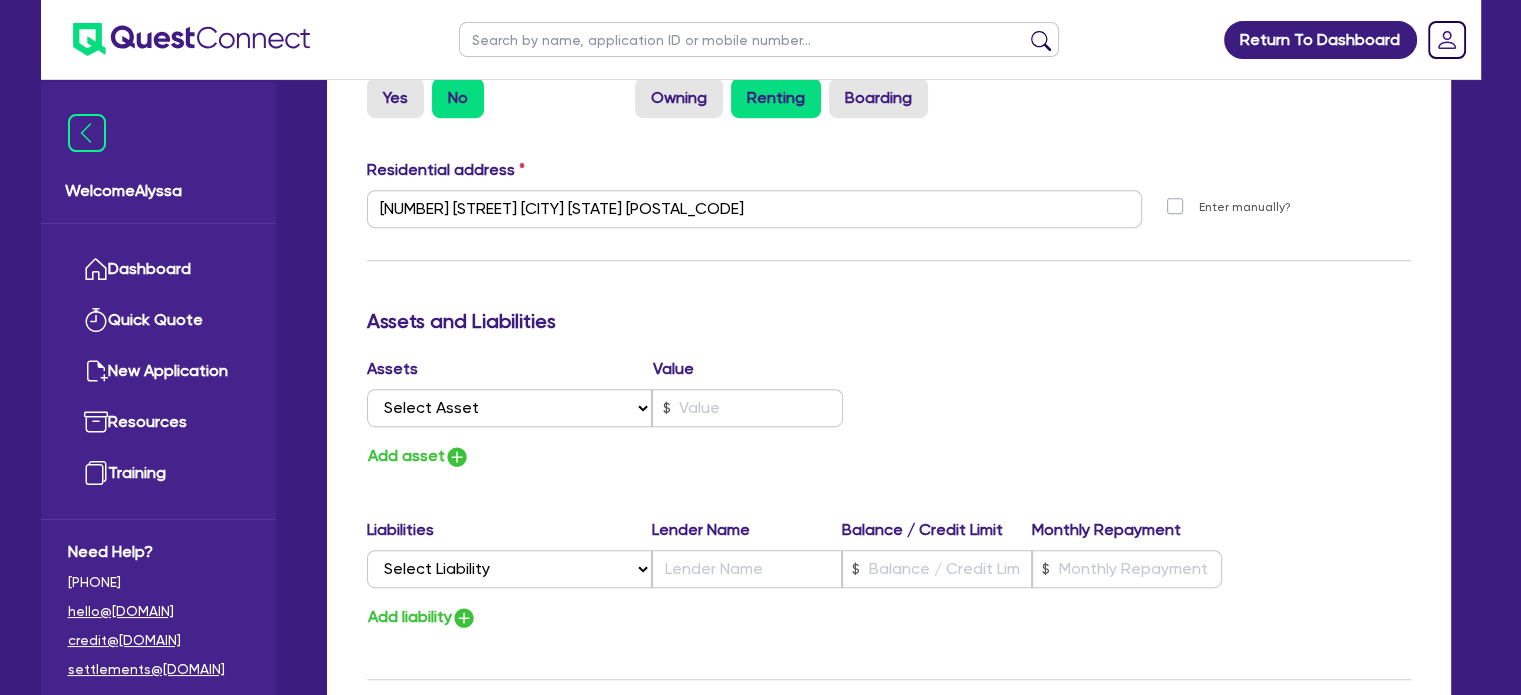 scroll, scrollTop: 967, scrollLeft: 0, axis: vertical 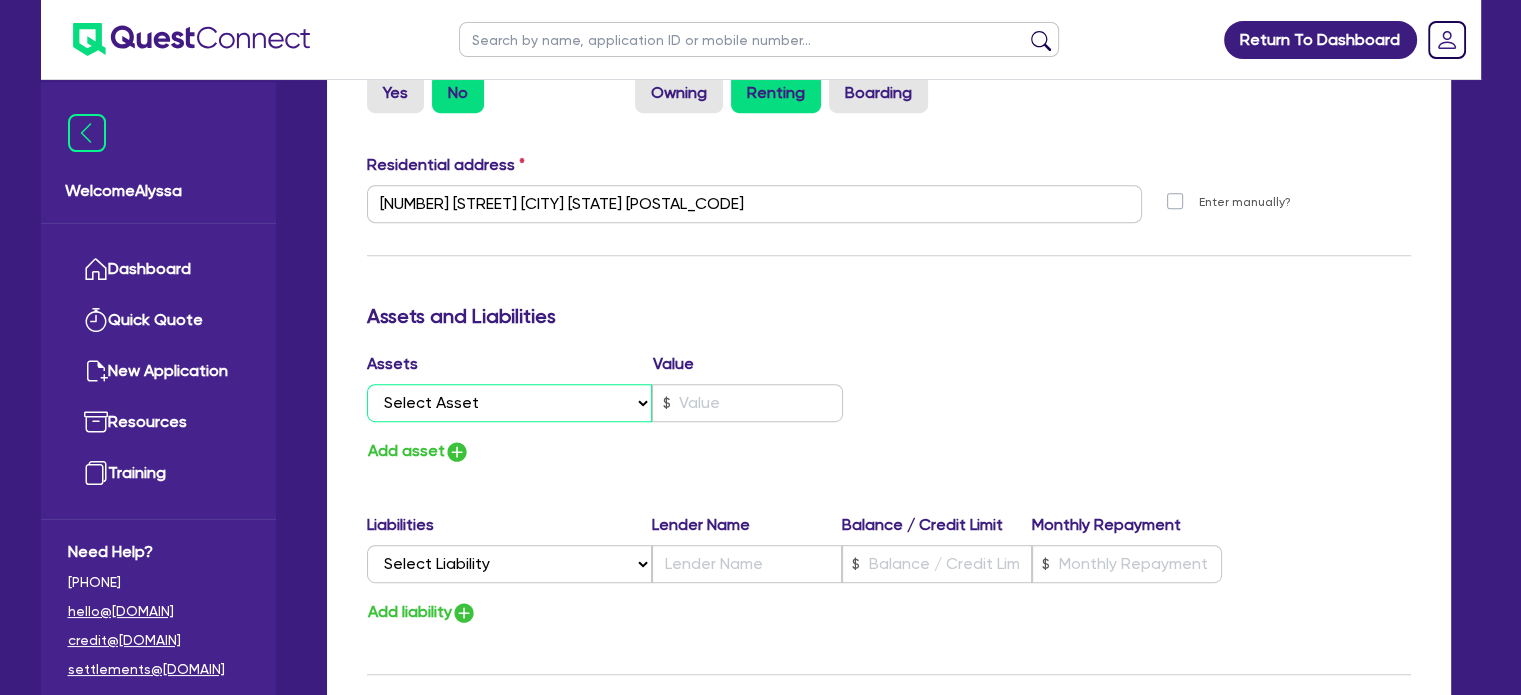 click on "Select Asset Cash Property Investment property Vehicle Truck Trailer Equipment Household & personal asset Other asset" at bounding box center (510, 403) 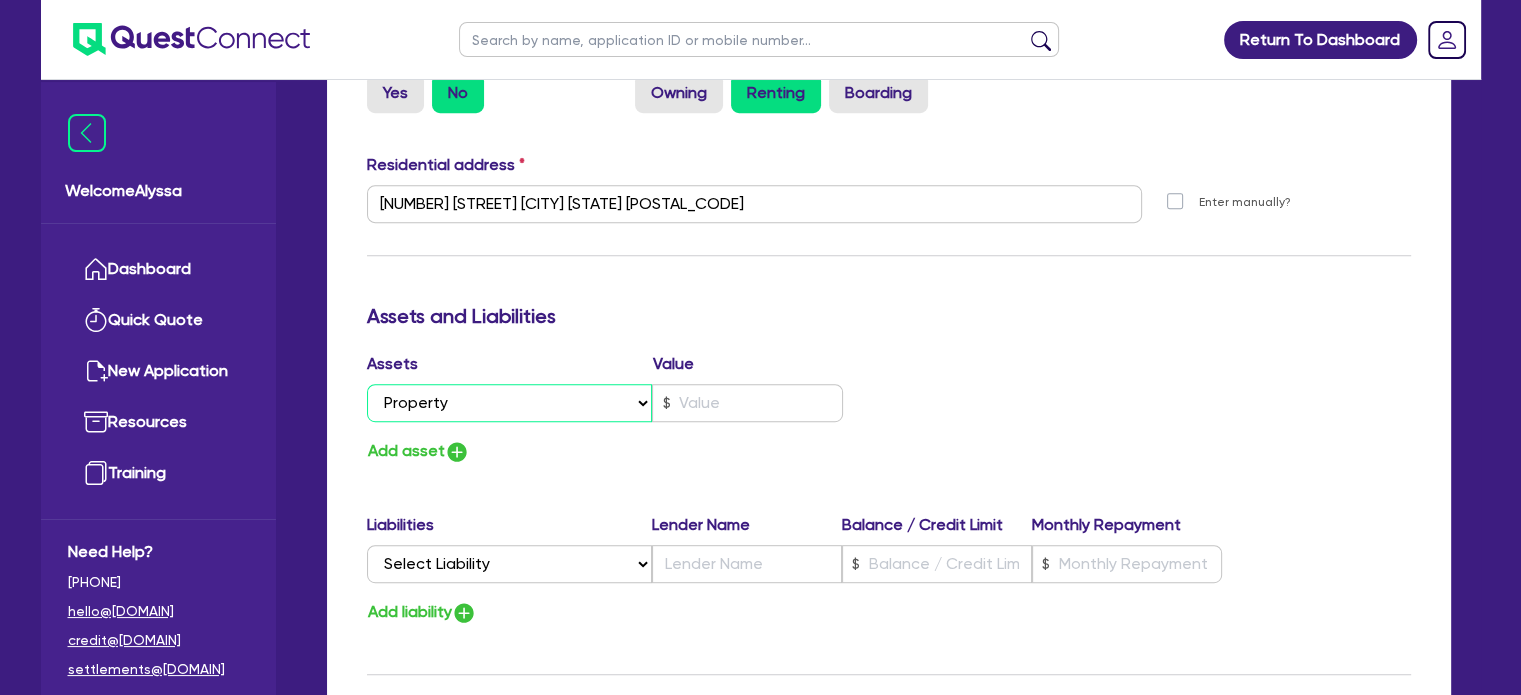 click on "Select Asset Cash Property Investment property Vehicle Truck Trailer Equipment Household & personal asset Other asset" at bounding box center (510, 403) 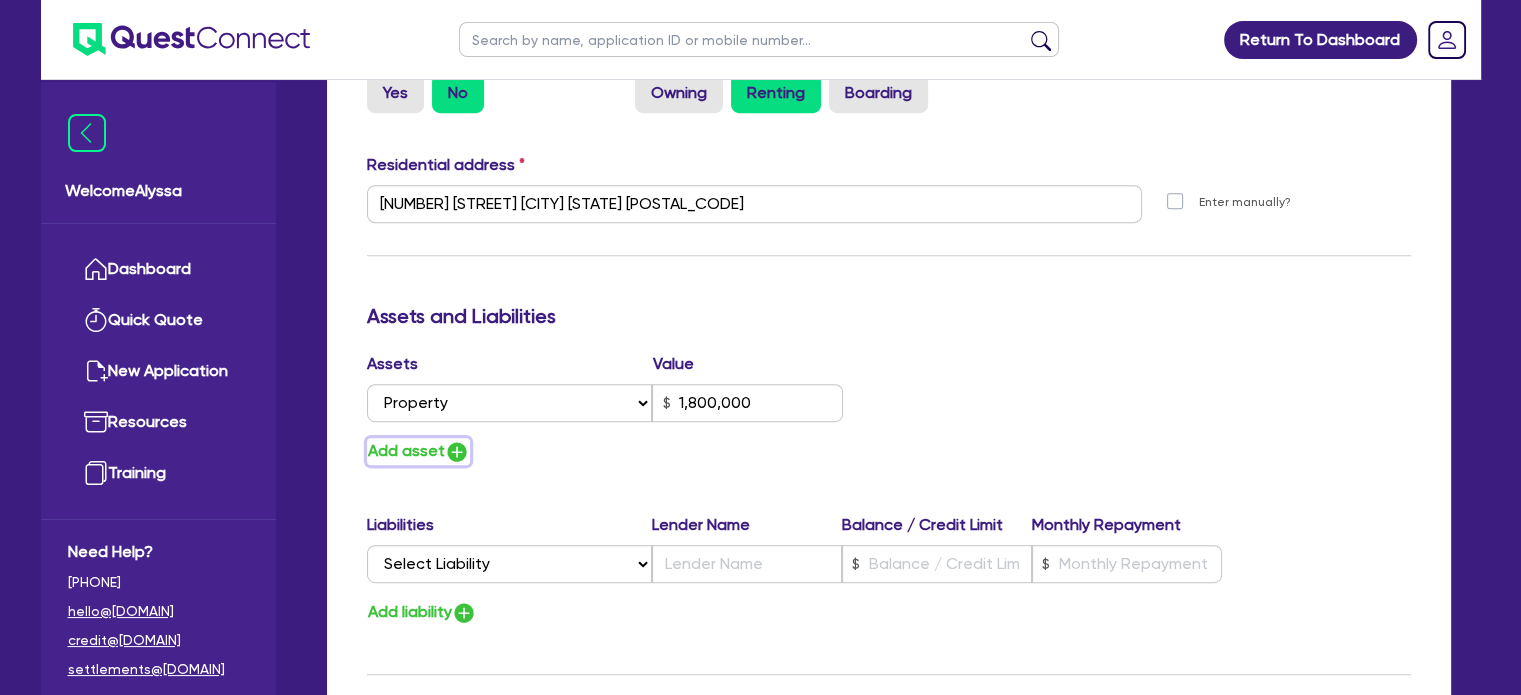 click on "Add asset" at bounding box center (418, 451) 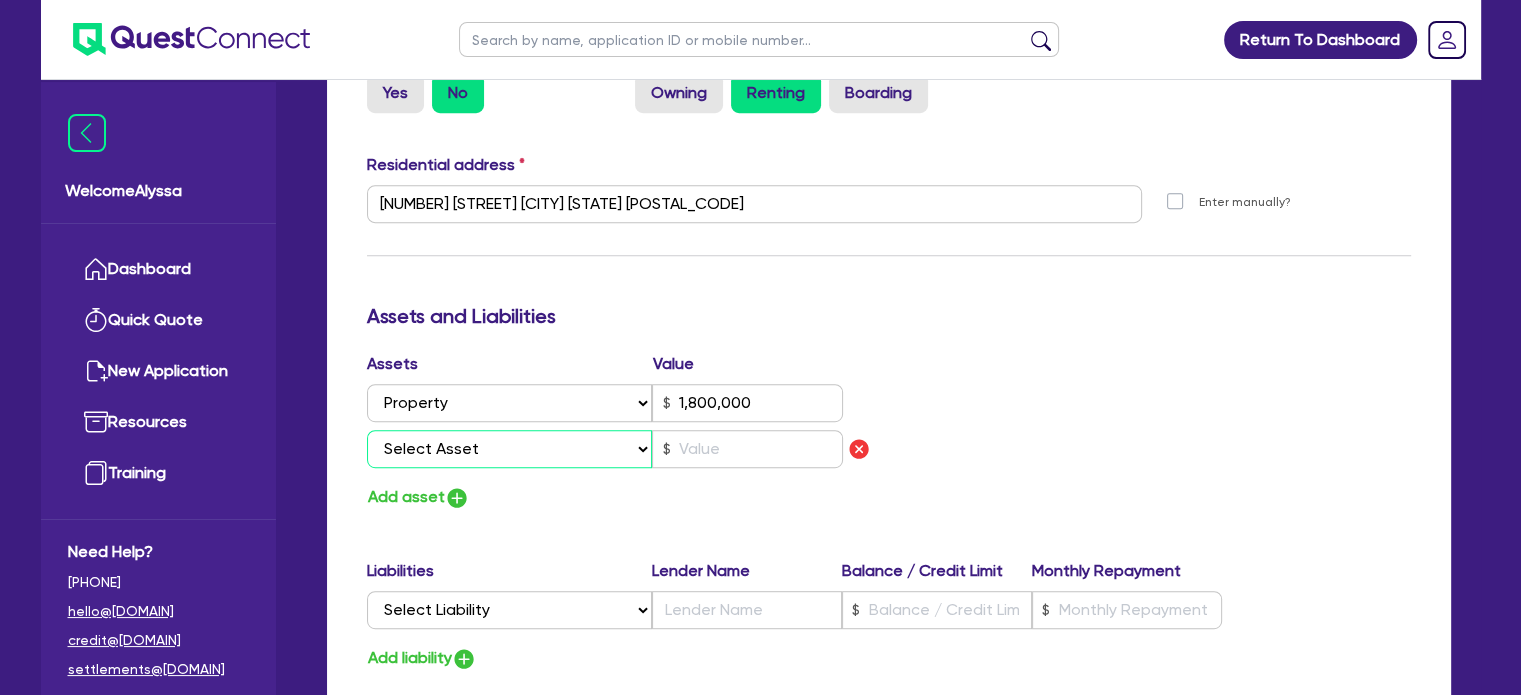 click on "Select Asset Cash Property Investment property Vehicle Truck Trailer Equipment Household & personal asset Other asset" at bounding box center (510, 449) 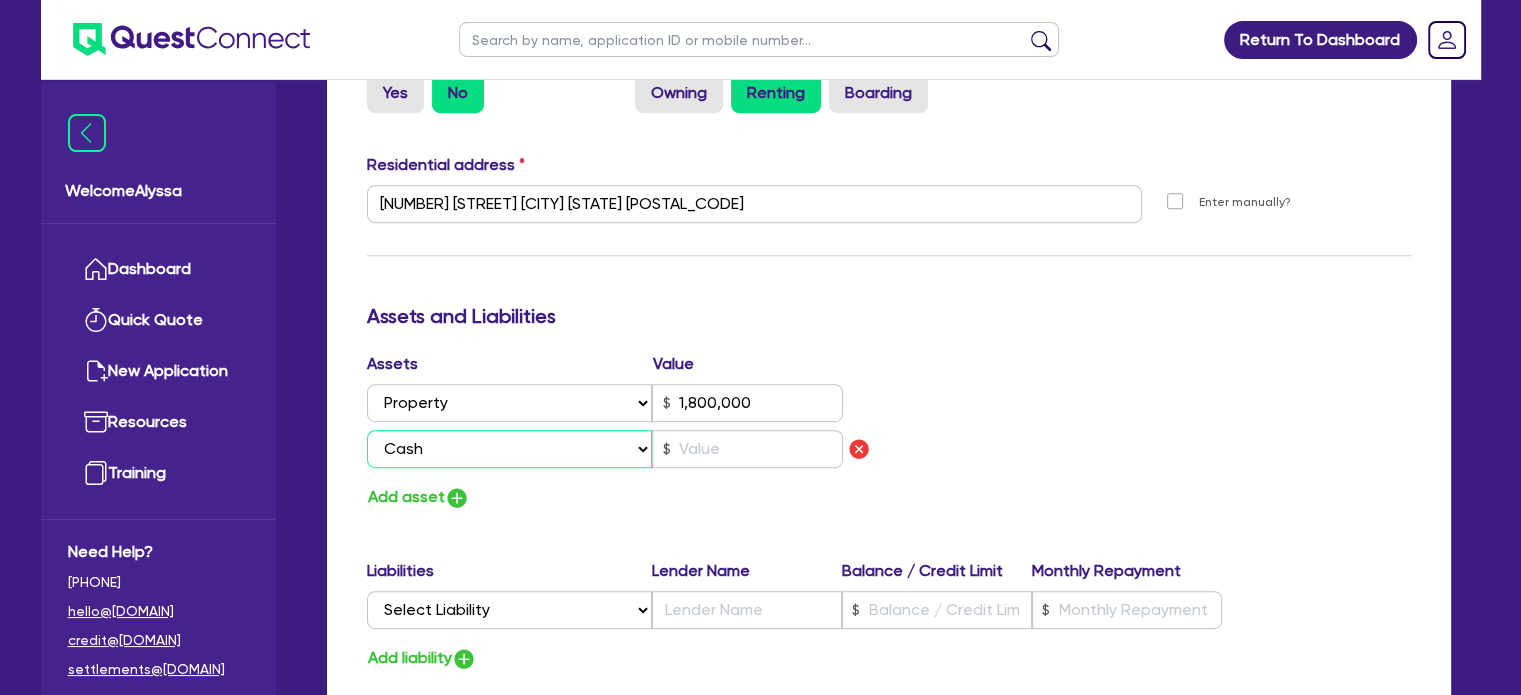 click on "Select Asset Cash Property Investment property Vehicle Truck Trailer Equipment Household & personal asset Other asset" at bounding box center (510, 449) 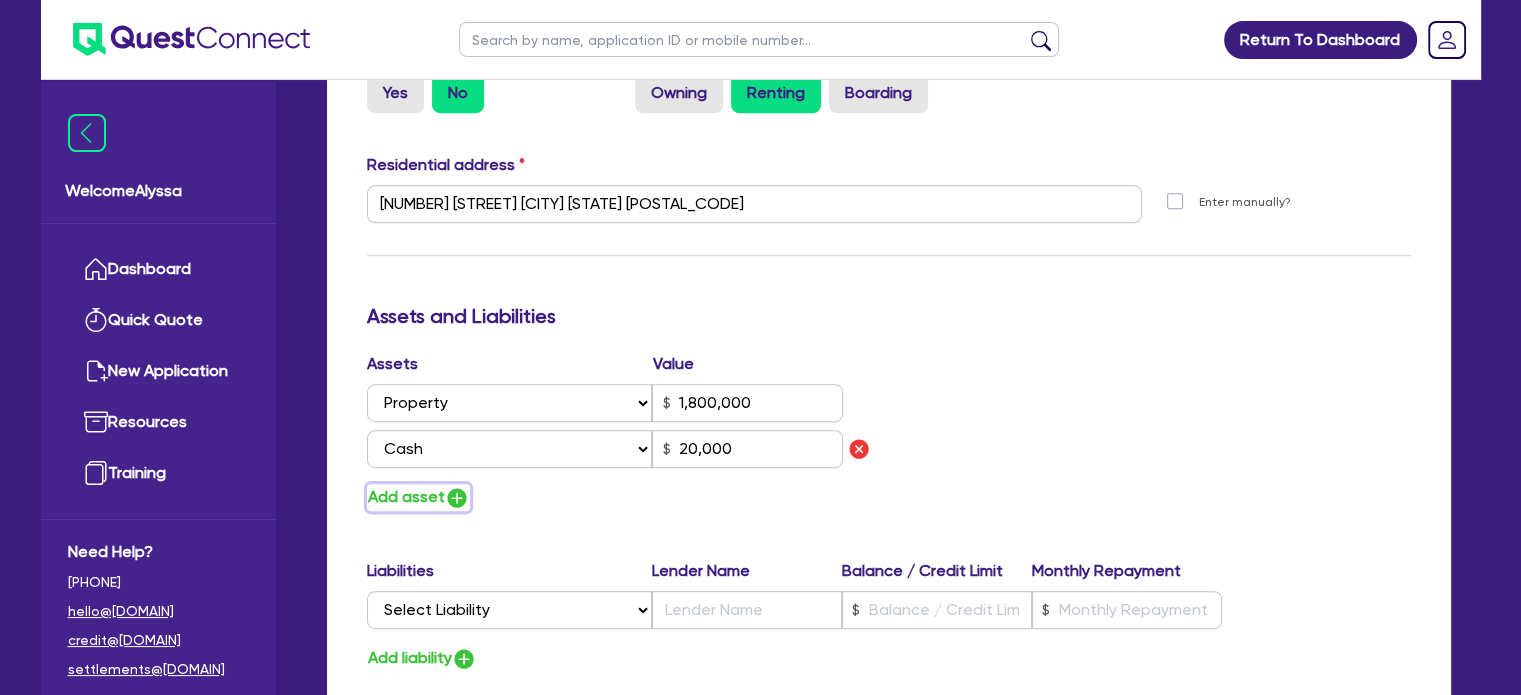 click on "Add asset" at bounding box center (418, 497) 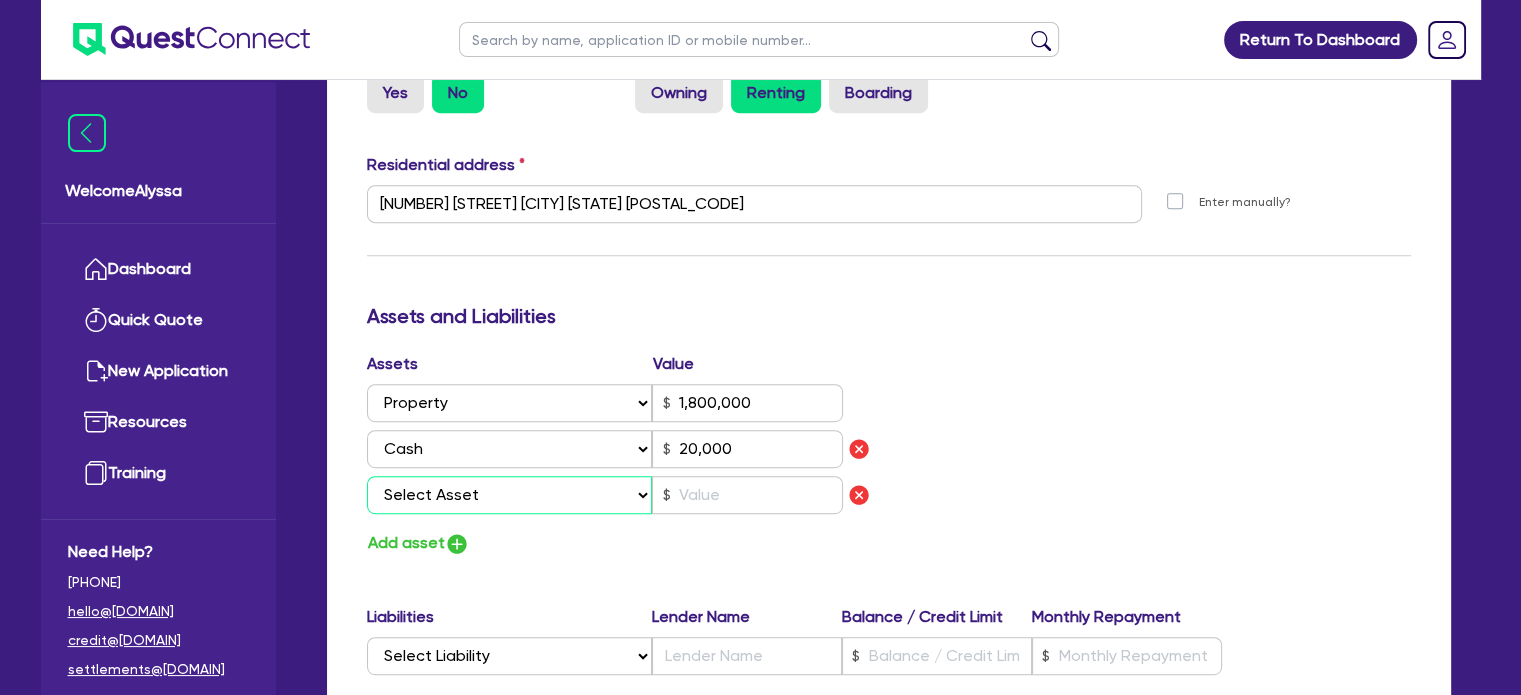 click on "Select Asset Cash Property Investment property Vehicle Truck Trailer Equipment Household & personal asset Other asset" at bounding box center (510, 495) 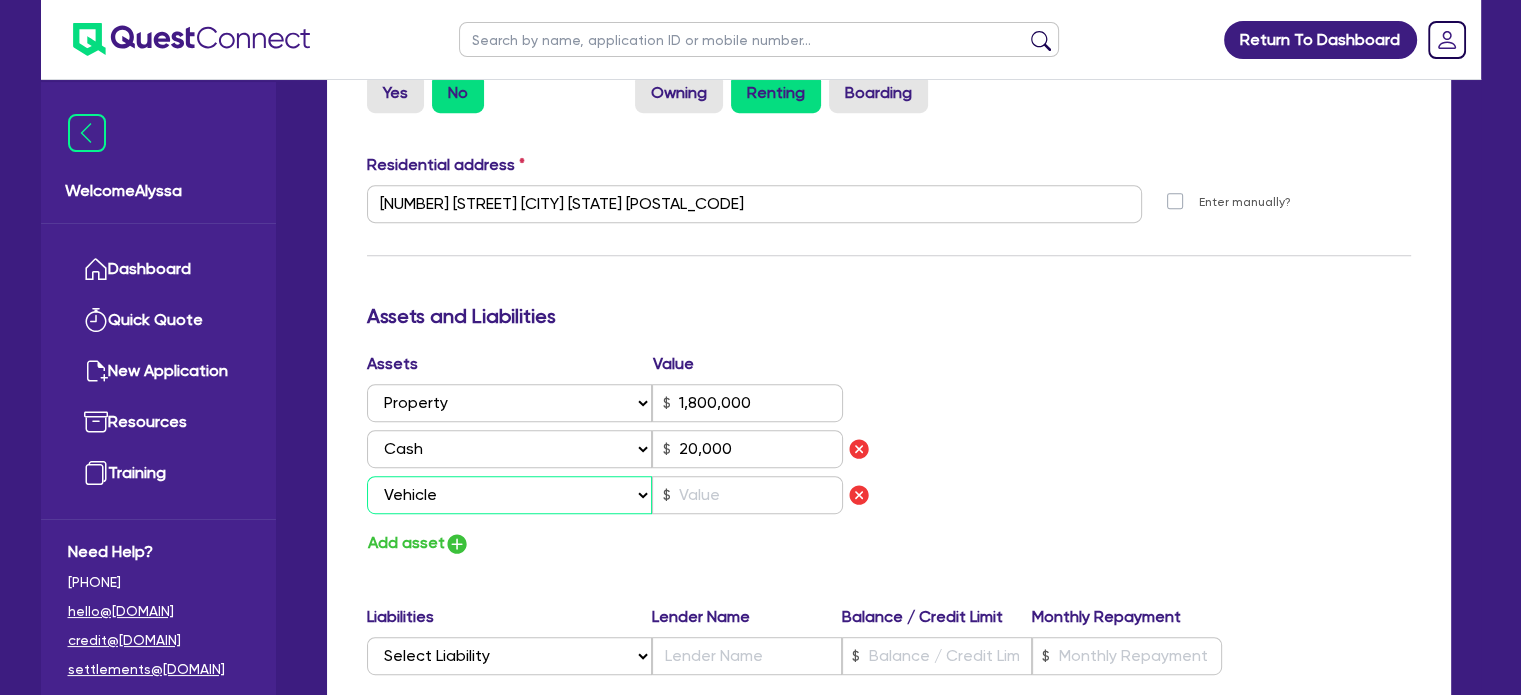 click on "Select Asset Cash Property Investment property Vehicle Truck Trailer Equipment Household & personal asset Other asset" at bounding box center (510, 495) 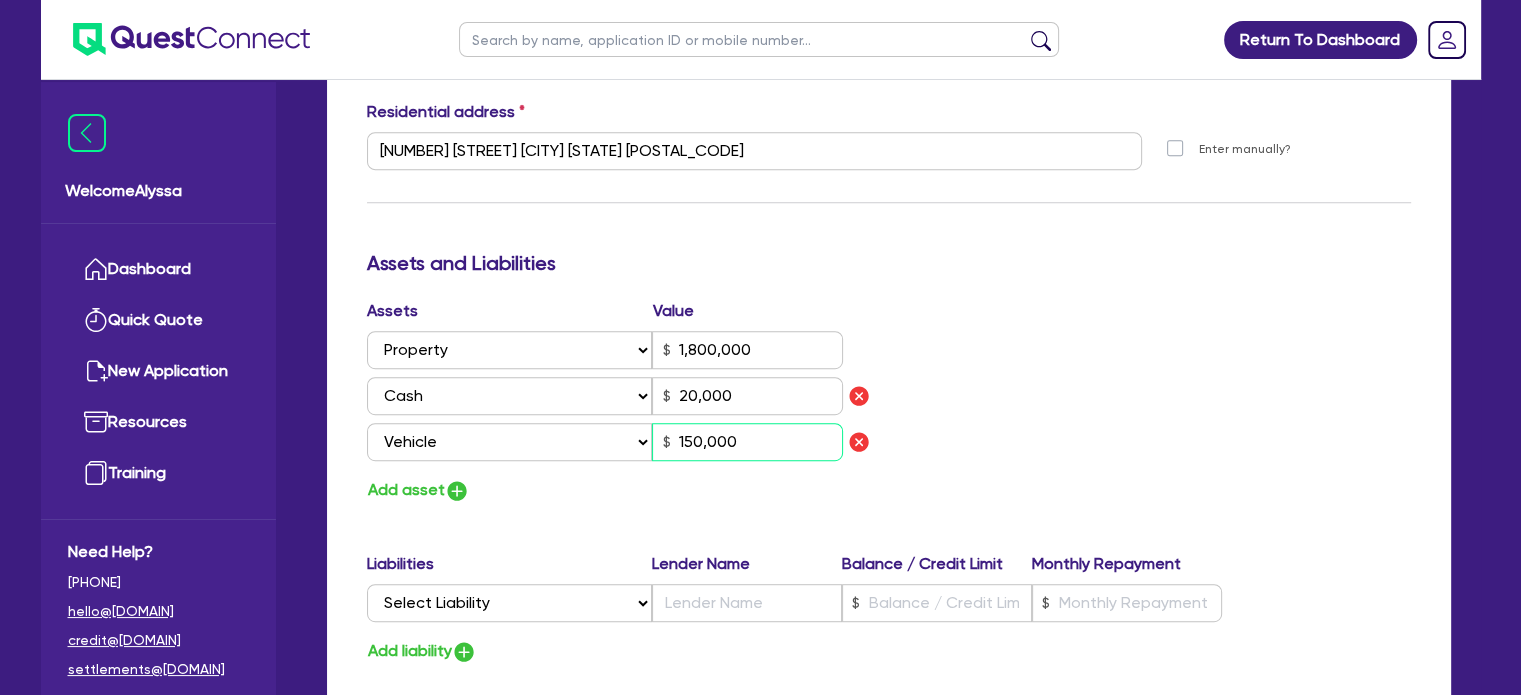 scroll, scrollTop: 1022, scrollLeft: 0, axis: vertical 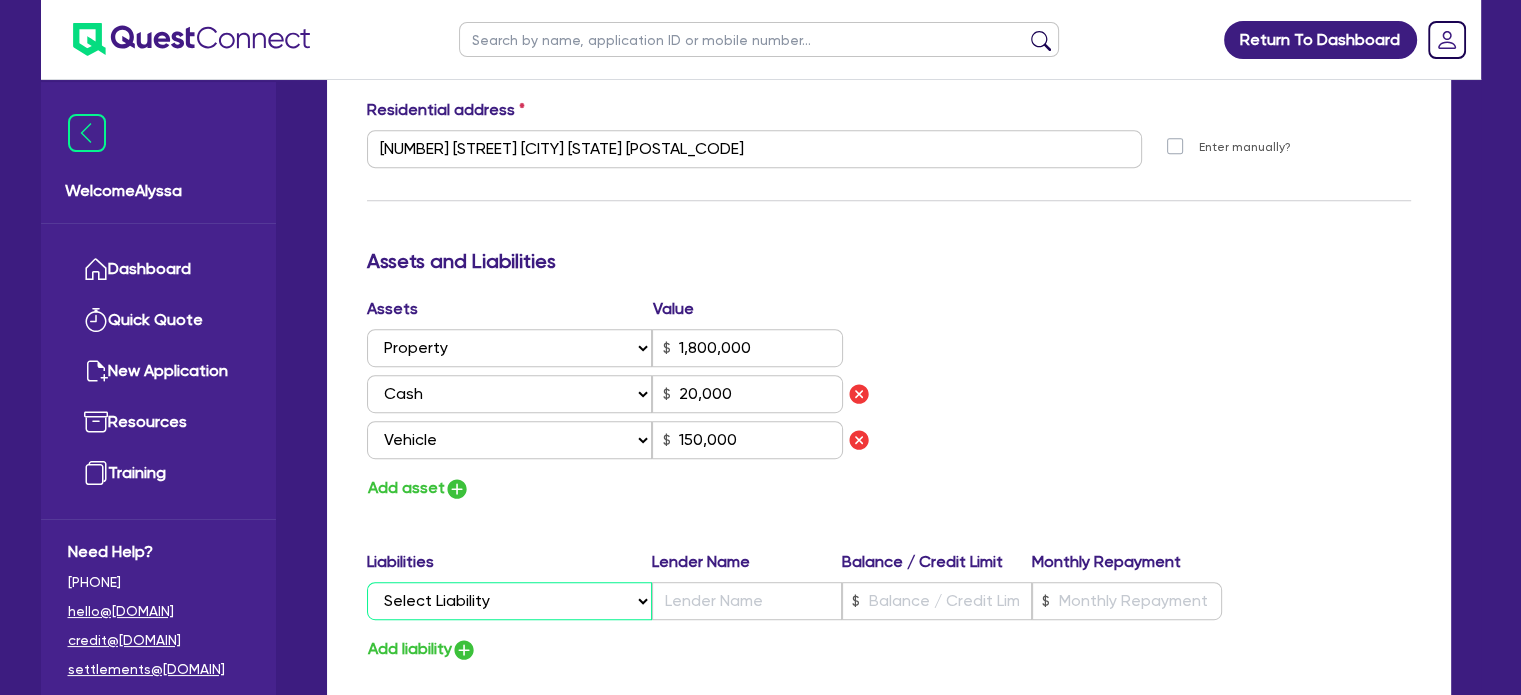 click on "Select Liability Credit card Mortgage Investment property loan Vehicle loan Truck loan Trailer loan Equipment loan Personal loan Other loan" at bounding box center (509, 601) 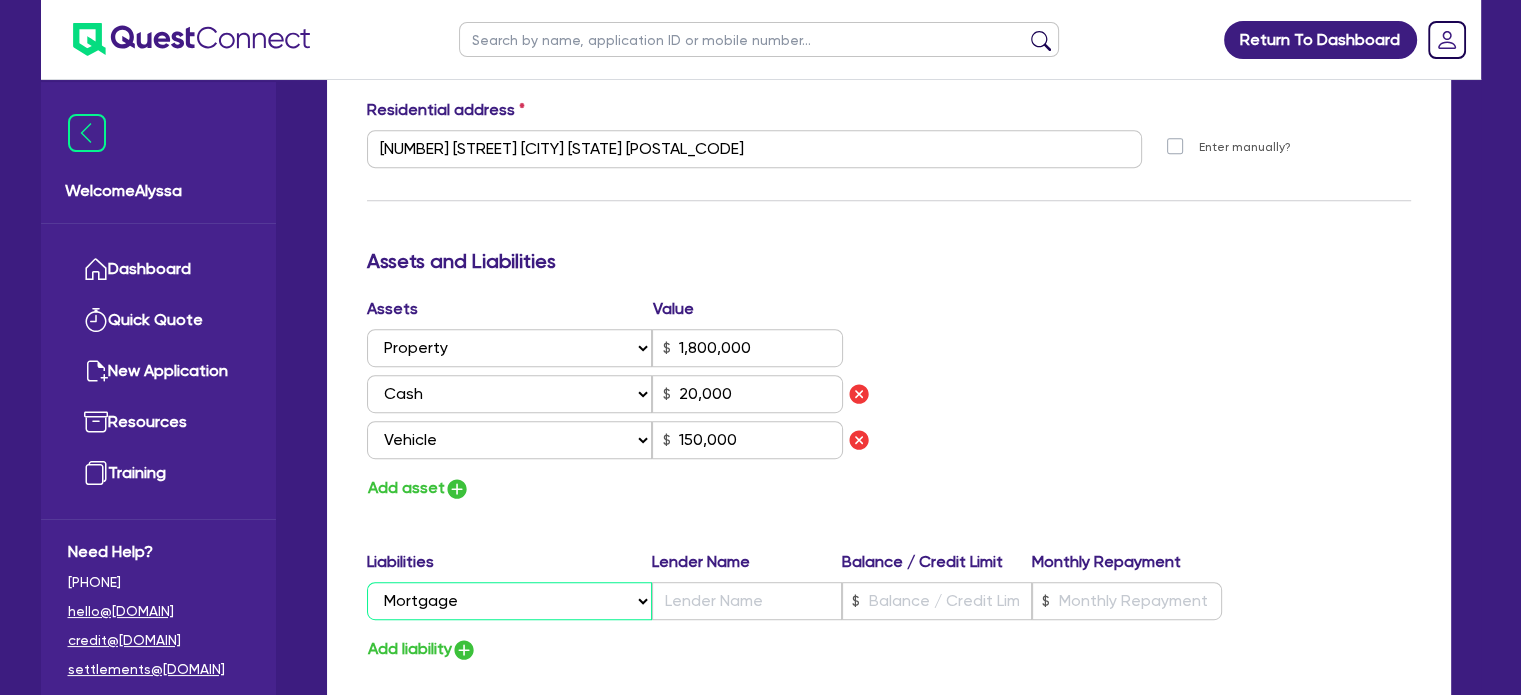click on "Select Liability Credit card Mortgage Investment property loan Vehicle loan Truck loan Trailer loan Equipment loan Personal loan Other loan" at bounding box center (509, 601) 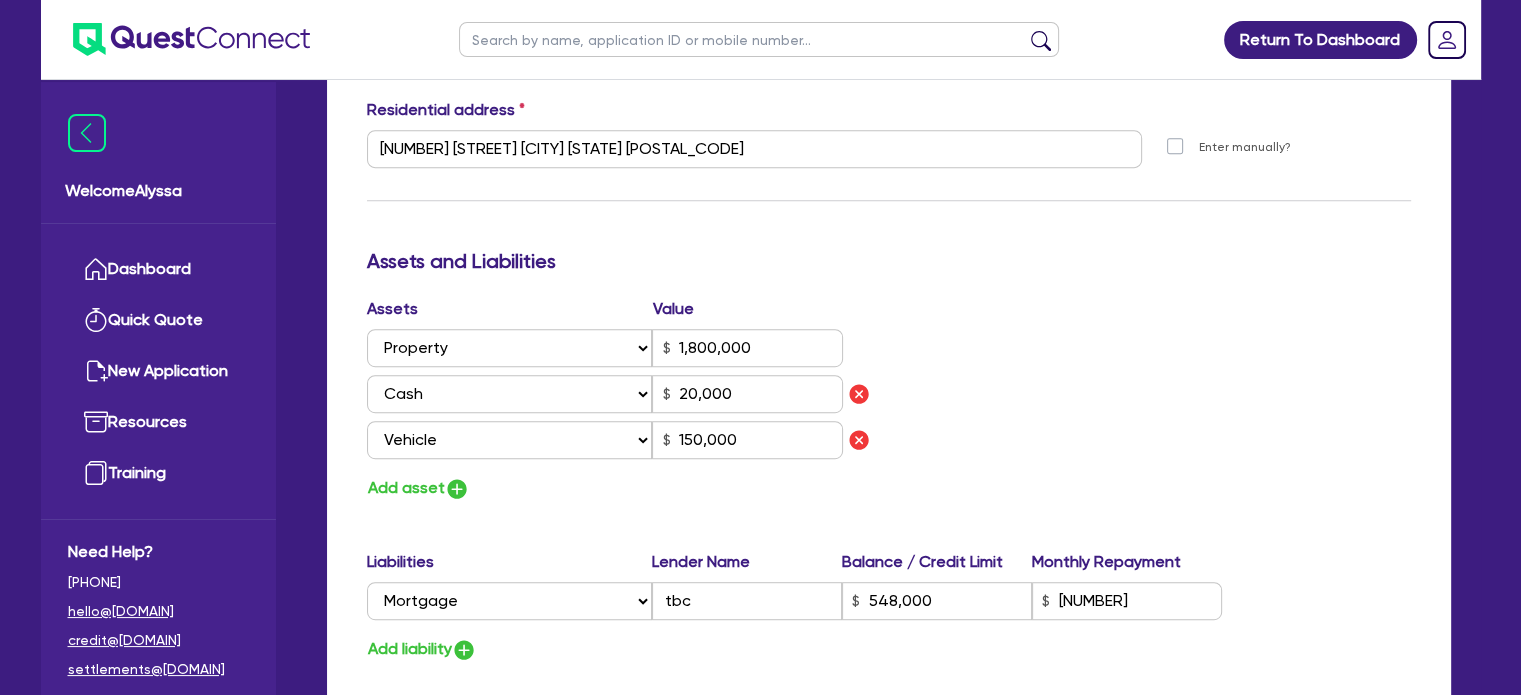 click on "Assets Value Select Asset Cash Property Investment property Vehicle Truck Trailer Equipment Household & personal asset Other asset 1,800,000 Select Asset Cash Property Investment property Vehicle Truck Trailer Equipment Household & personal asset Other asset 20,000 Select Asset Cash Property Investment property Vehicle Truck Trailer Equipment Household & personal asset Other asset 150,000 Add asset" at bounding box center [889, 399] 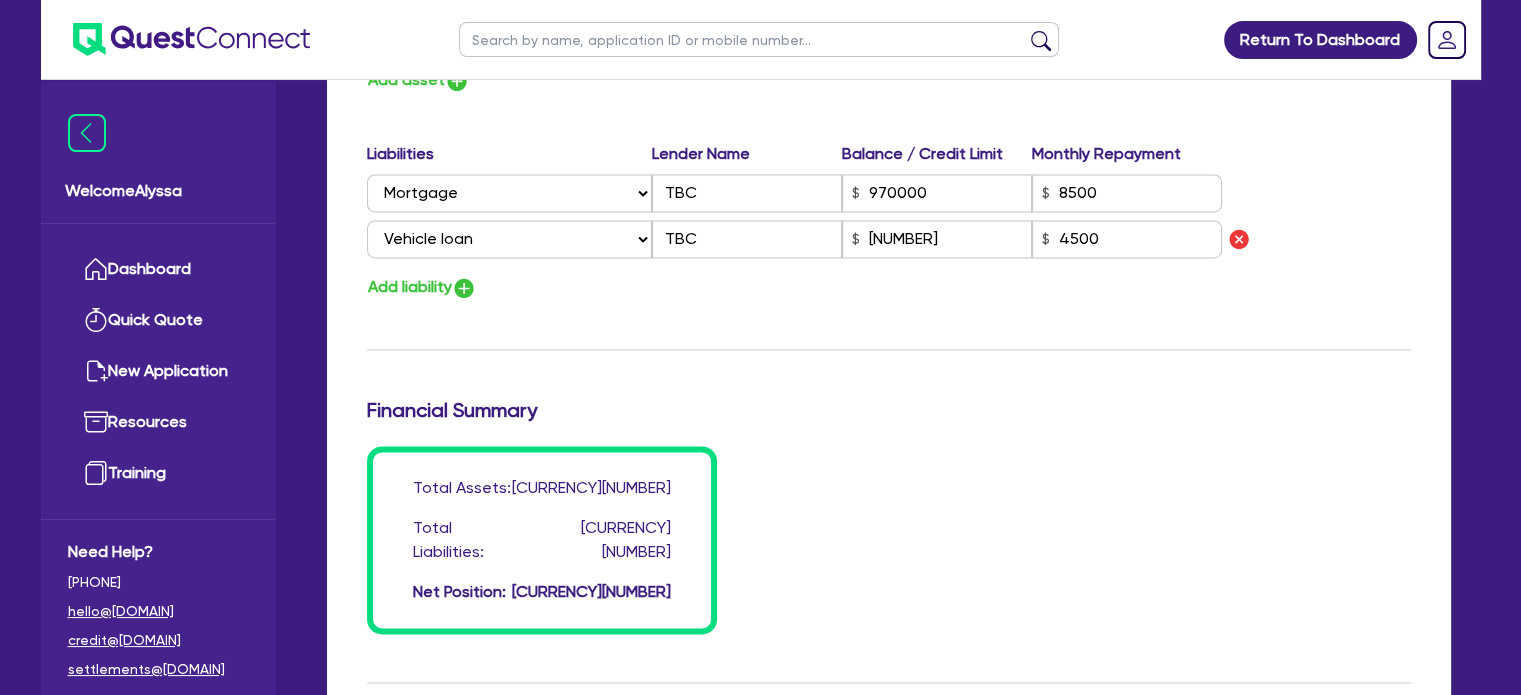 scroll, scrollTop: 3306, scrollLeft: 0, axis: vertical 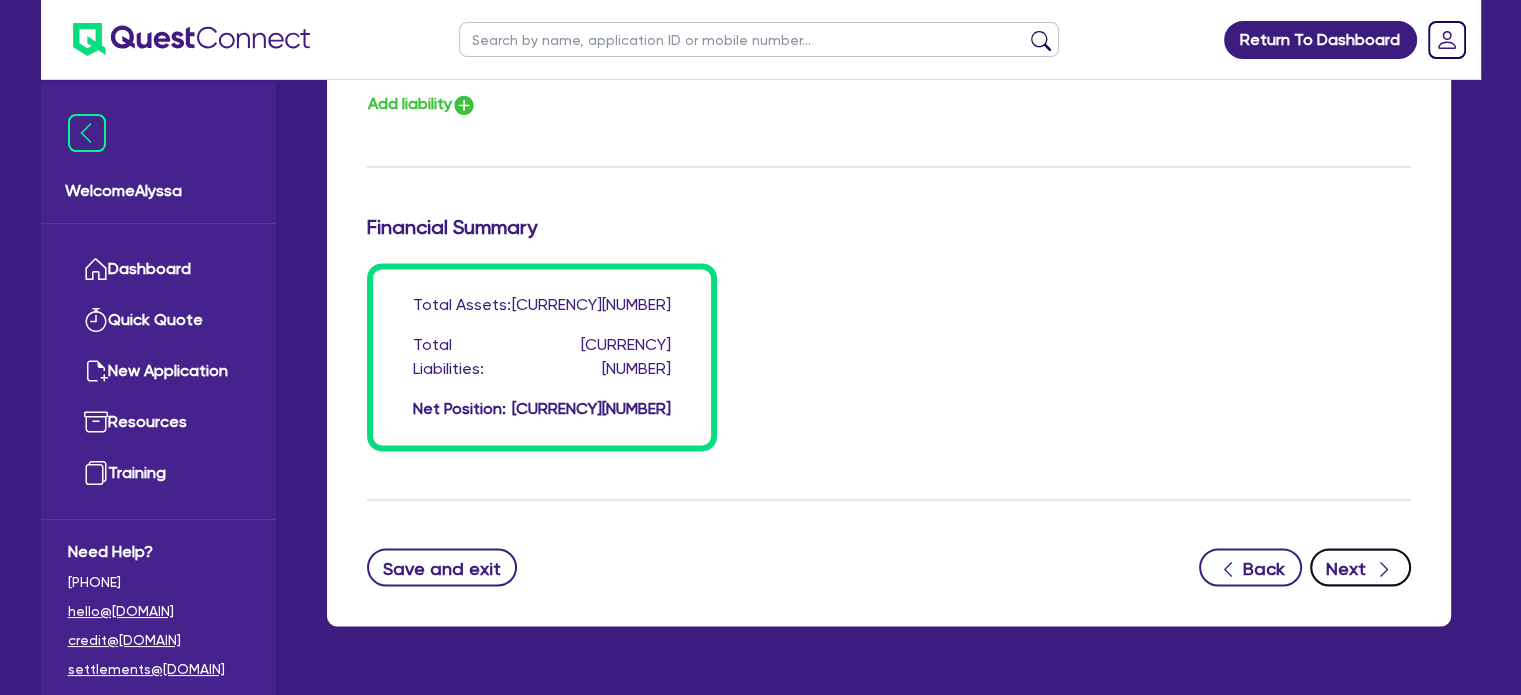 click on "Next" at bounding box center (1360, 567) 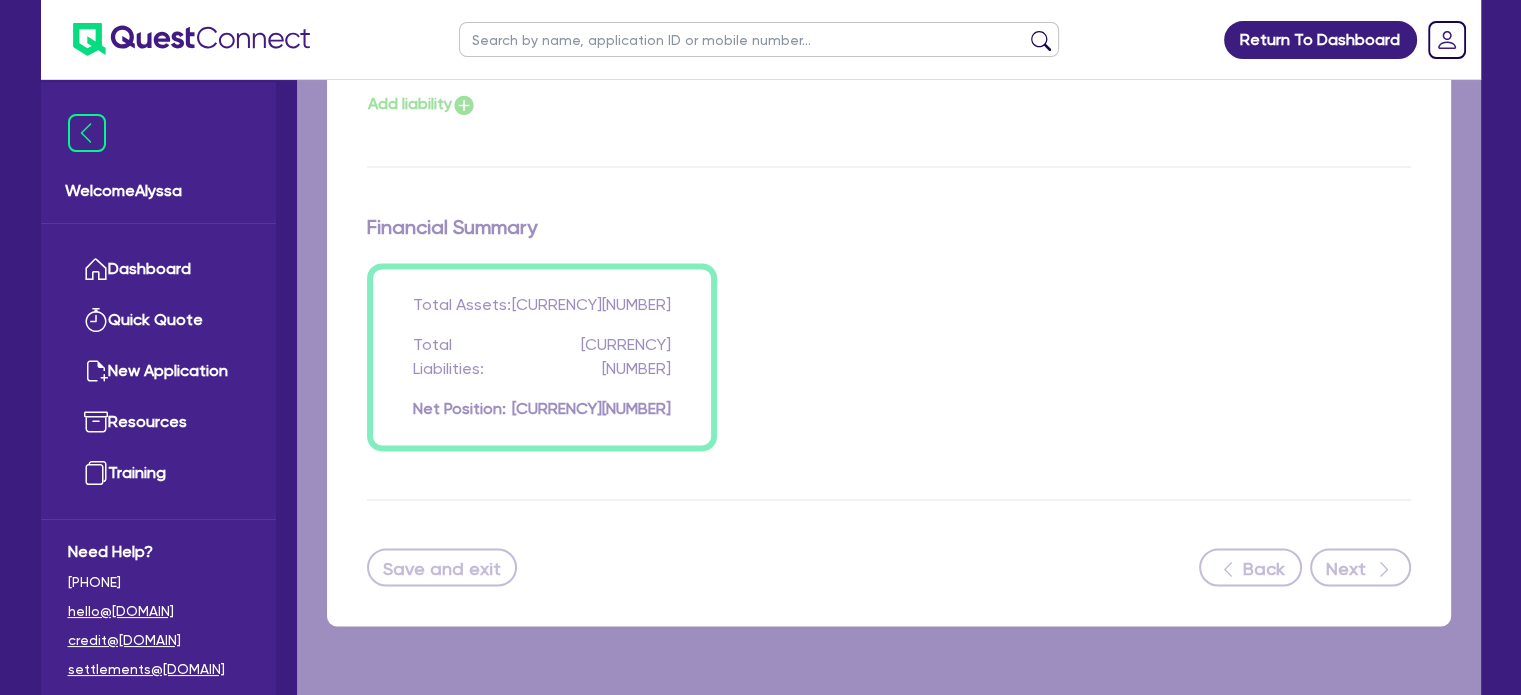 scroll, scrollTop: 0, scrollLeft: 0, axis: both 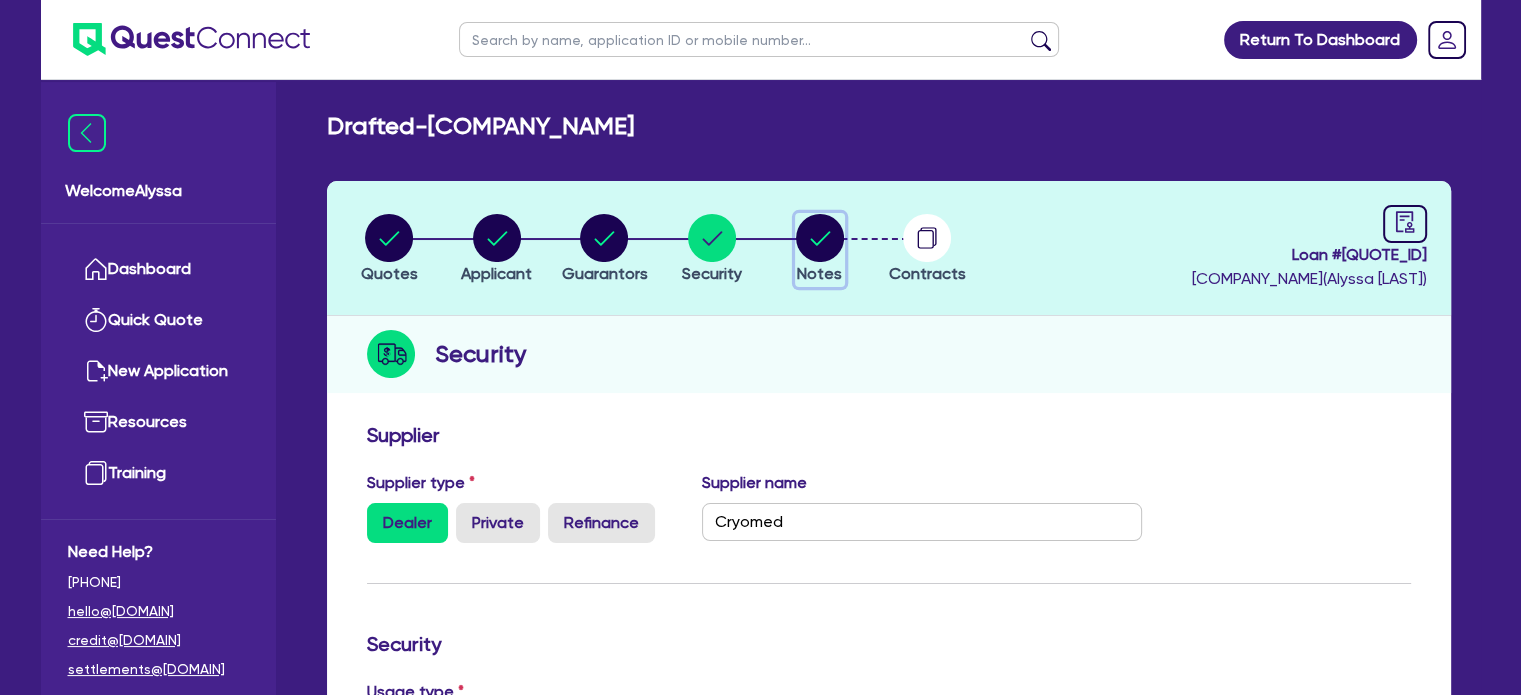 click 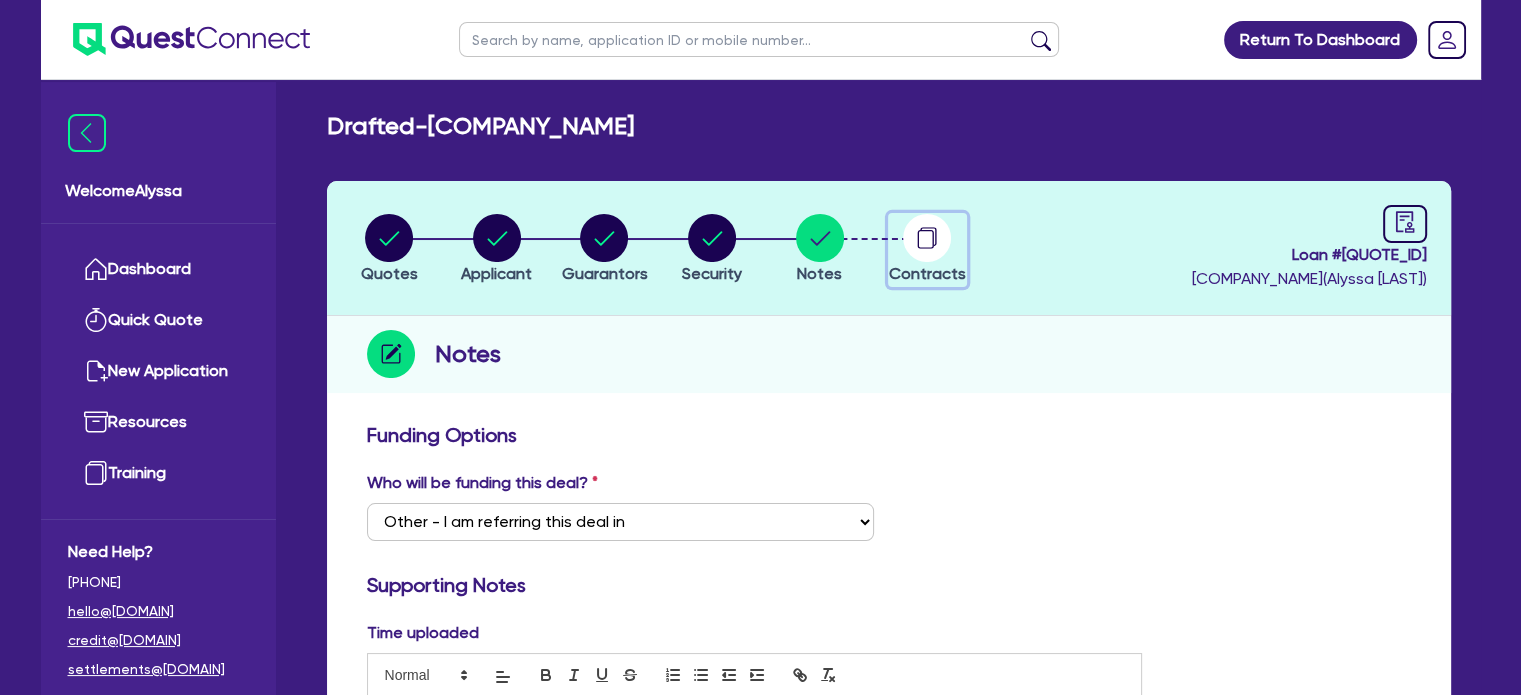 click 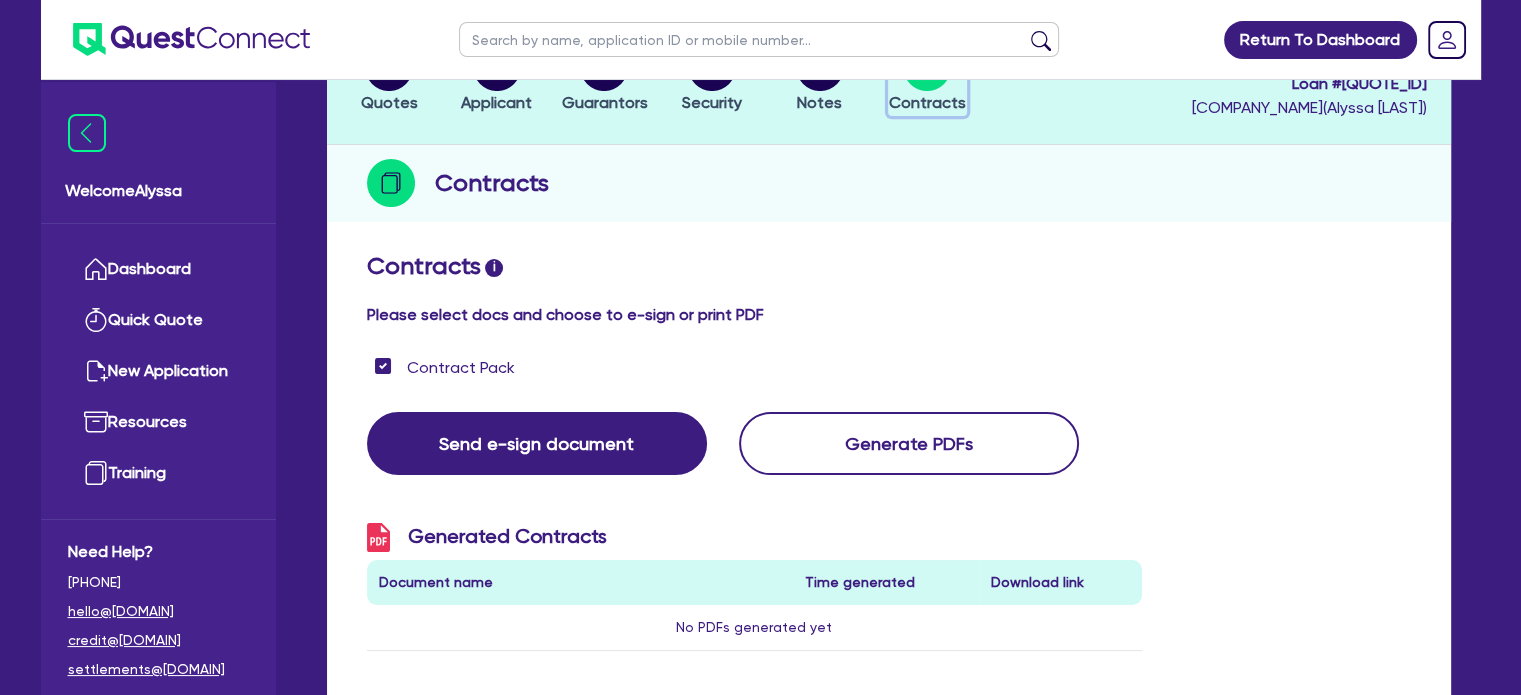 scroll, scrollTop: 19, scrollLeft: 0, axis: vertical 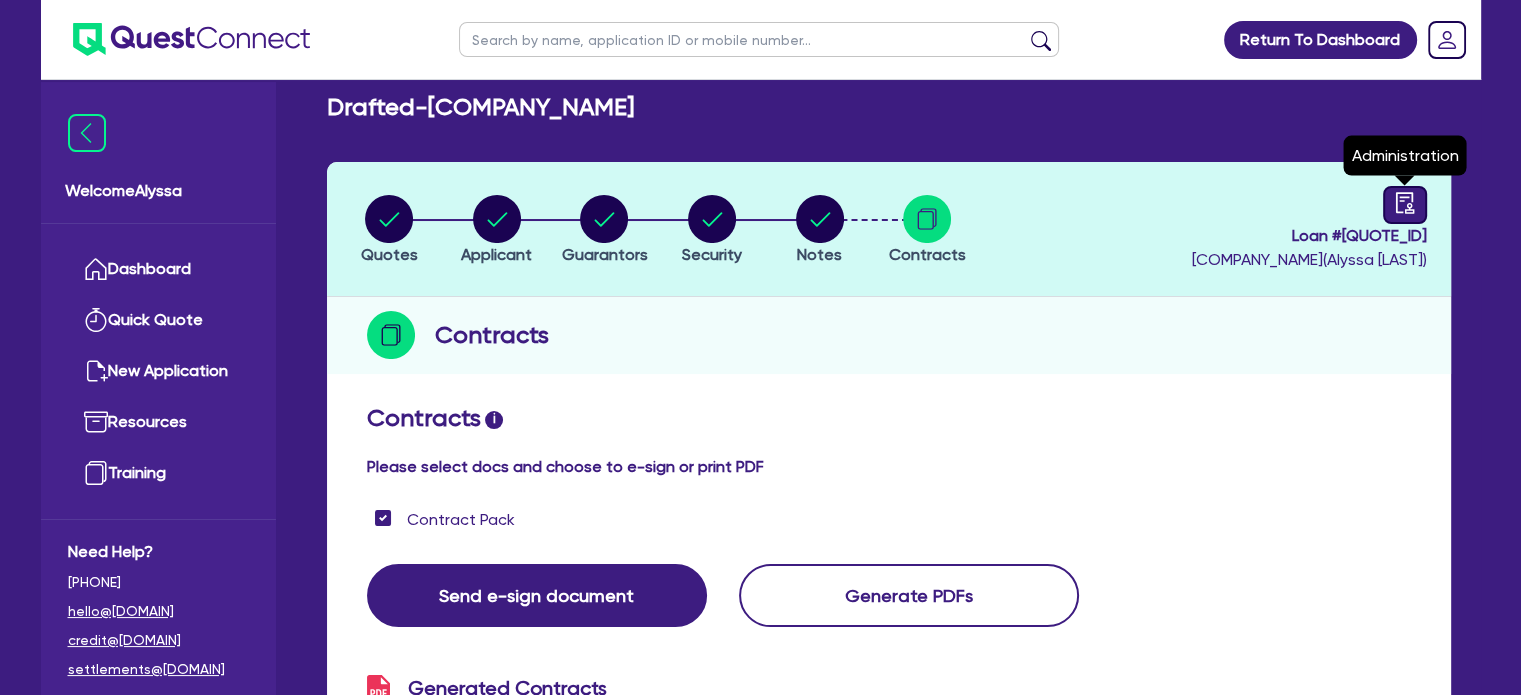 click 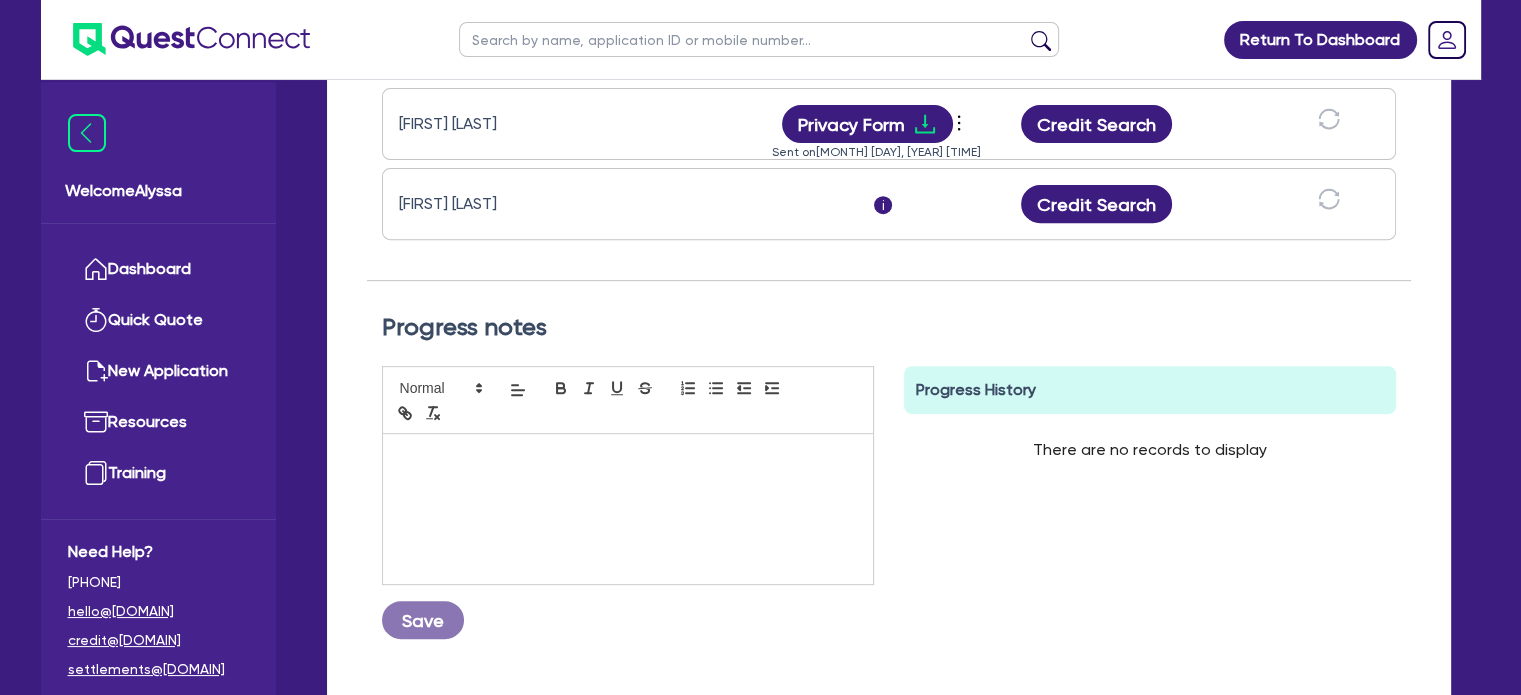 scroll, scrollTop: 710, scrollLeft: 0, axis: vertical 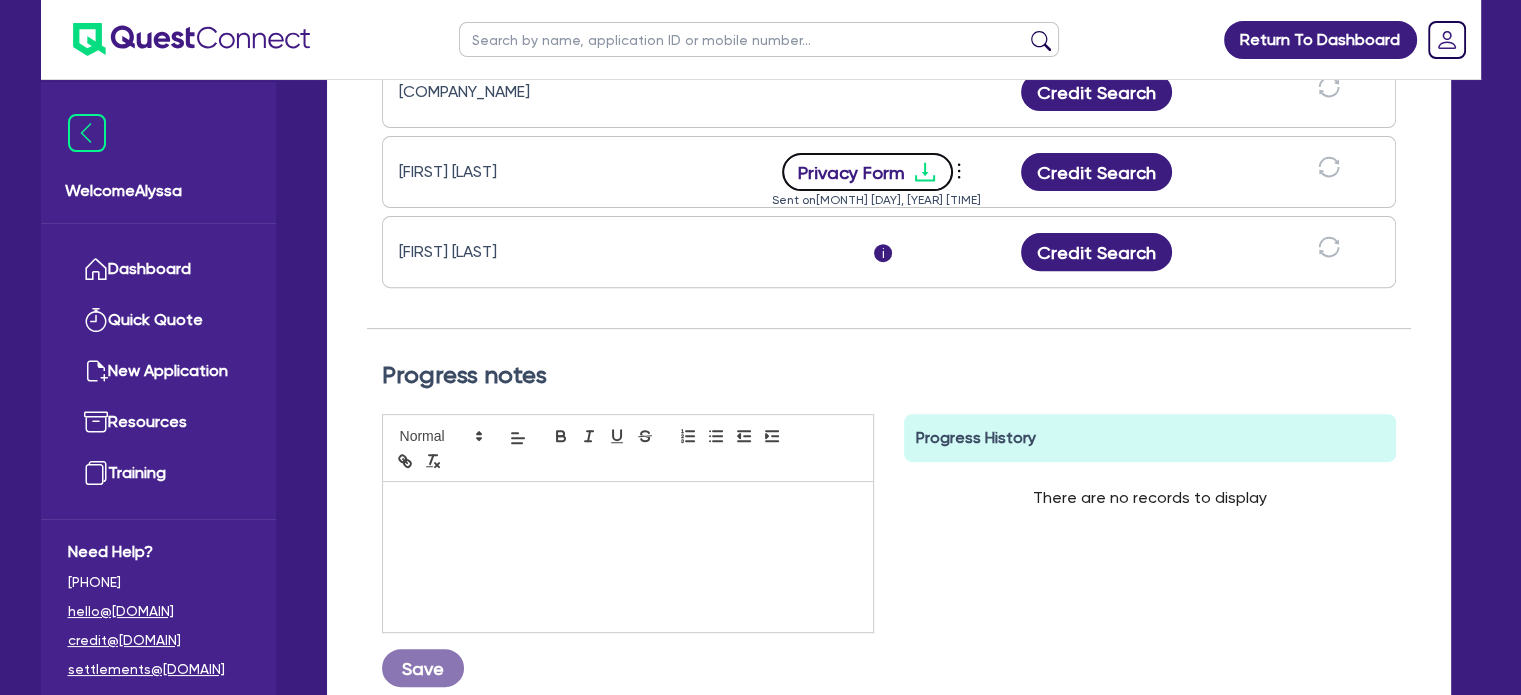 click on "Privacy Form" at bounding box center [868, 172] 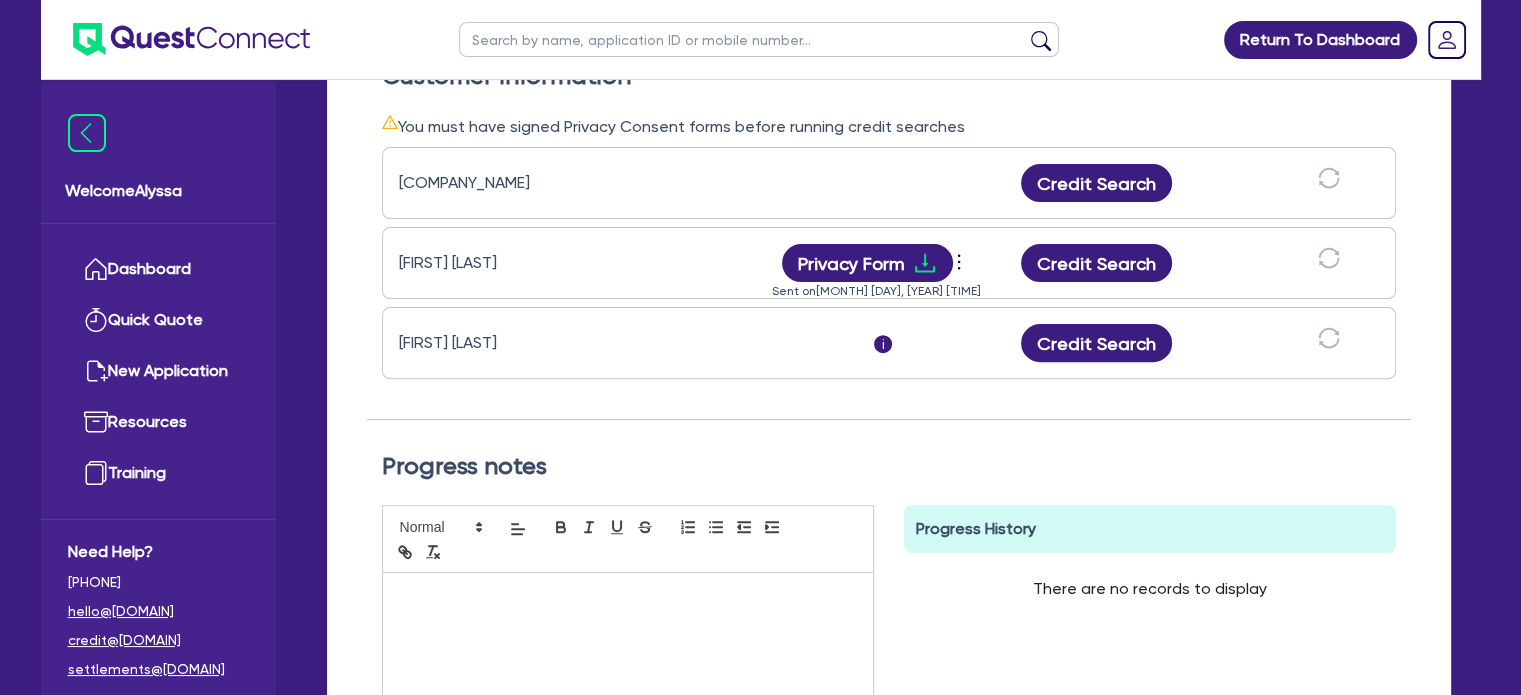 scroll, scrollTop: 618, scrollLeft: 0, axis: vertical 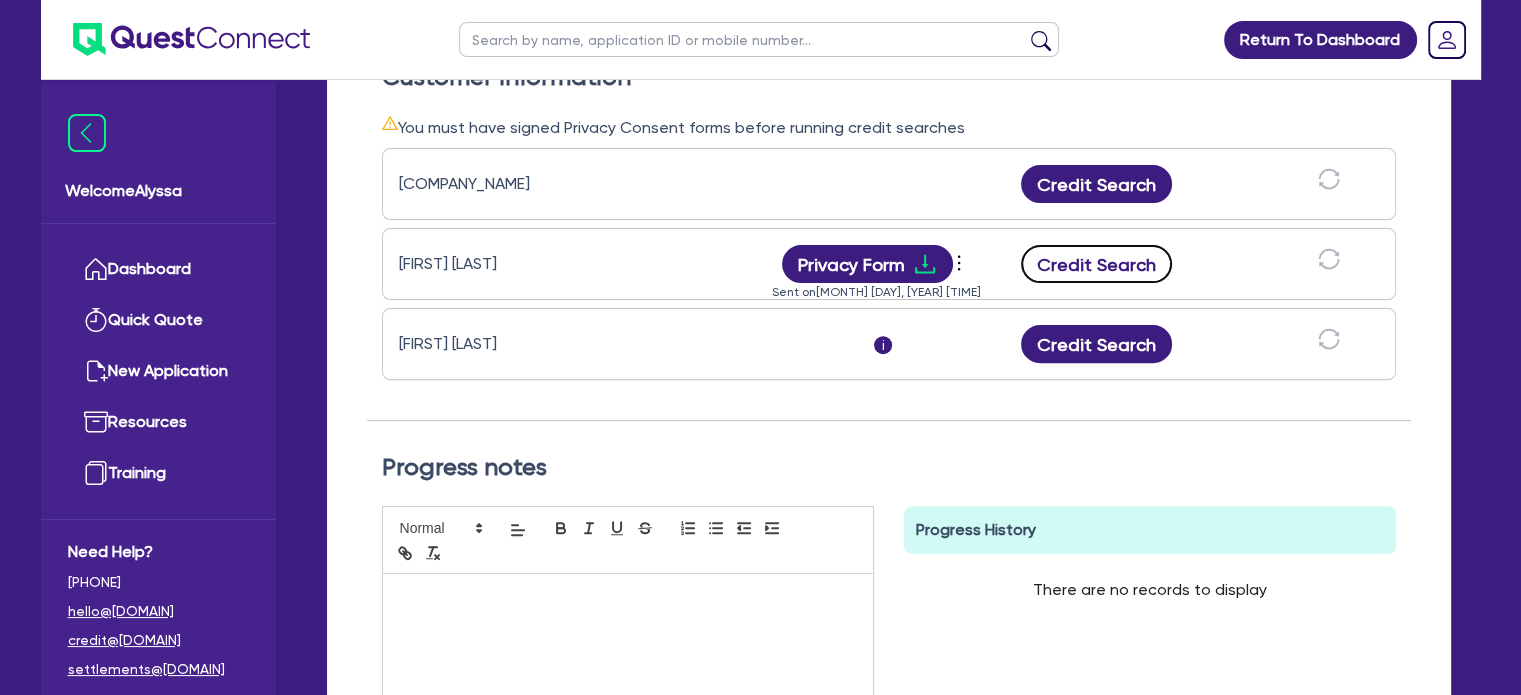 click on "Credit Search" at bounding box center [1097, 264] 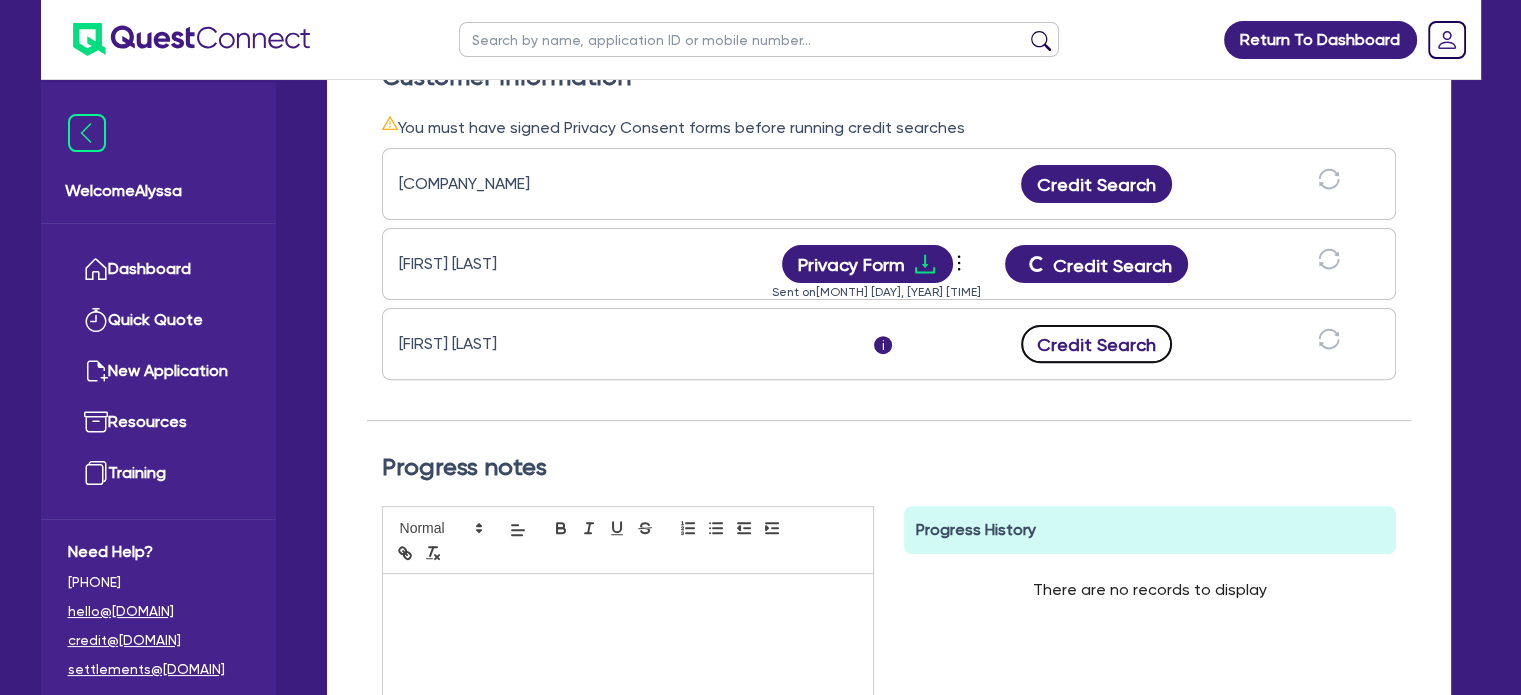 click on "Credit Search" at bounding box center (1097, 344) 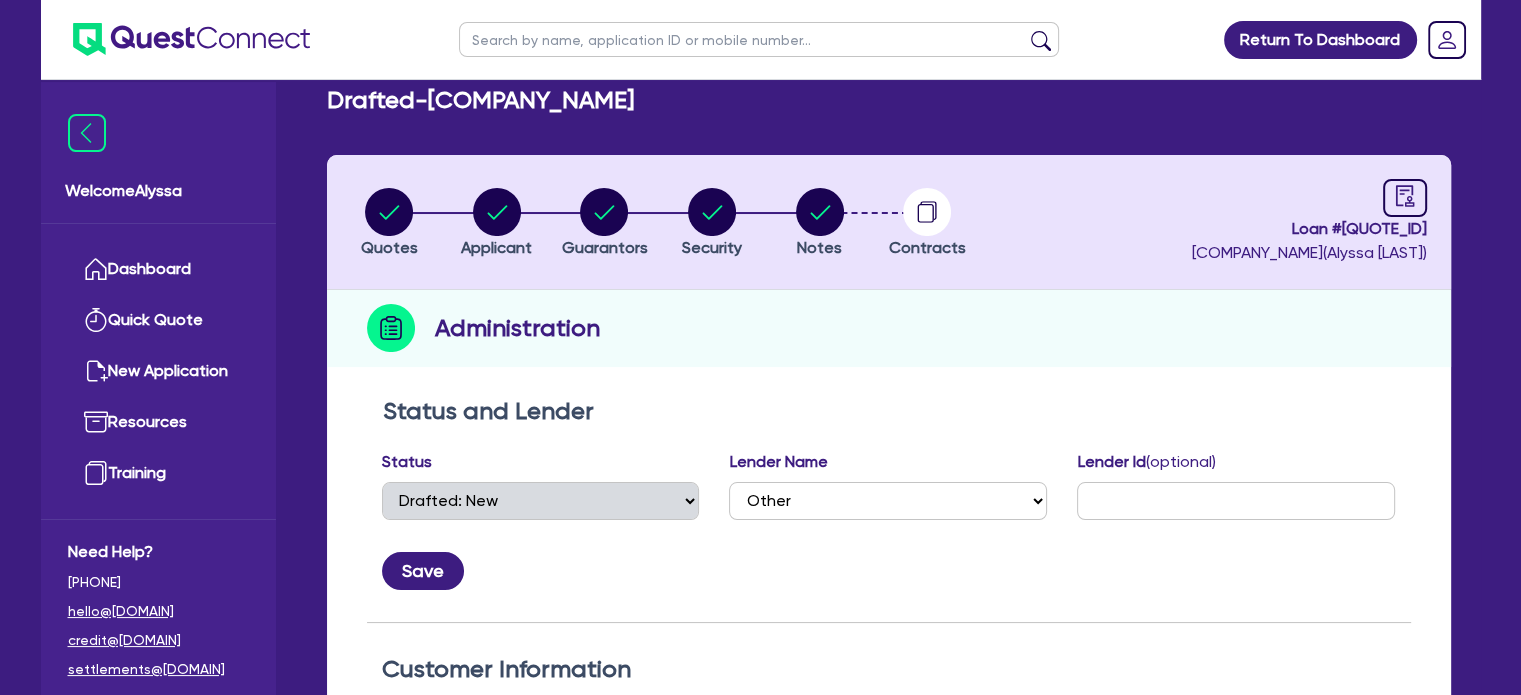 scroll, scrollTop: 0, scrollLeft: 0, axis: both 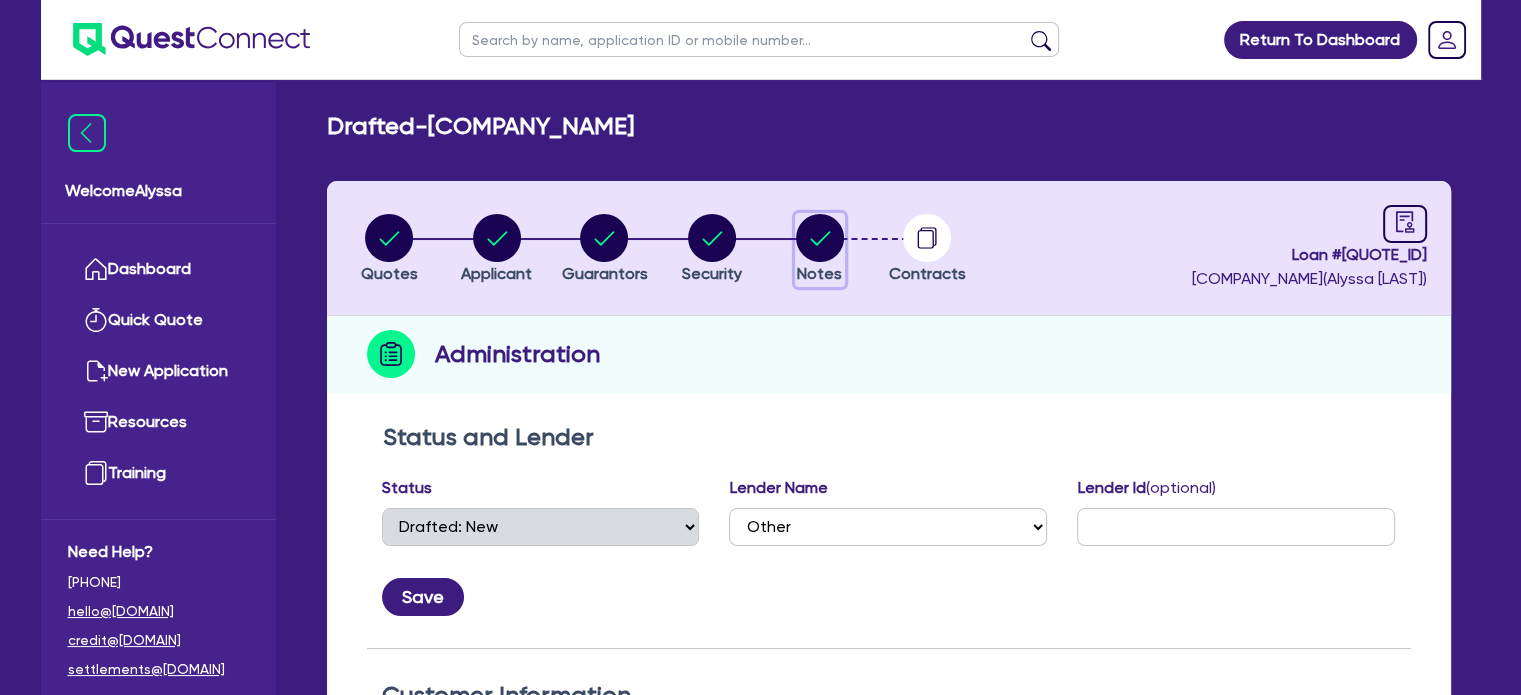 click 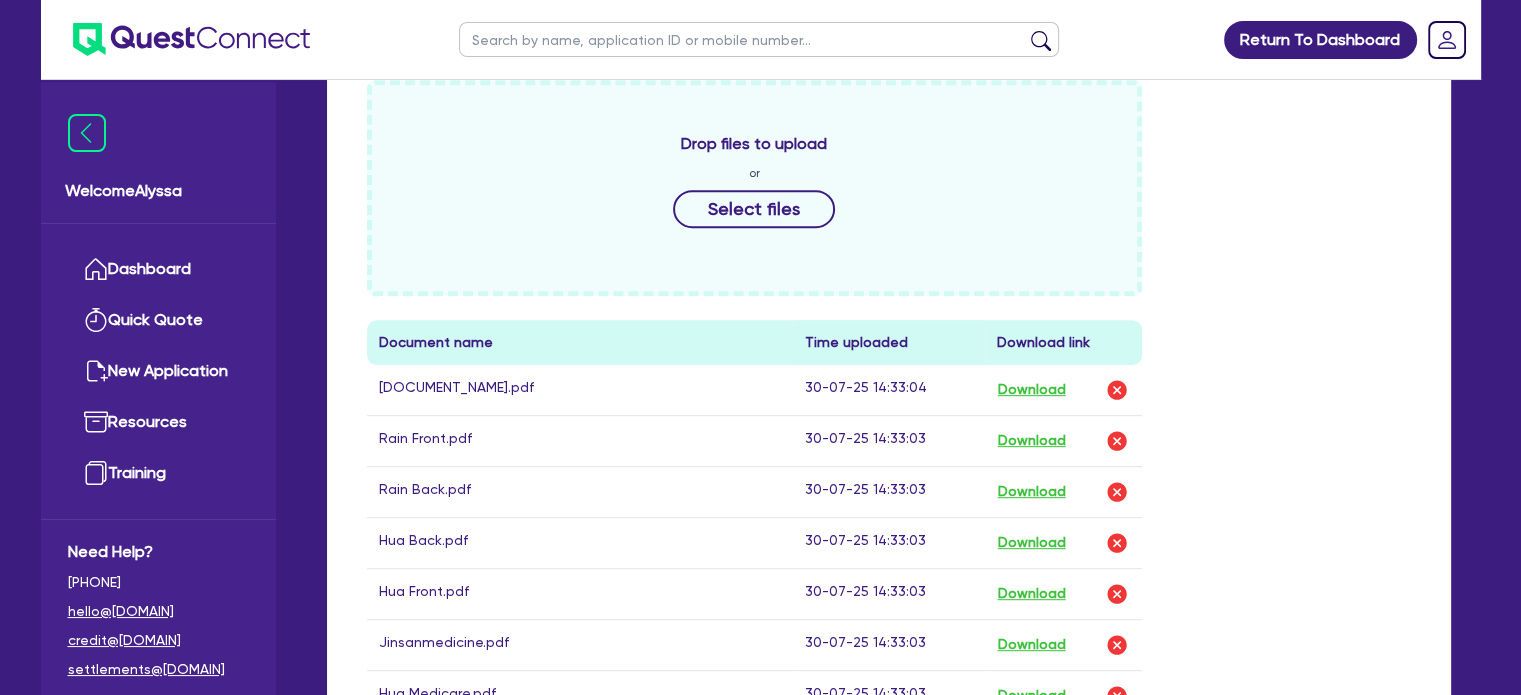 scroll, scrollTop: 947, scrollLeft: 0, axis: vertical 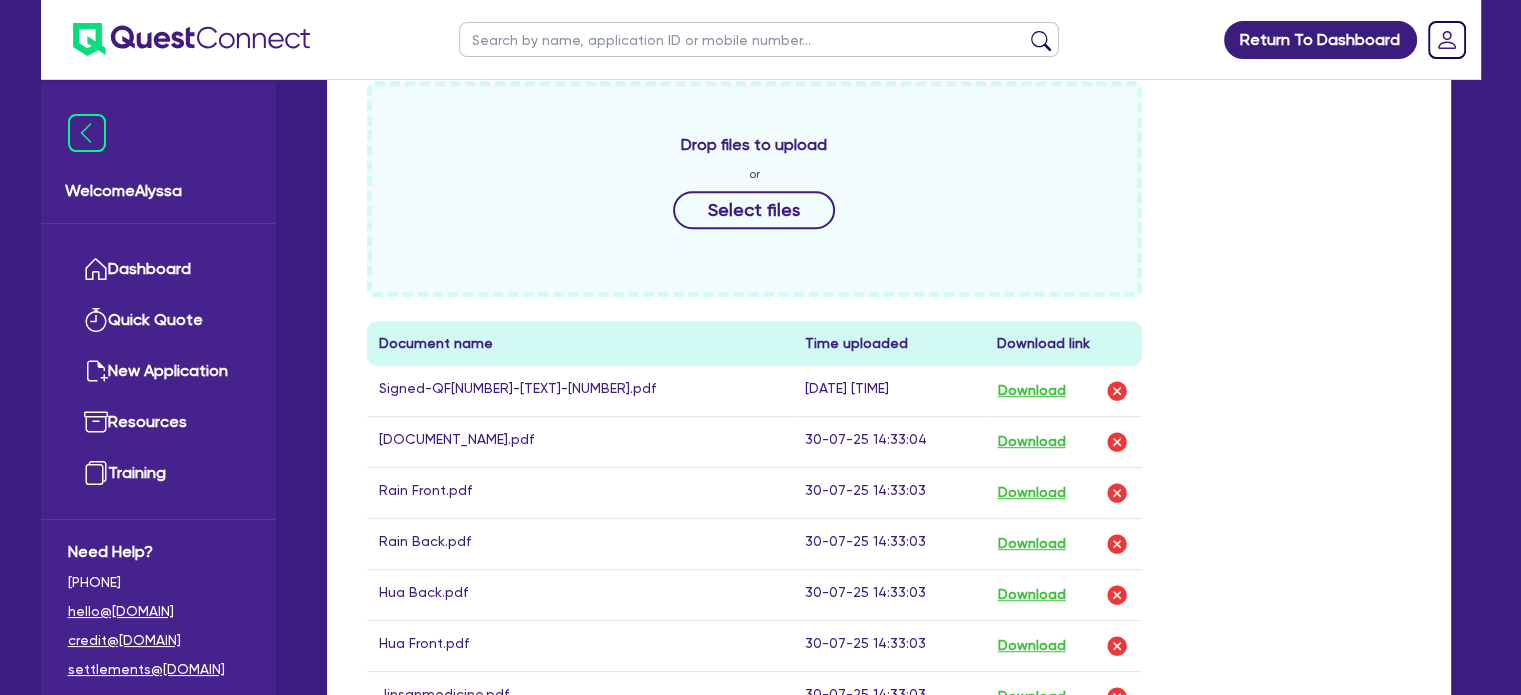 click on "Drop files to upload or Select files Document name Time uploaded Download link Signed-QF14791-PRIVACY_CONSENT_FORM-[NUMBER].pdf [DATE] [TIME] Download Jinsan Front.pdf [DATE] [TIME] Download Rain Front.pdf [DATE] [TIME] Download Rain Back.pdf [DATE] [TIME] Download Hua Back.pdf [DATE] [TIME] Download Hua Front.pdf [DATE] [TIME] Download Jinsan medicare.pdf [DATE] [TIME] Download Hua Medicare.pdf [DATE] [TIME] Download Rain Medicare.pdf [DATE] [TIME] Download Jinsan Back.pdf [DATE] [TIME] Download Invoice INV-48770 for ArtsBeautyBoutiquePtyLtd (1).pdf [DATE] [TIME] Download Delete "undefined" Are you sure you want to proceed with this action? Cancel Proceed" at bounding box center (889, 520) 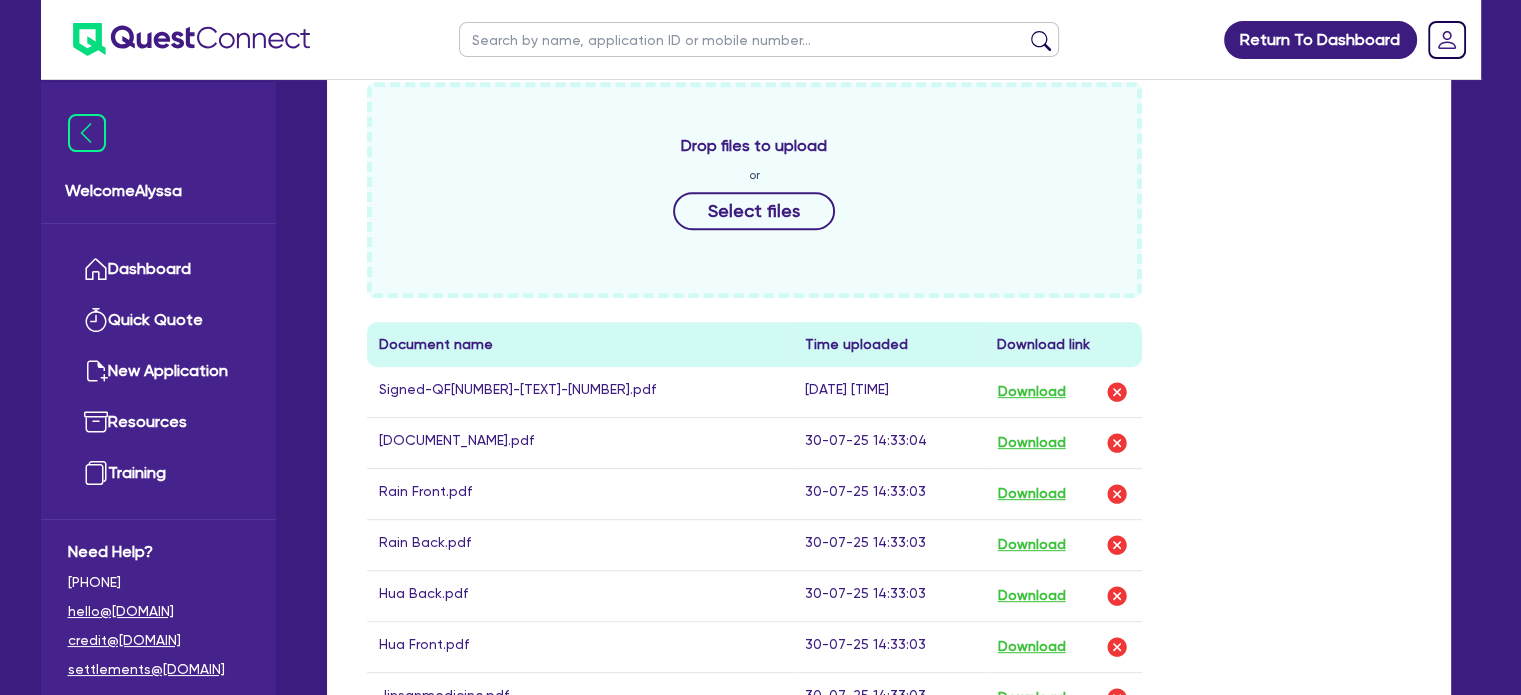 scroll, scrollTop: 945, scrollLeft: 0, axis: vertical 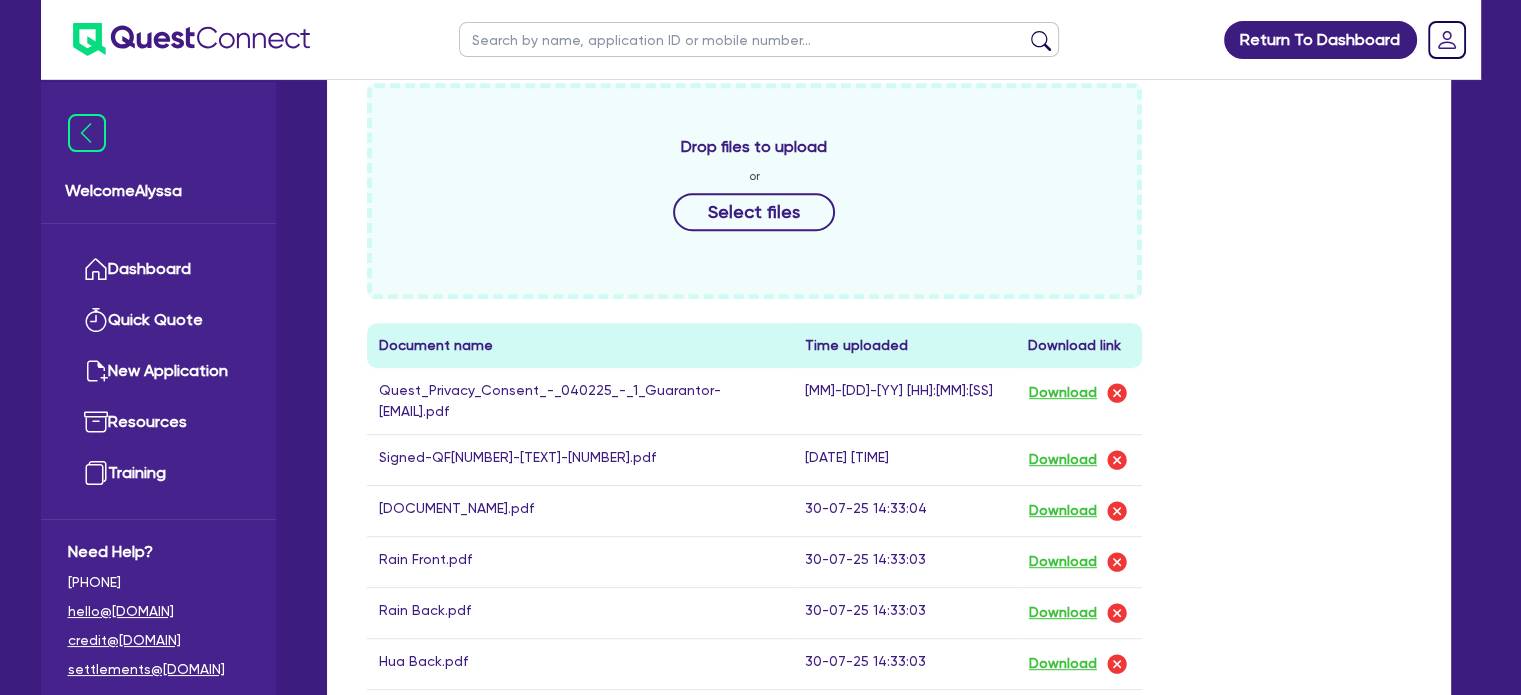 click on "Drop files to upload or Select files Document name Time uploaded Download link Quest_Privacy_Consent_-_[DATE]_-_[NUMBER]_Guarantor-[EMAIL].pdf [DATE] [TIME] Download Signed-QF14791-PRIVACY_CONSENT_FORM-[NUMBER].pdf [DATE] [TIME] Download Jinsan Front.pdf [DATE] [TIME] Download Rain Front.pdf [DATE] [TIME] Download Rain Back.pdf [DATE] [TIME] Download Hua Back.pdf [DATE] [TIME] Download Hua Front.pdf [DATE] [TIME] Download Jinsan medicare.pdf [DATE] [TIME] Download Hua Medicare.pdf [DATE] [TIME] Download Rain Medicare.pdf [DATE] [TIME] Download Jinsan Back.pdf [DATE] [TIME] Download Invoice INV-48770 for ArtsBeautyBoutiquePtyLtd (1).pdf [DATE] [TIME] Download Delete "undefined" Are you sure you want to proceed with this action? Cancel Proceed" at bounding box center (889, 555) 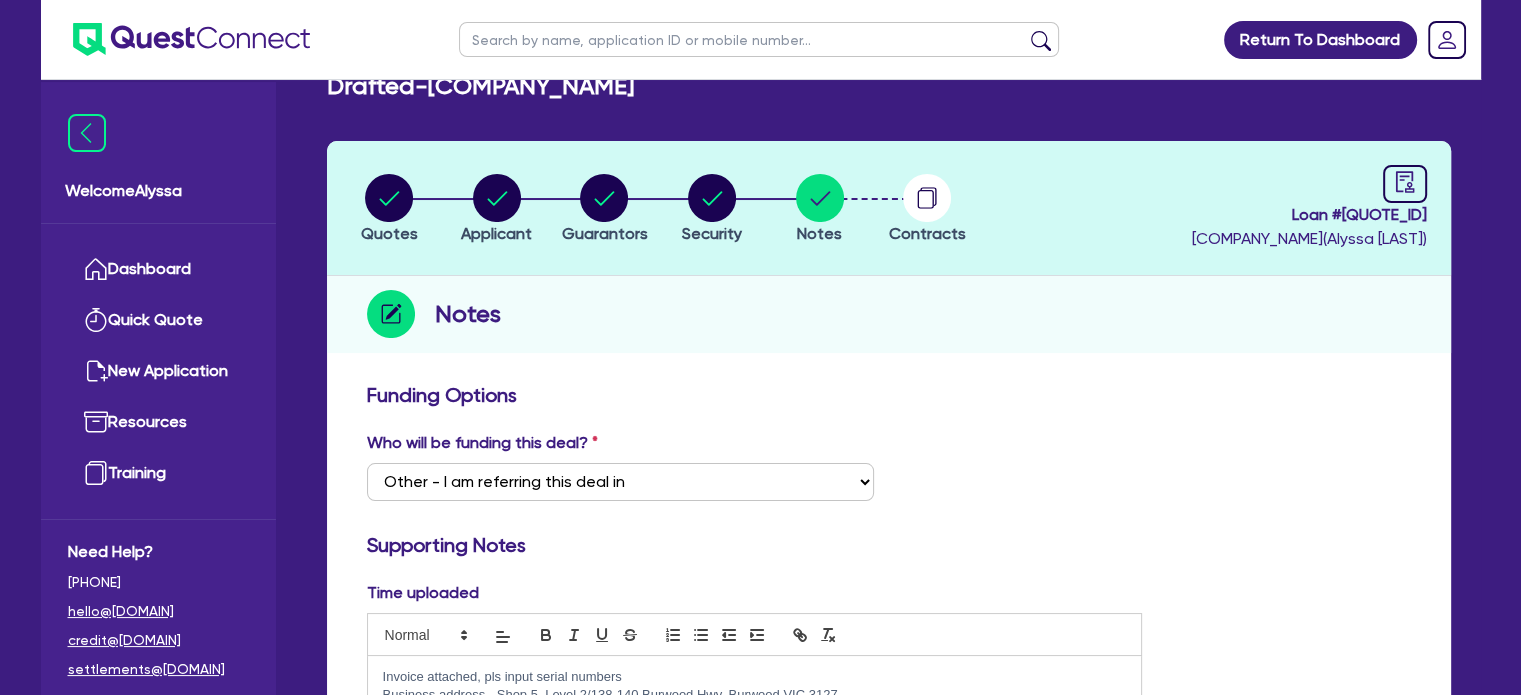 scroll, scrollTop: 0, scrollLeft: 0, axis: both 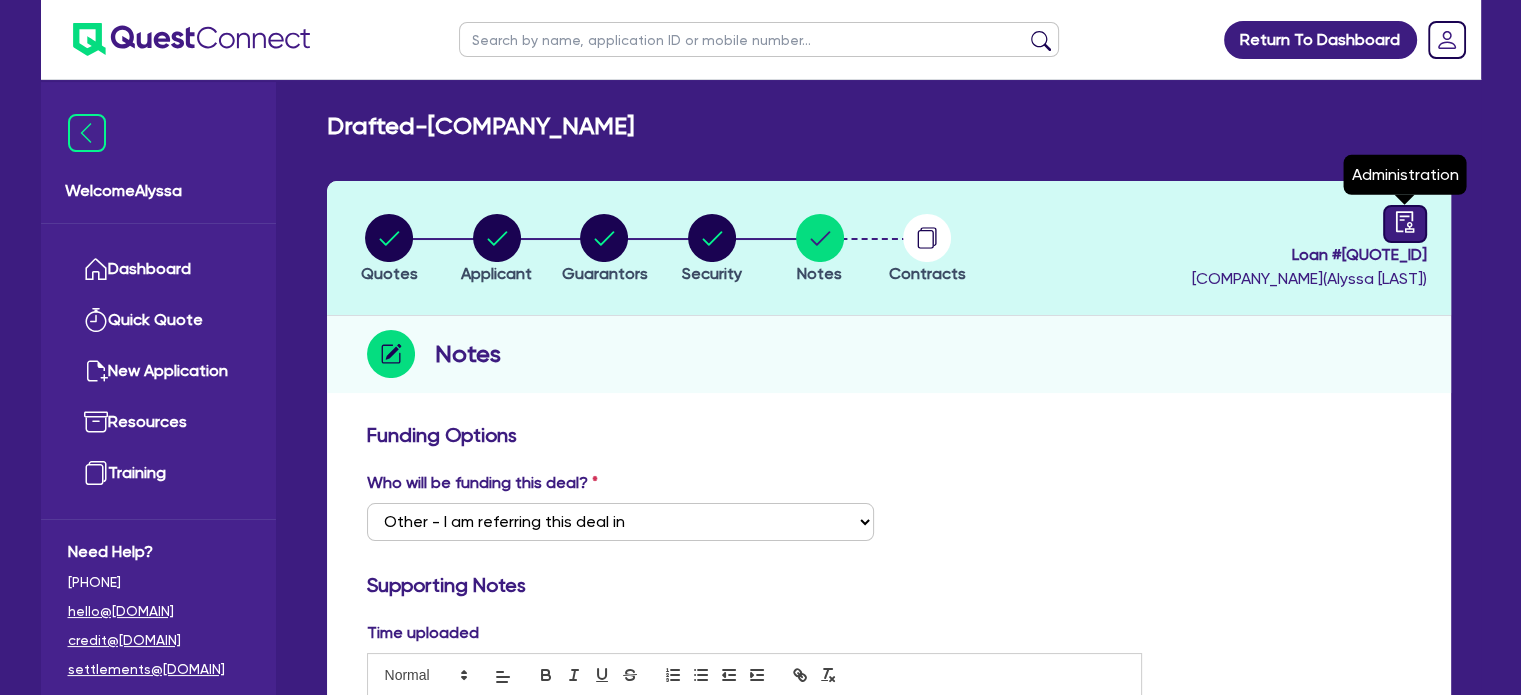 click 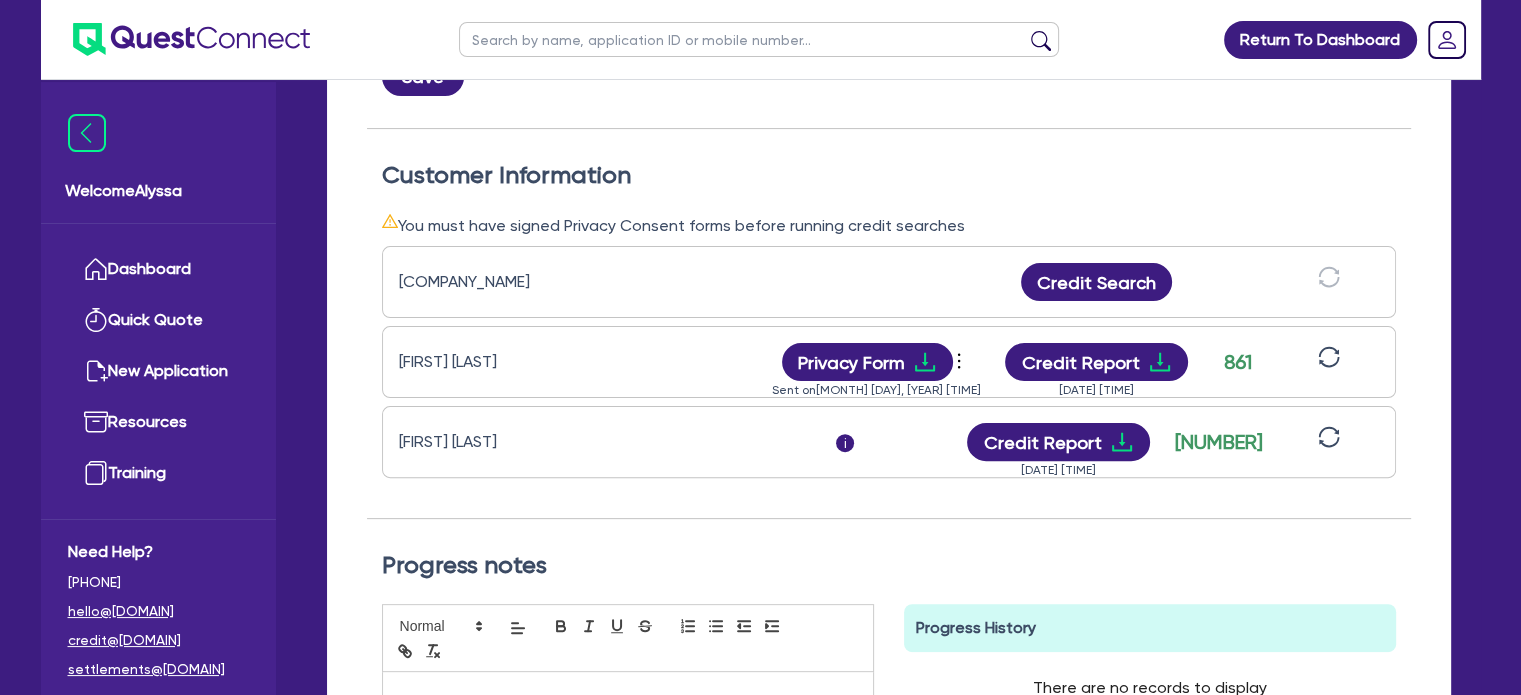 scroll, scrollTop: 520, scrollLeft: 0, axis: vertical 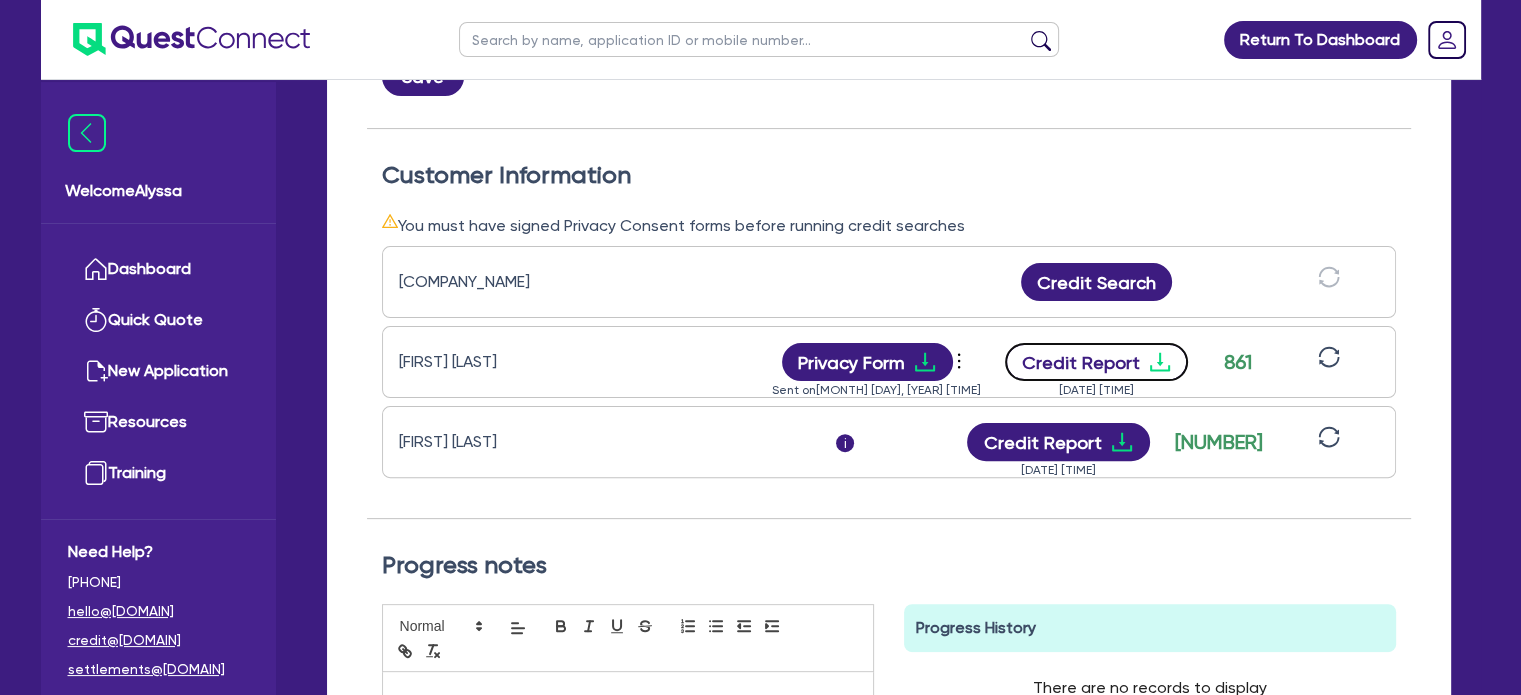 click on "Credit Report" at bounding box center [1096, 362] 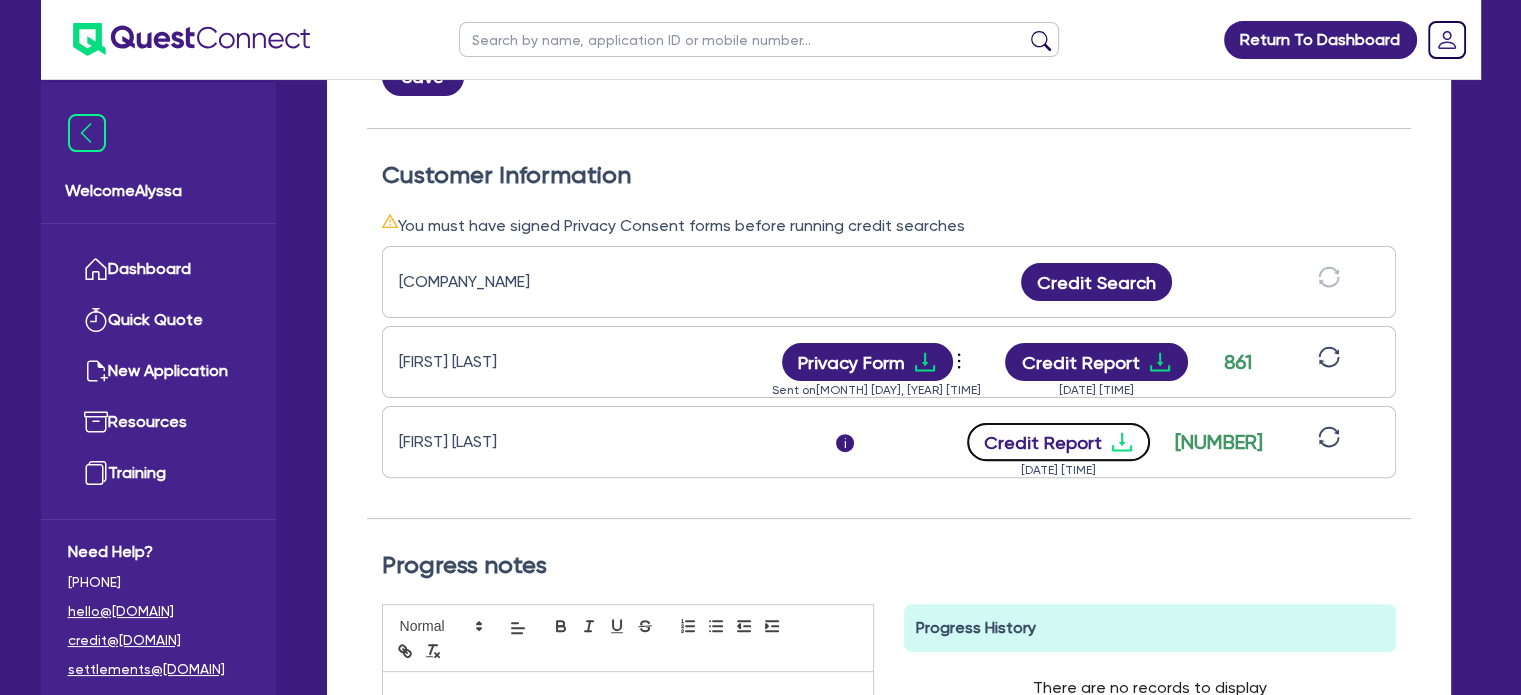 click on "Credit Report" at bounding box center (1058, 442) 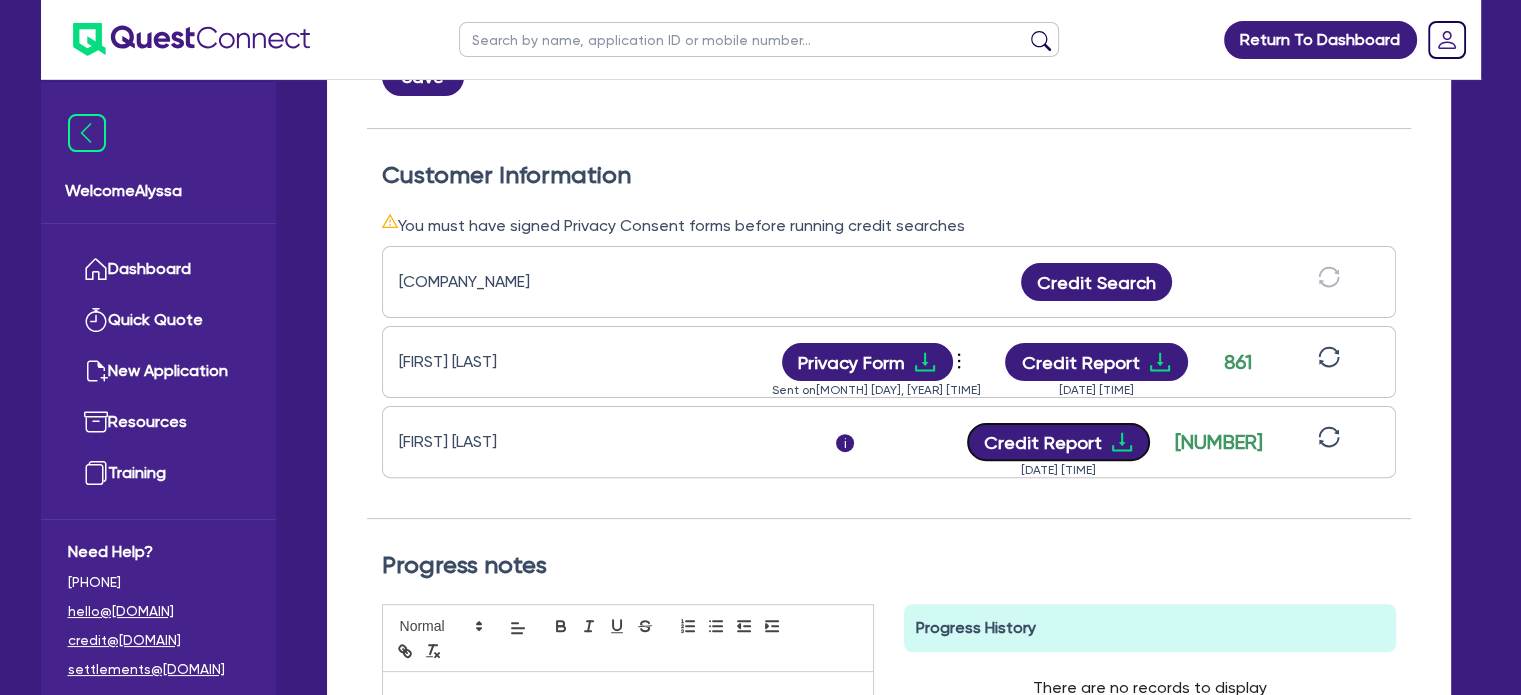 scroll, scrollTop: 0, scrollLeft: 0, axis: both 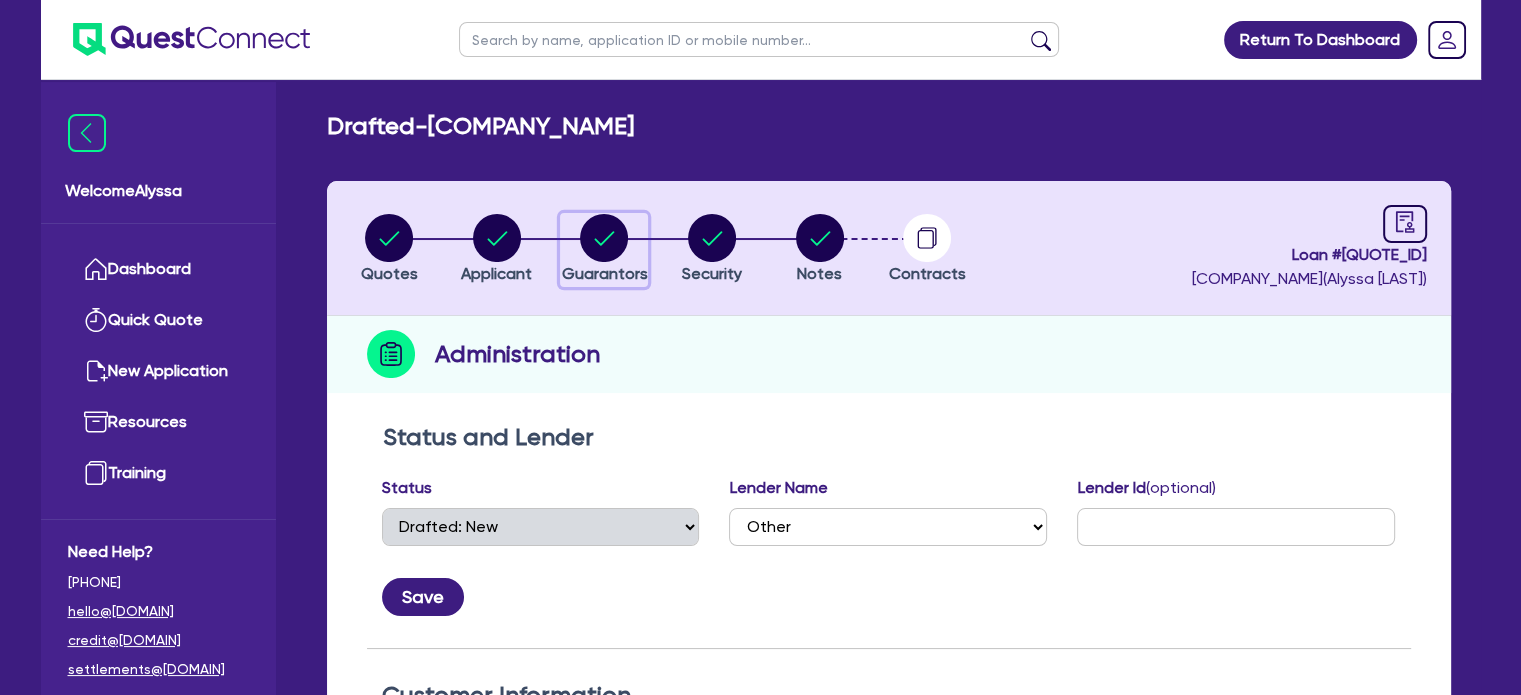 click 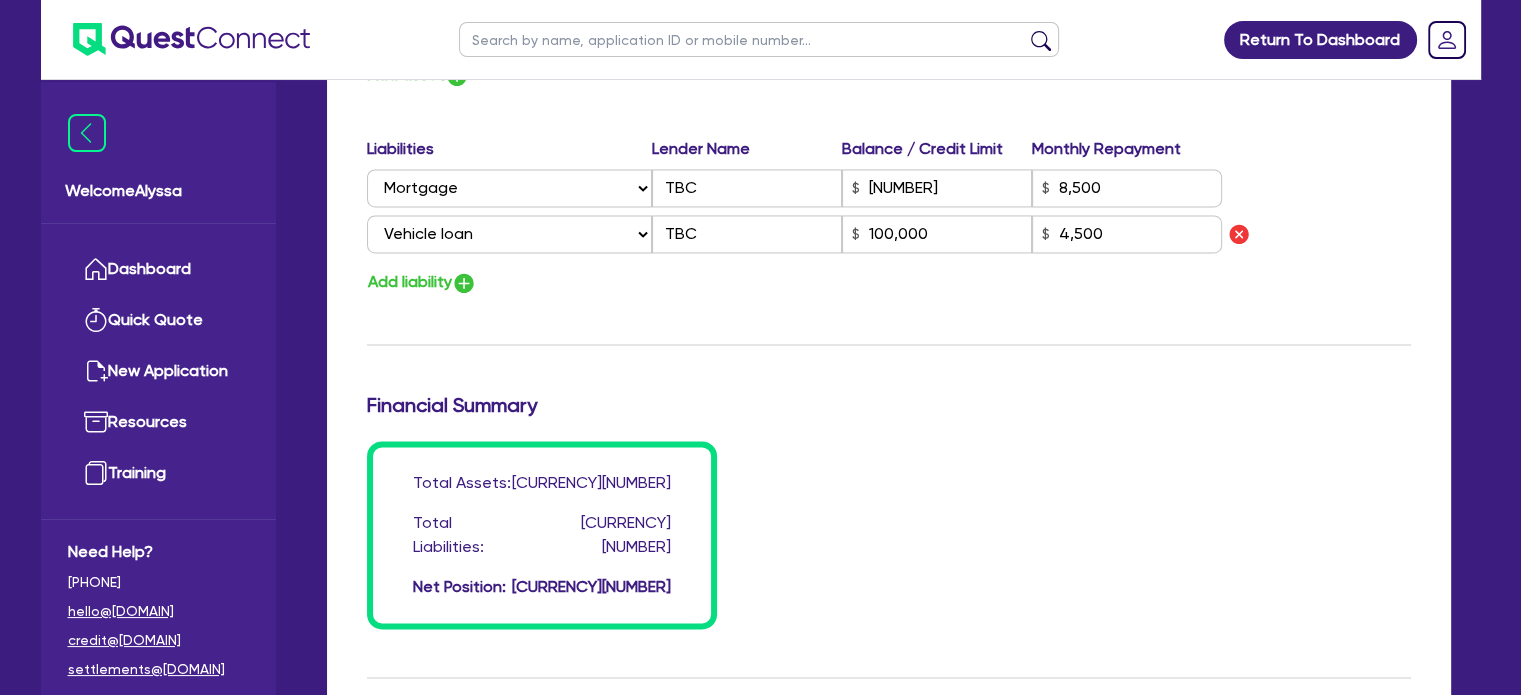 scroll, scrollTop: 3126, scrollLeft: 0, axis: vertical 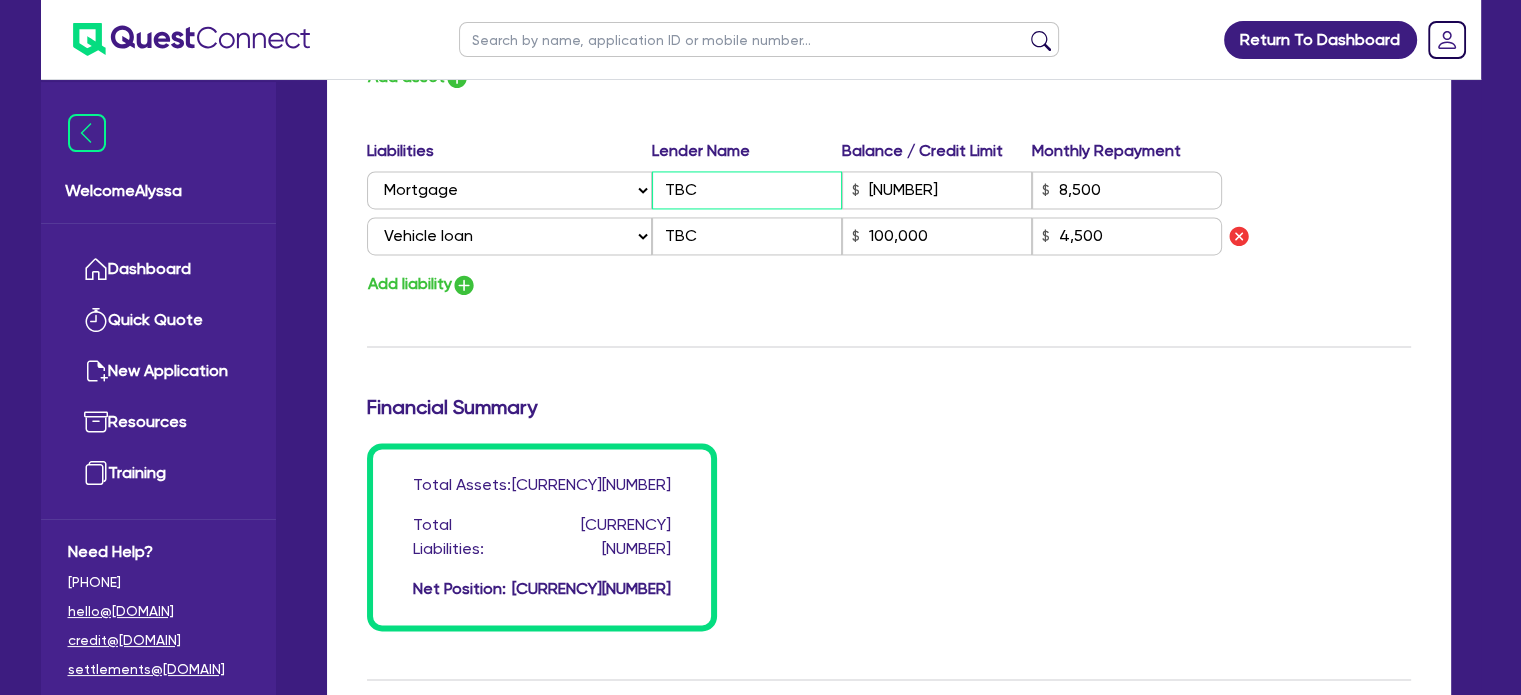 drag, startPoint x: 759, startPoint y: 162, endPoint x: 552, endPoint y: 141, distance: 208.06248 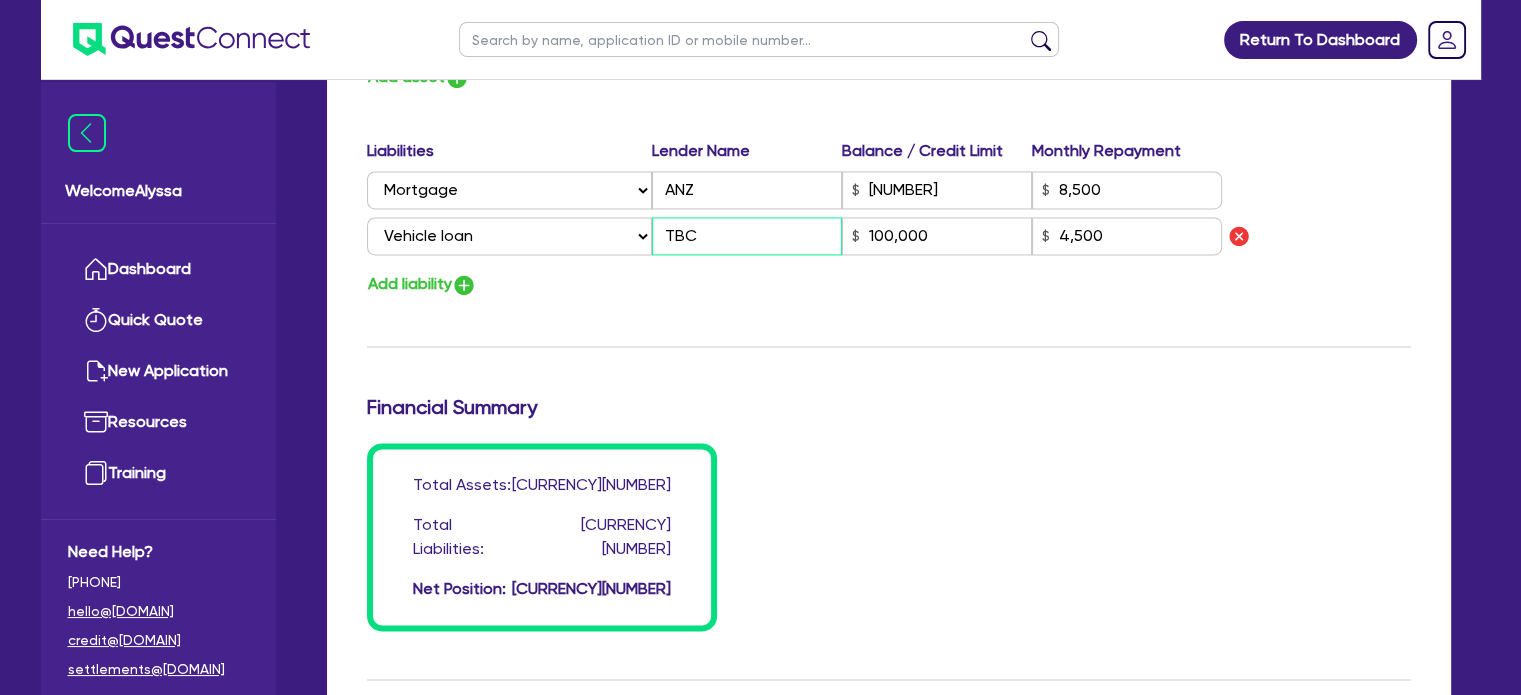 click on "TBC" at bounding box center (747, 236) 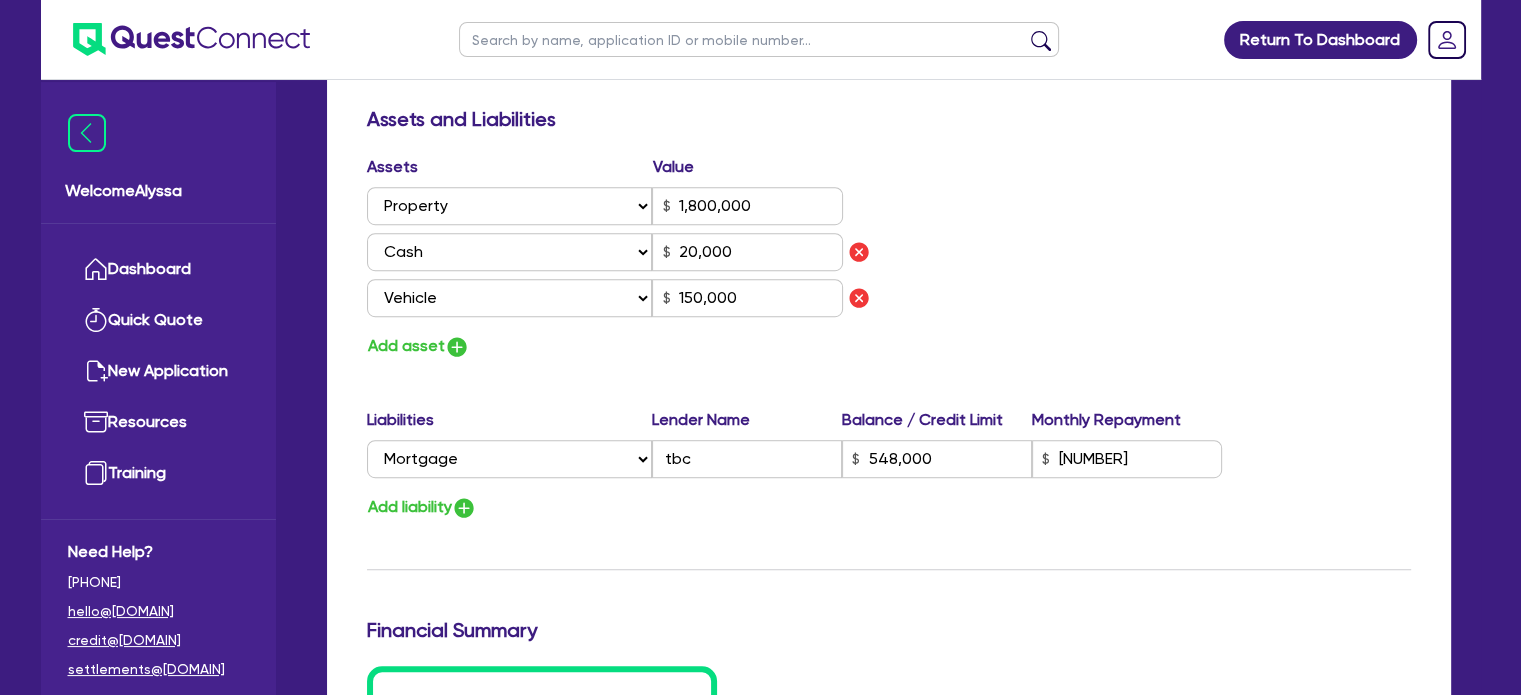 scroll, scrollTop: 1136, scrollLeft: 0, axis: vertical 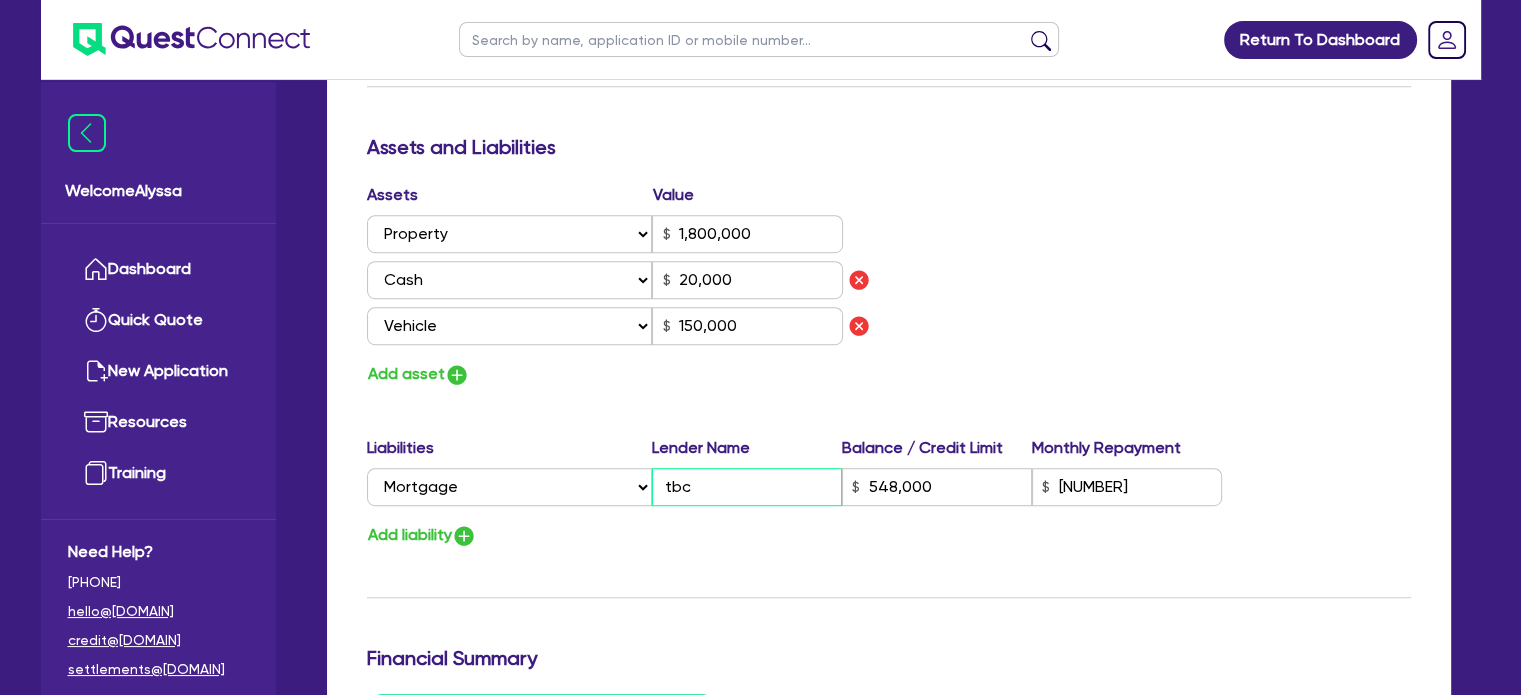 click on "tbc" at bounding box center [747, 487] 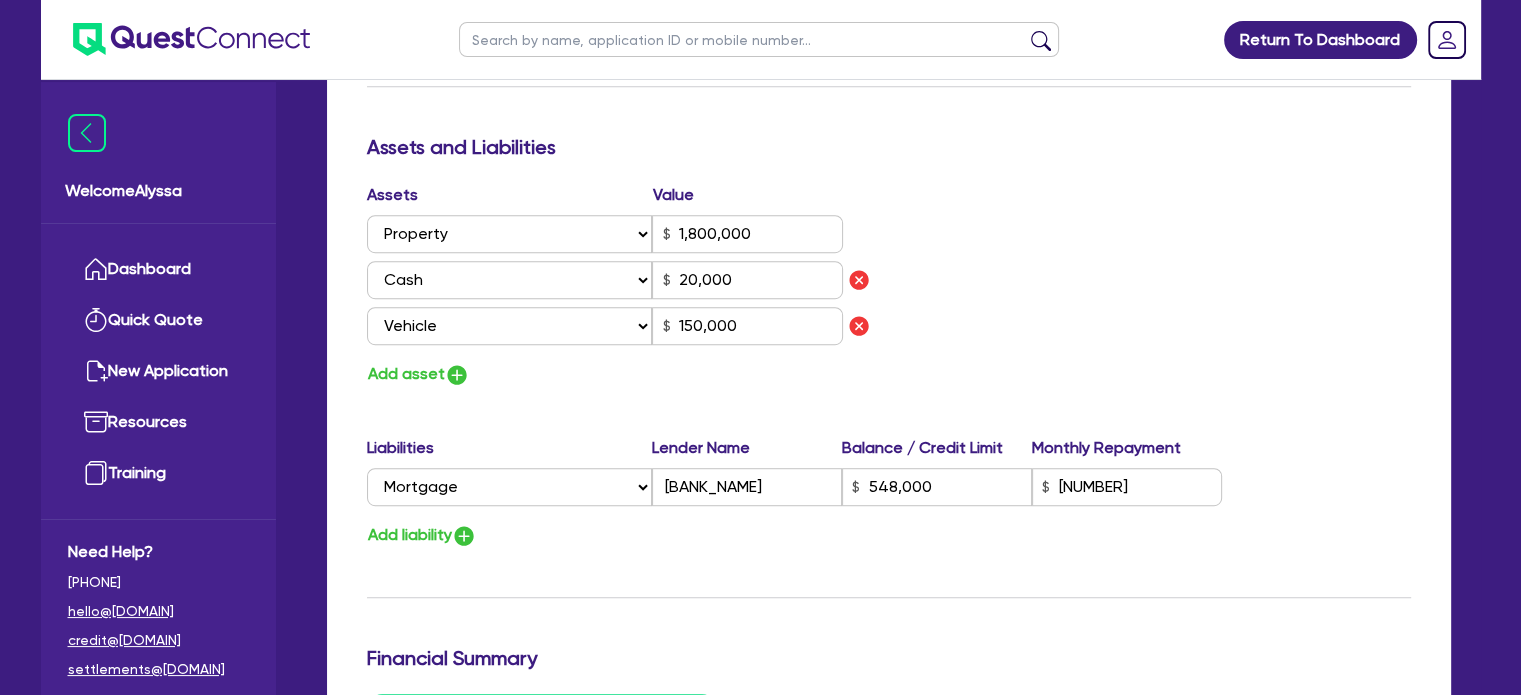click on "Update residential status for Director #1 Boarding is only acceptable when the spouse owns the property. Cancel Ok Director # 1   Title Select Mr Mrs Ms Miss Dr First name [FIRST] Middle name Last name [LAST] Date of birth [DATE] Driver licence number [NUMBER] Licence card number [NUMBER] Licence state Select NSW VIC QLD TAS ACT SA NT WA Marital status Select Single Married De Facto / Partner Number of dependents [NUMBER] Mobile [PHONE] Email [EMAIL] Residential address Same as business address? Yes No Residential status Owning Renting Boarding Residential address [NUMBER] [STREET] [SUBURB] [STATE] Unit number [NUMBER] Street number [NUMBER] Street name [STREET] Suburb [SUBURB] State Select NSW VIC QLD TAS ACT SA NT WA Postal code [POSTAL_CODE] Enter manually? Assets and Liabilities Assets Value Select Asset Cash Property Investment property Vehicle Truck Trailer Equipment Household & personal asset Other asset [NUMBER] Select Asset Cash Property Investment property Vehicle Truck Trailer Equipment Cash" at bounding box center (889, 84) 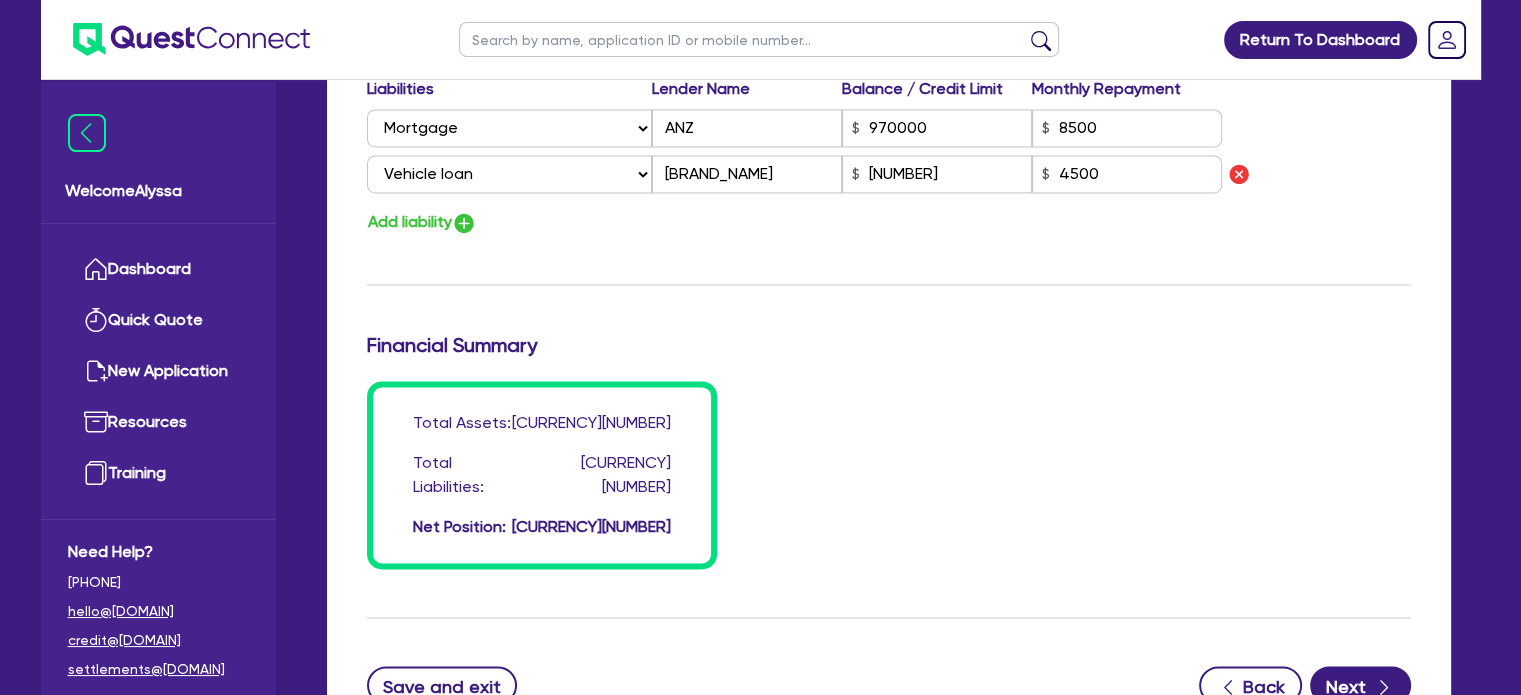scroll, scrollTop: 3306, scrollLeft: 0, axis: vertical 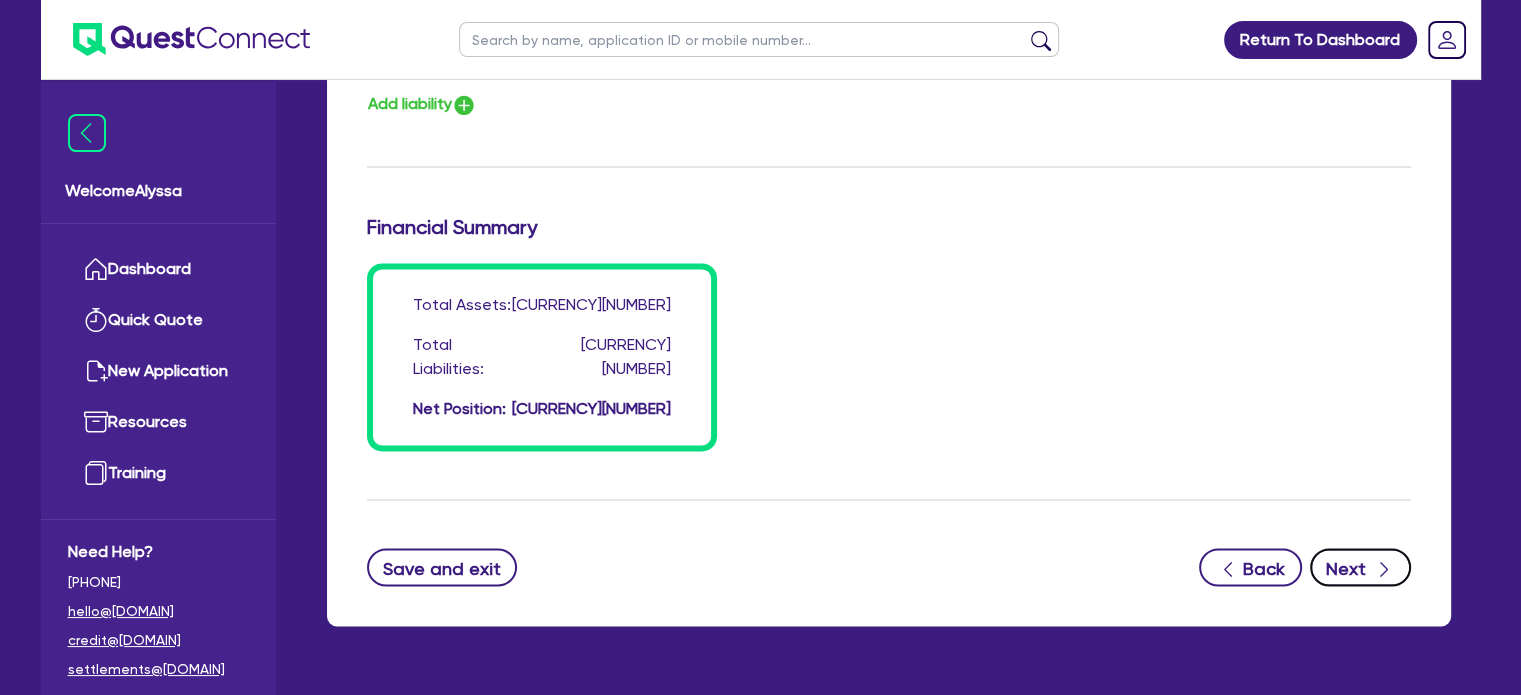 click on "Next" at bounding box center (1360, 567) 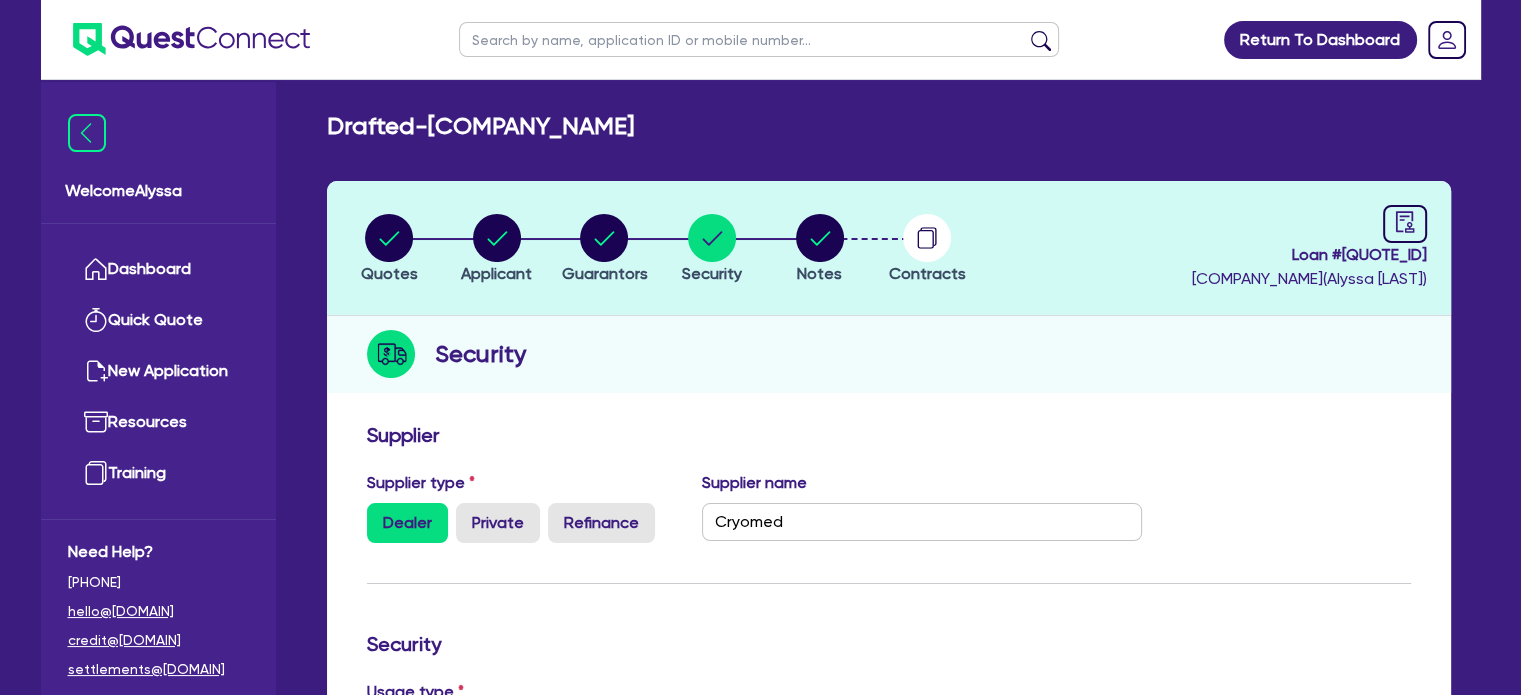 scroll, scrollTop: 56, scrollLeft: 0, axis: vertical 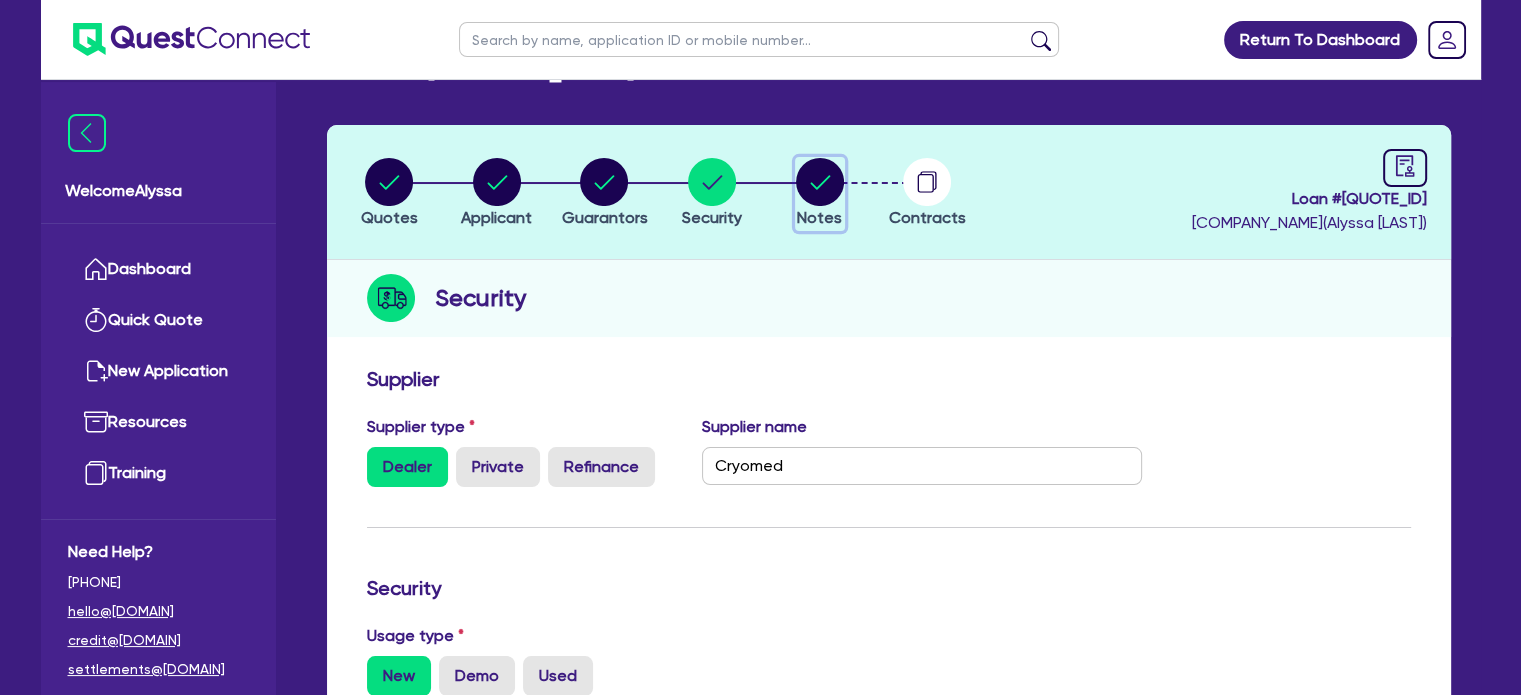 click 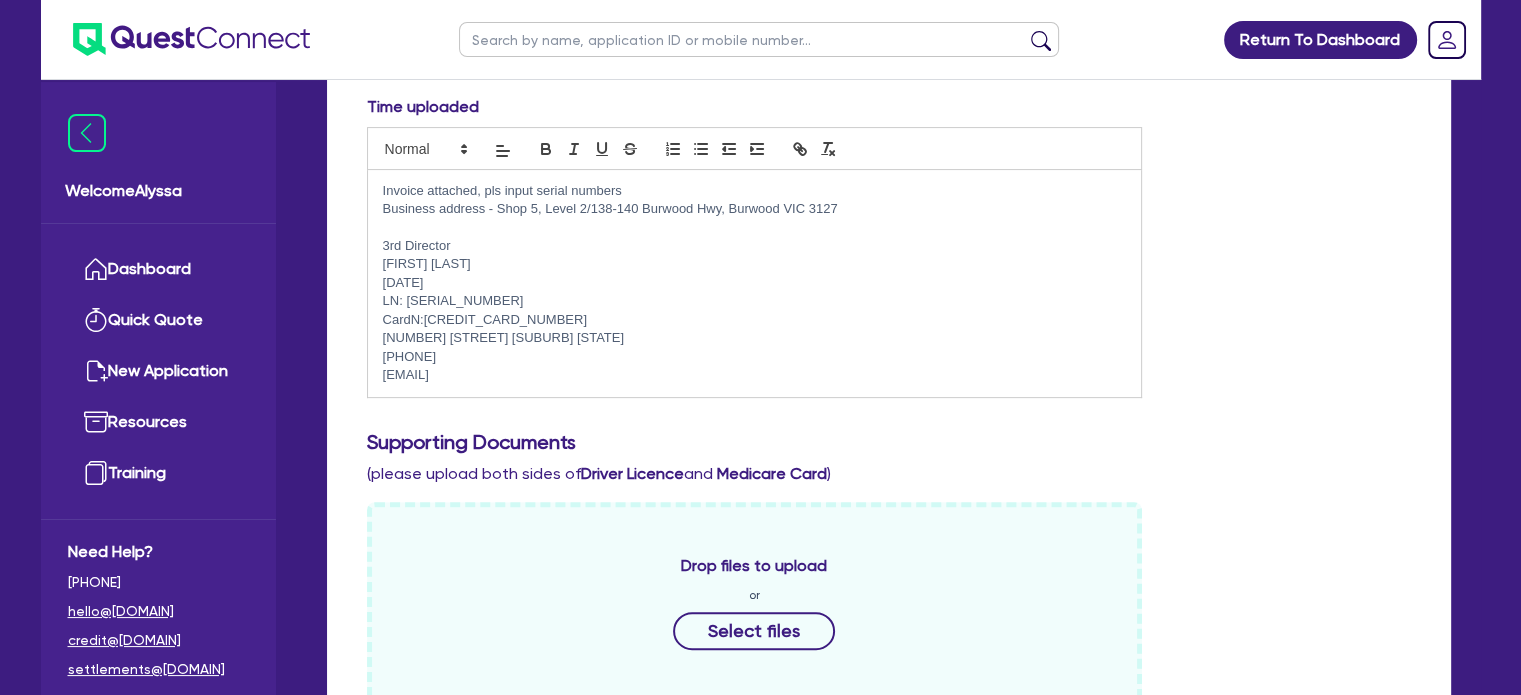 scroll, scrollTop: 528, scrollLeft: 0, axis: vertical 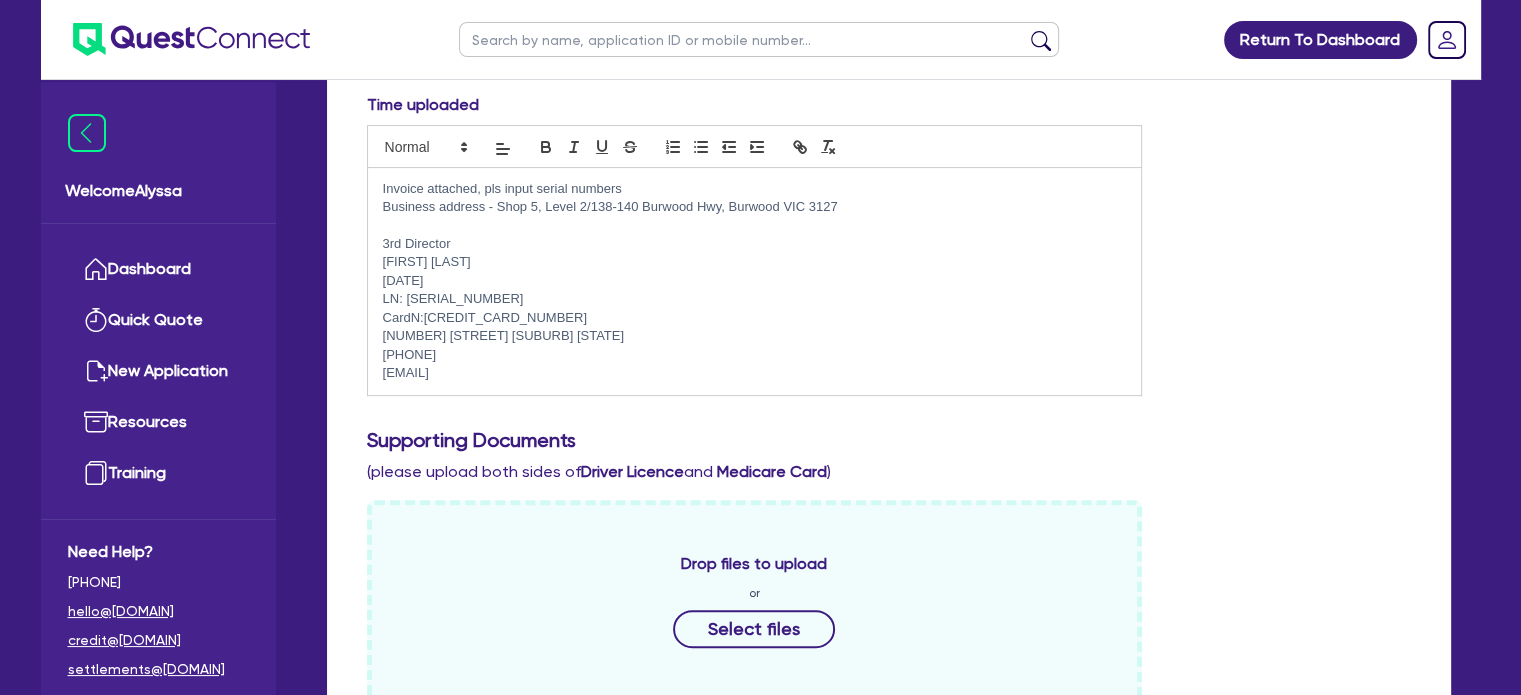 click on "[EMAIL]" at bounding box center (755, 373) 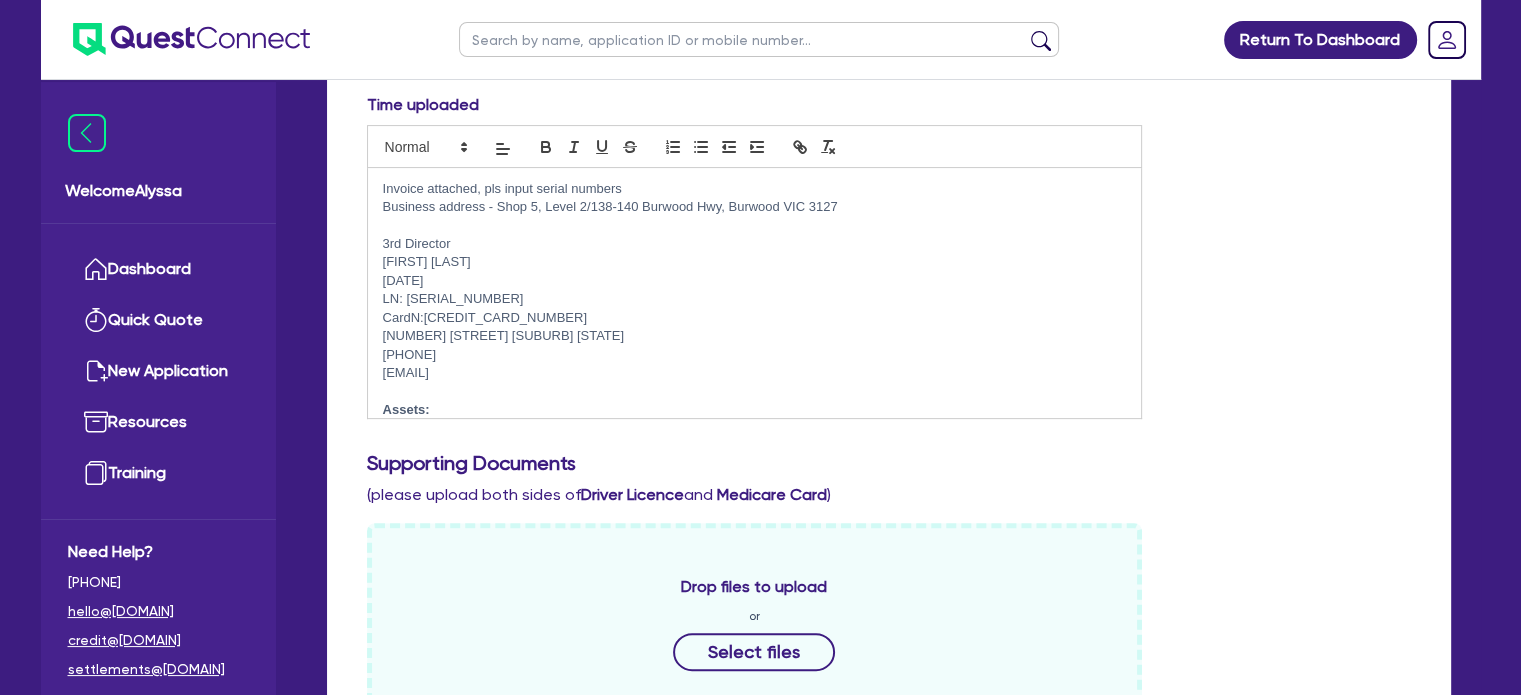 scroll, scrollTop: 0, scrollLeft: 0, axis: both 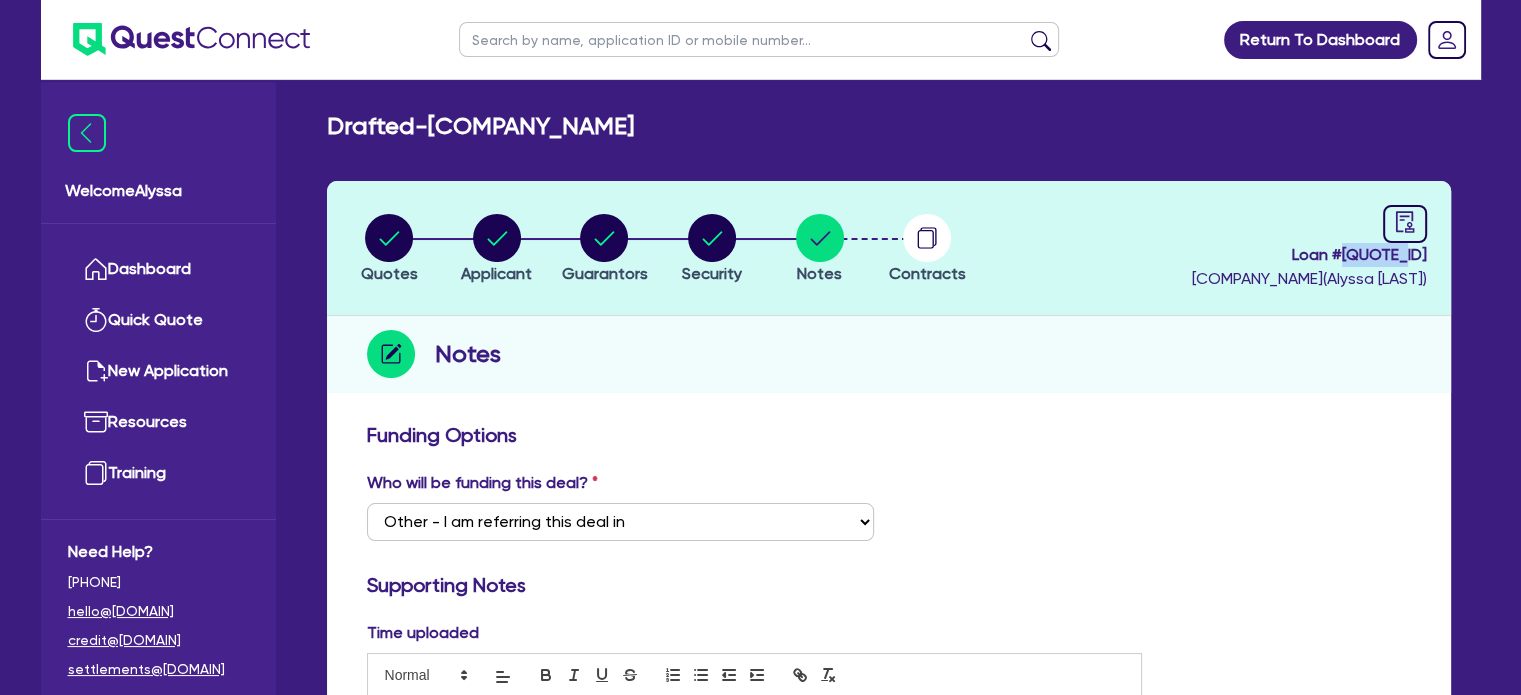 drag, startPoint x: 1428, startPoint y: 247, endPoint x: 1369, endPoint y: 252, distance: 59.211487 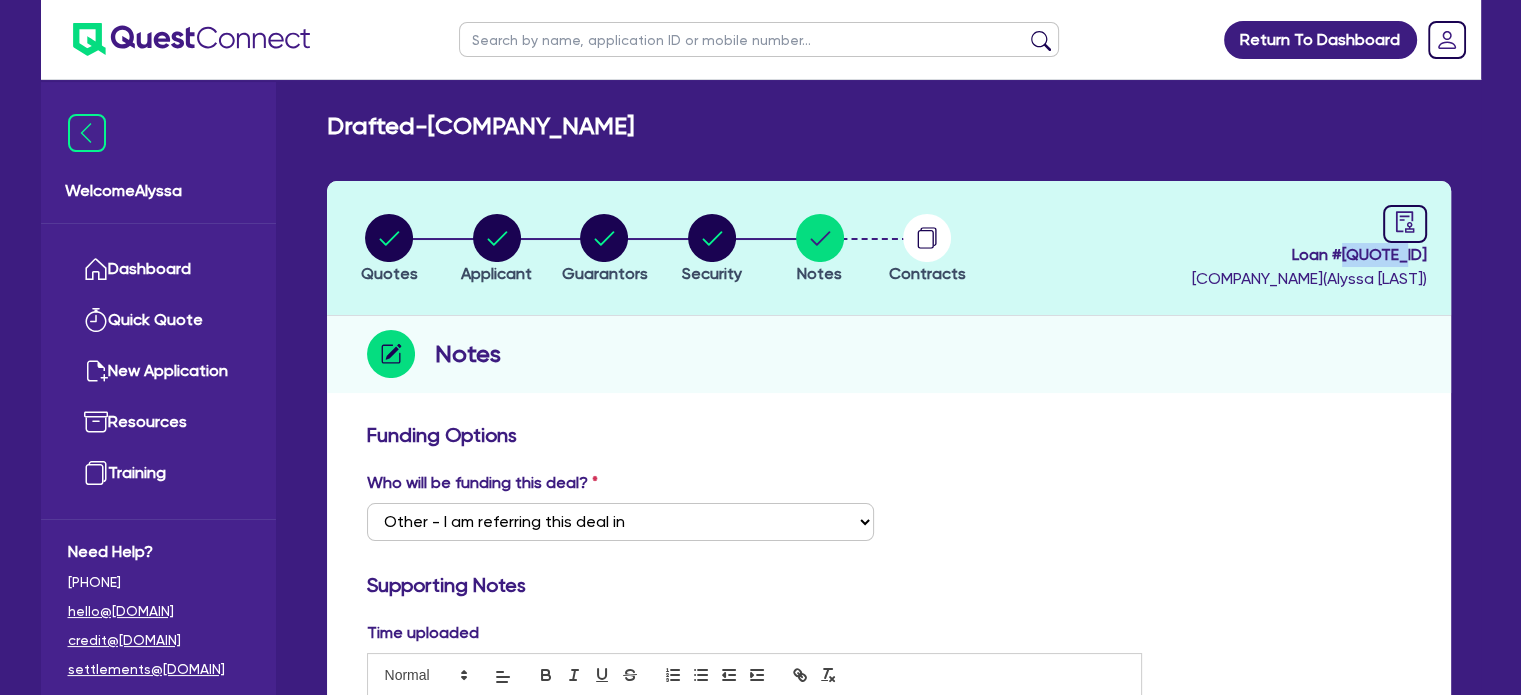 copy on "[QUOTE_ID]" 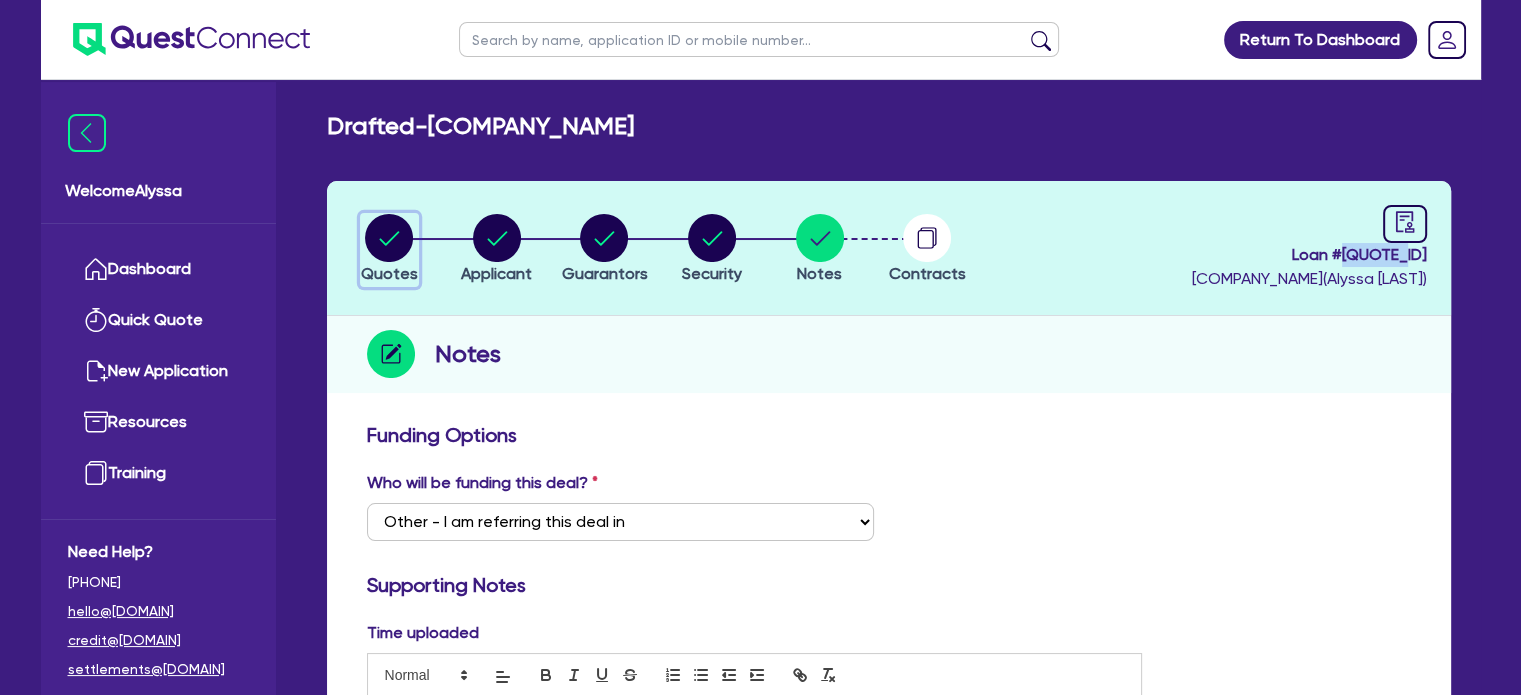 click 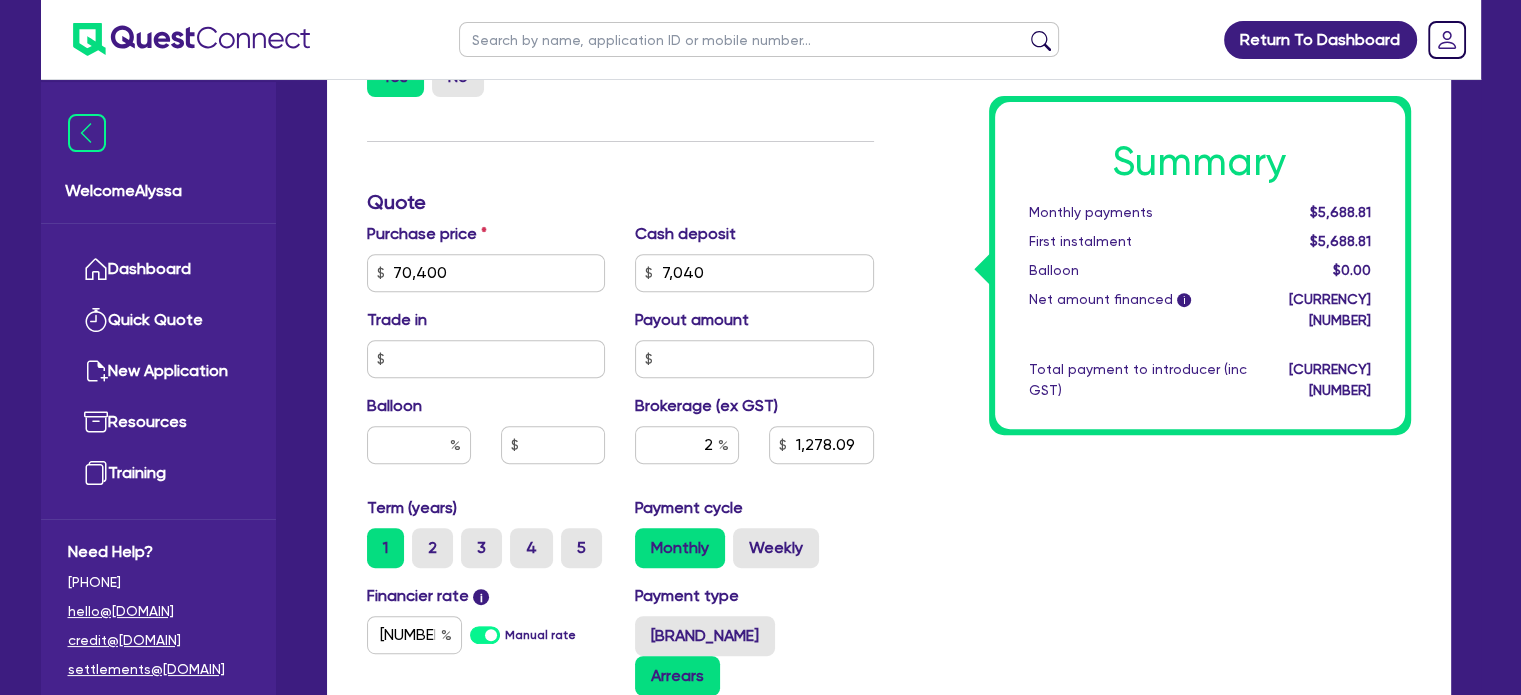scroll, scrollTop: 826, scrollLeft: 0, axis: vertical 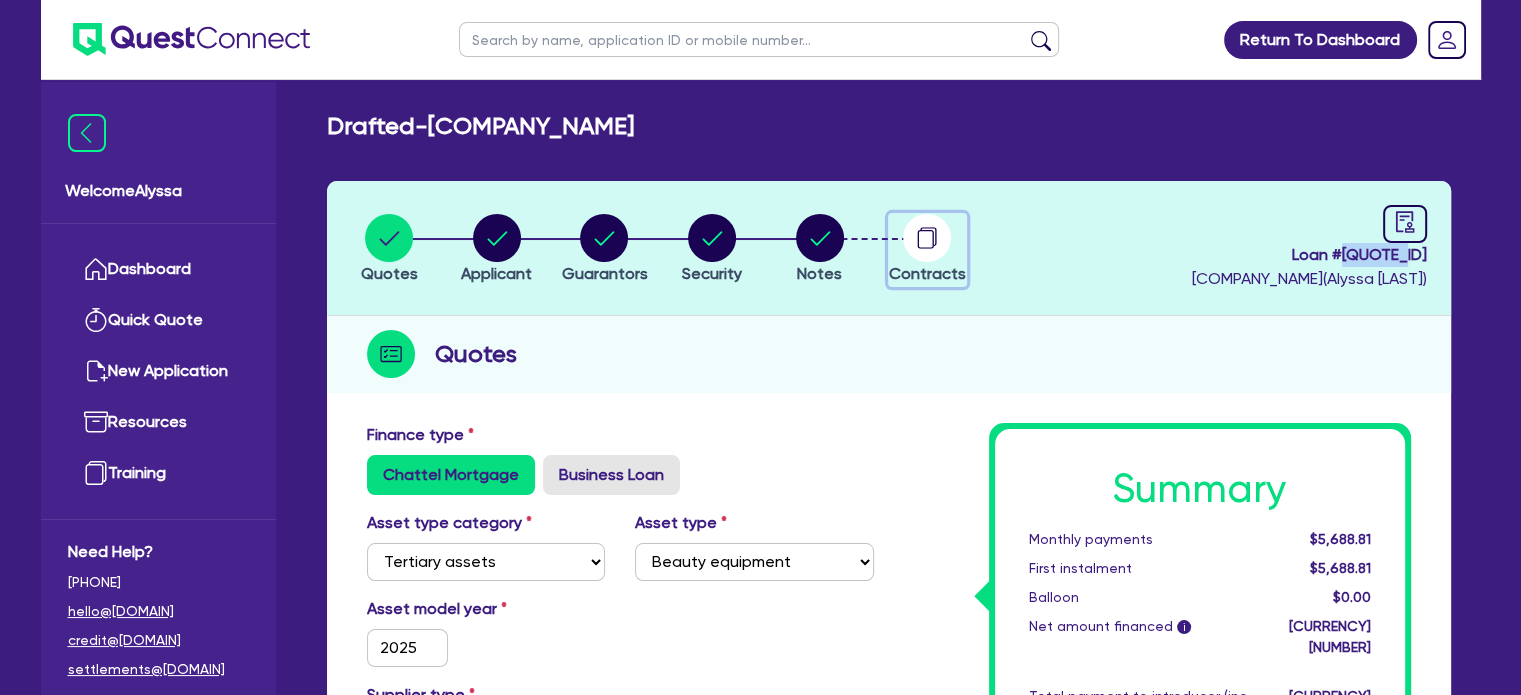 click on "Contracts" at bounding box center (927, 273) 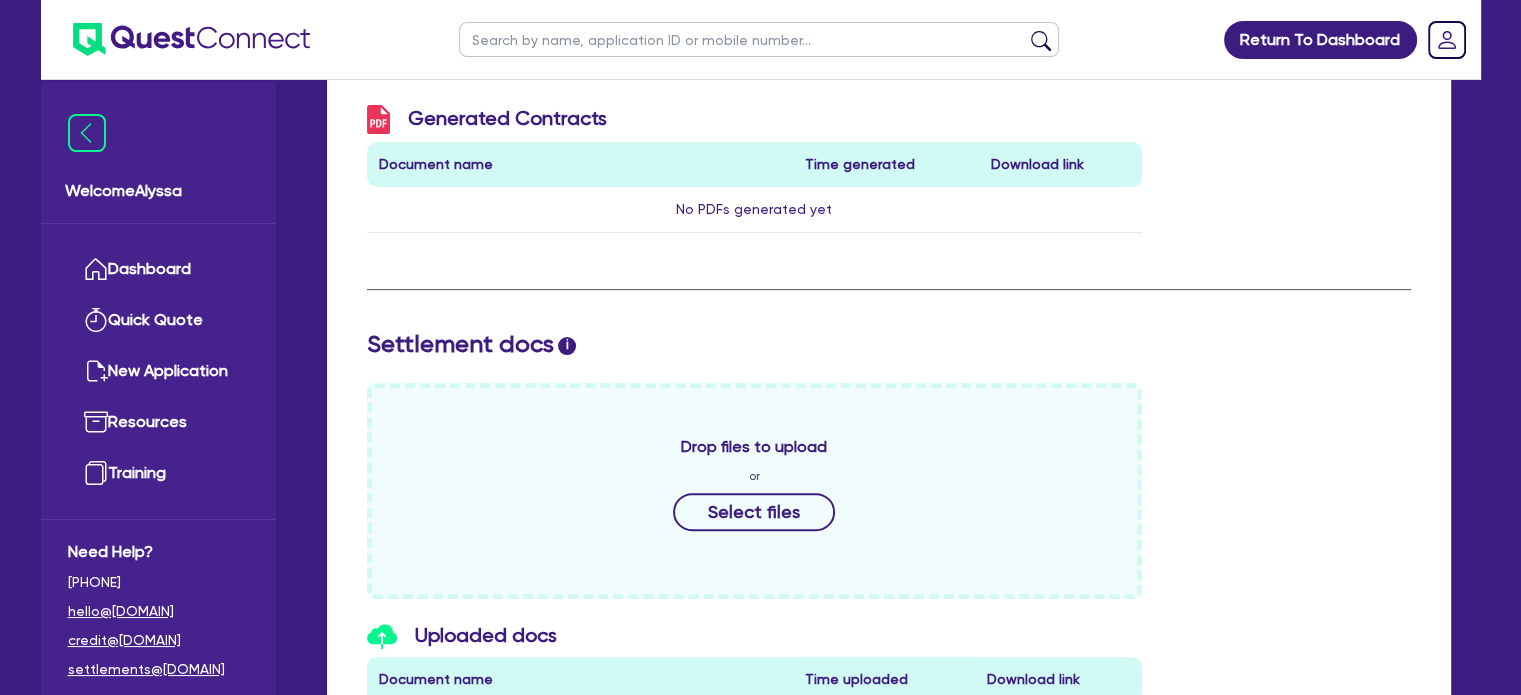 scroll, scrollTop: 5, scrollLeft: 0, axis: vertical 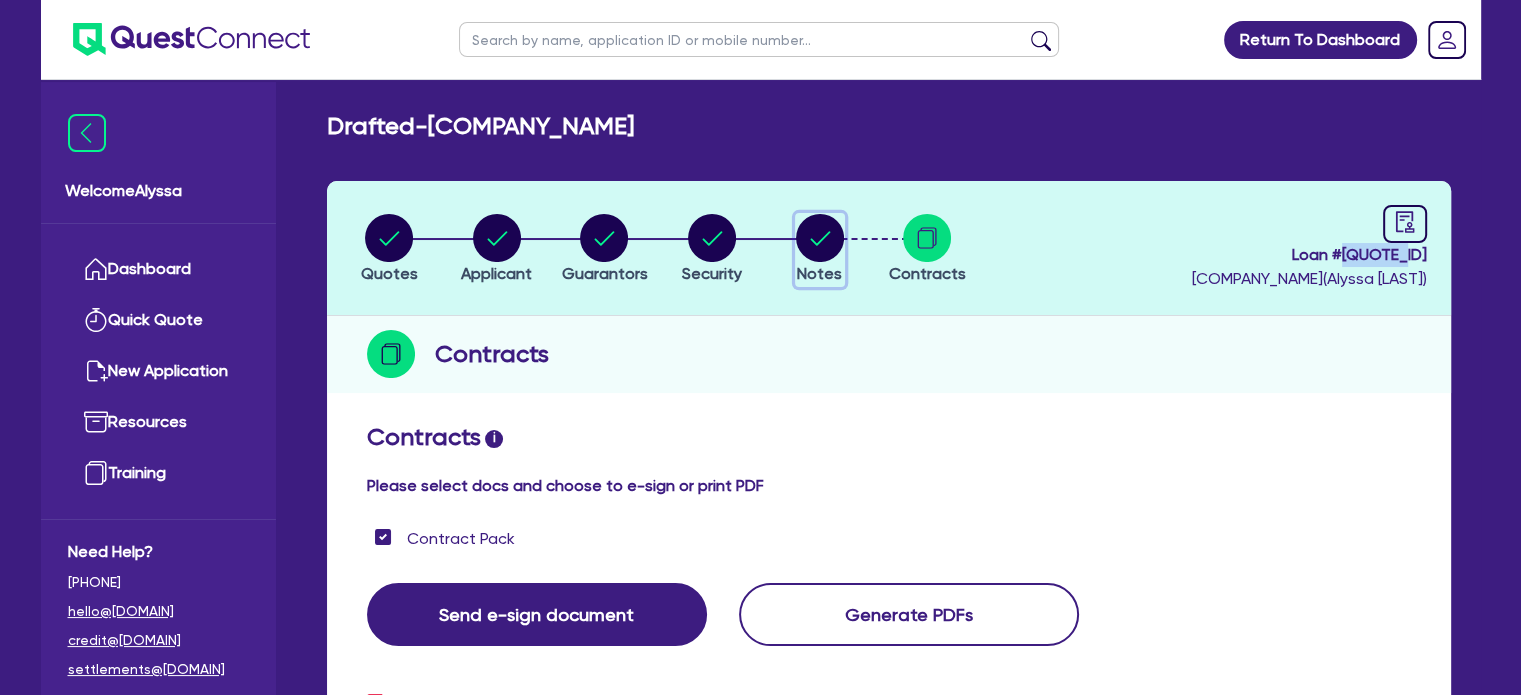 click 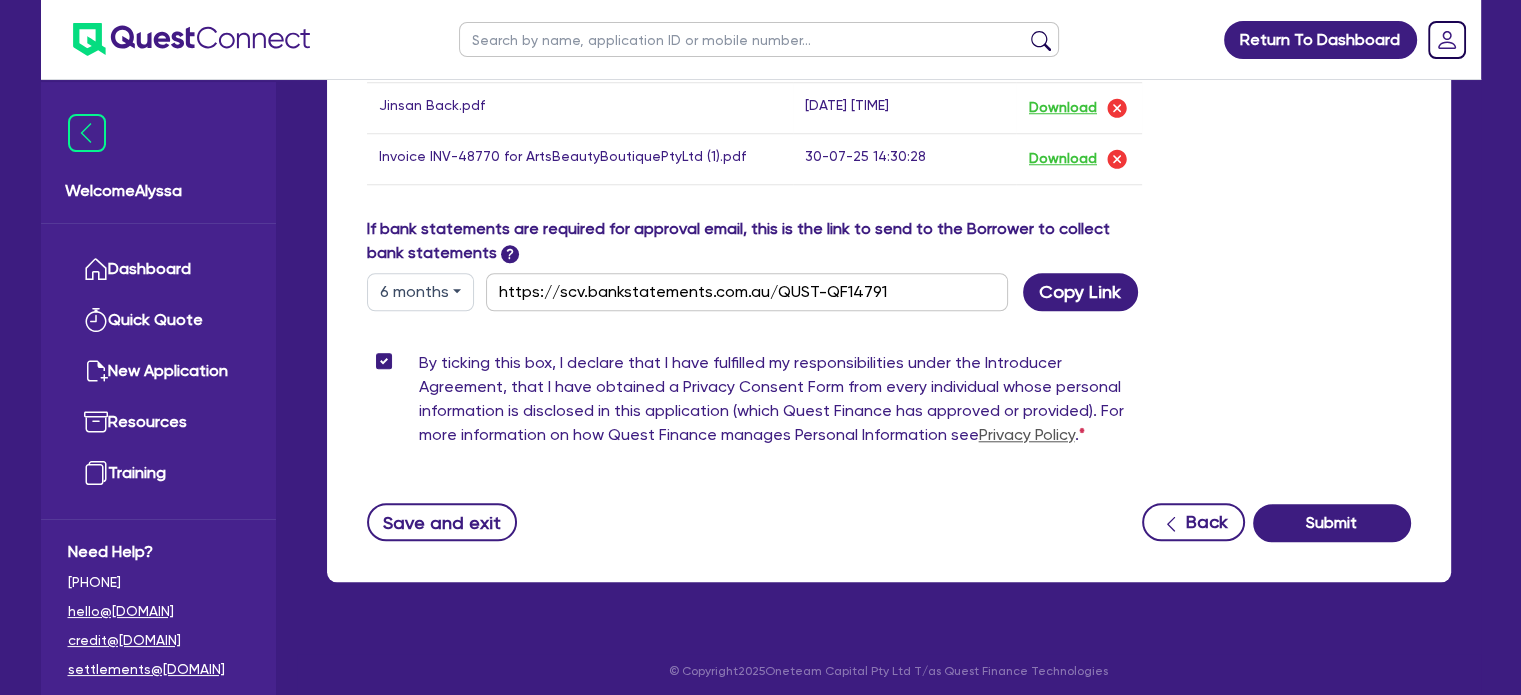 scroll, scrollTop: 1778, scrollLeft: 0, axis: vertical 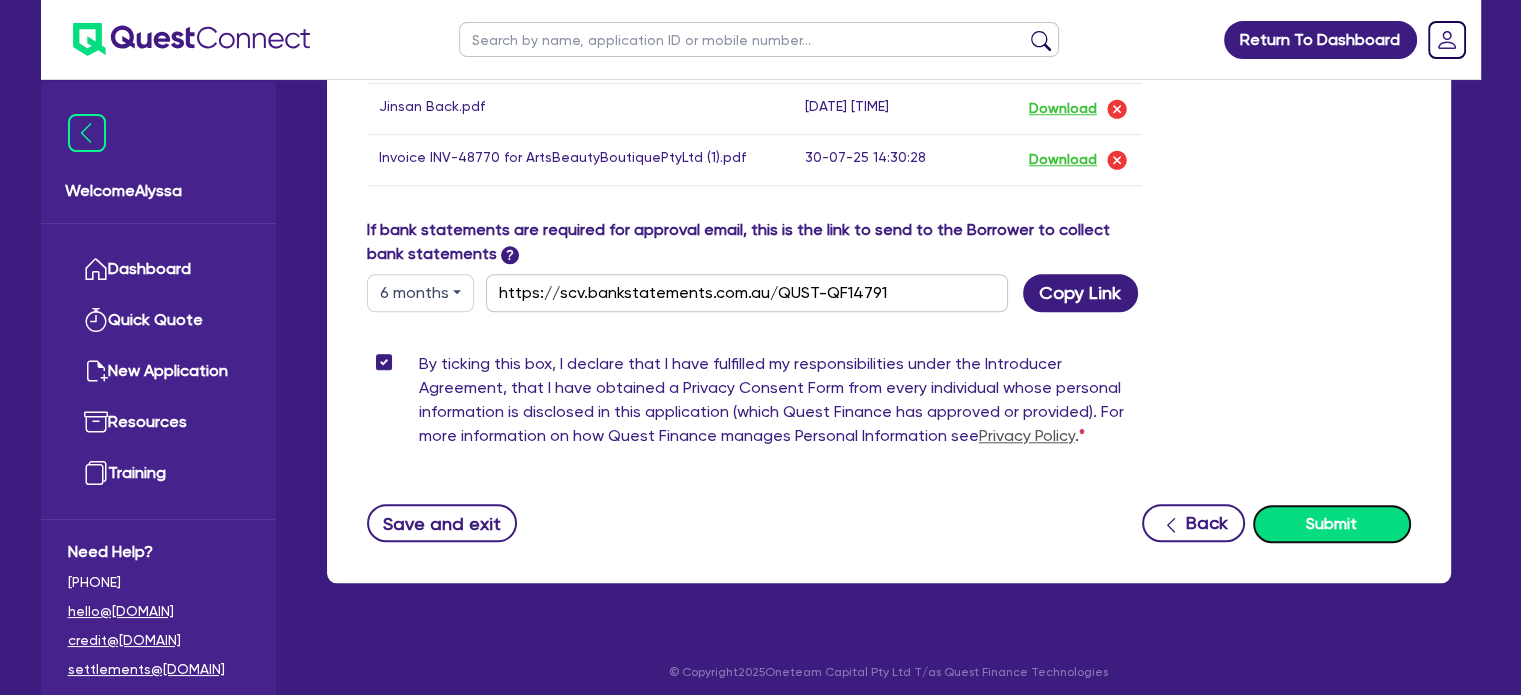 click on "Submit" at bounding box center [1332, 524] 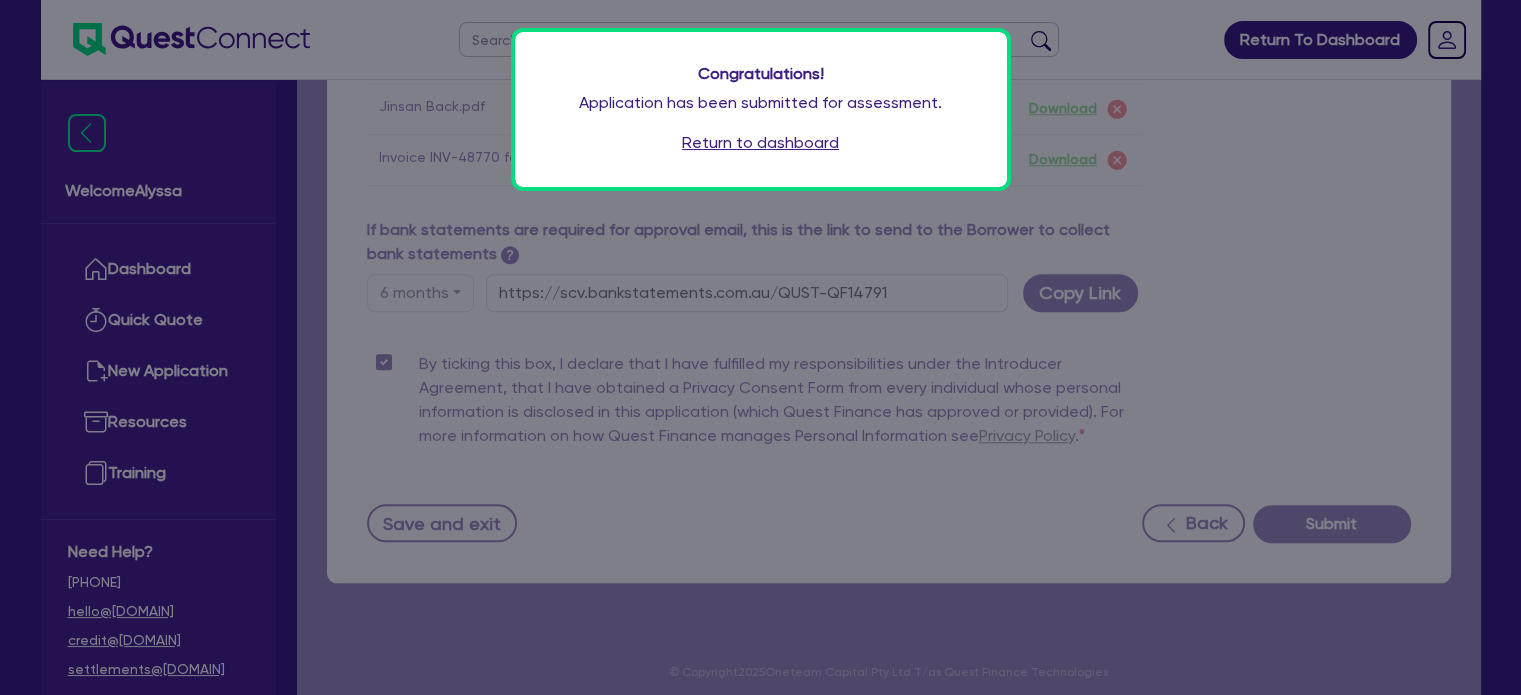 click on "Return to dashboard" at bounding box center [760, 143] 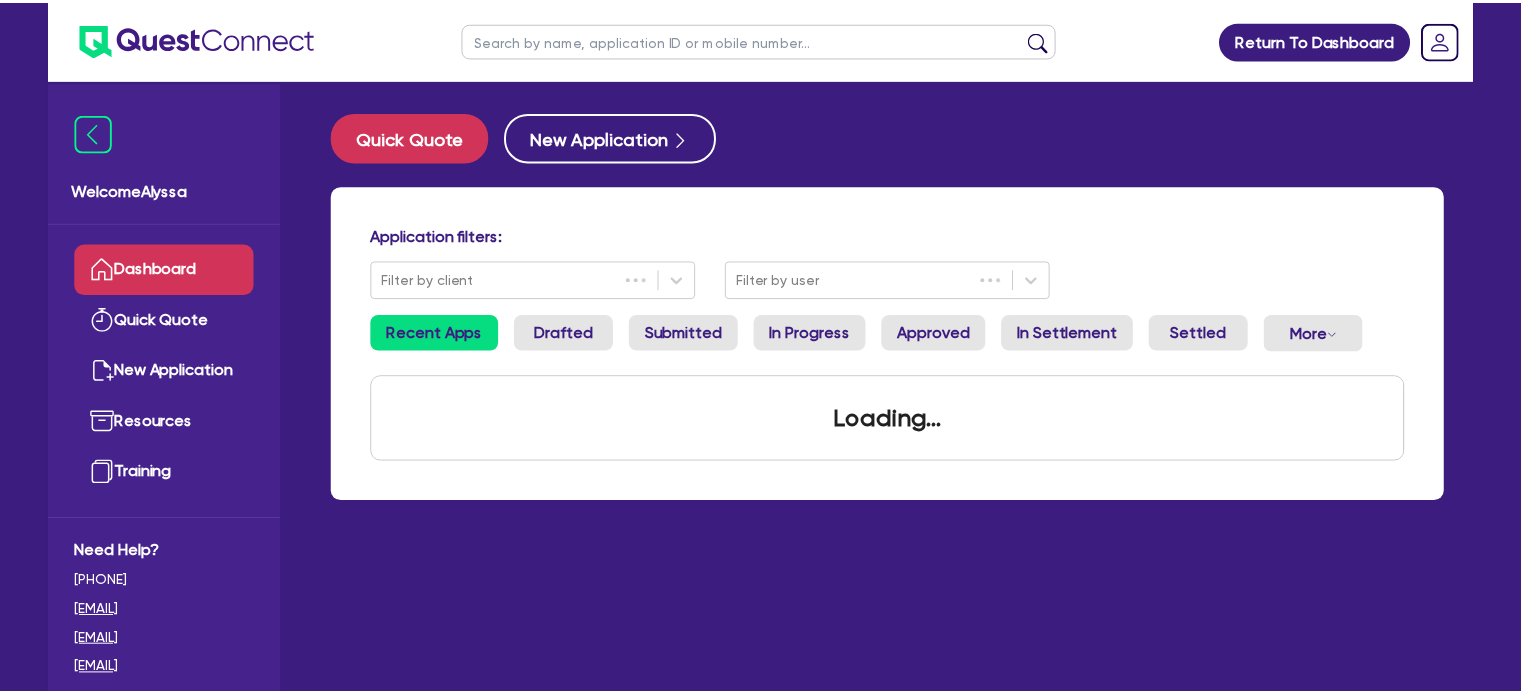 scroll, scrollTop: 0, scrollLeft: 0, axis: both 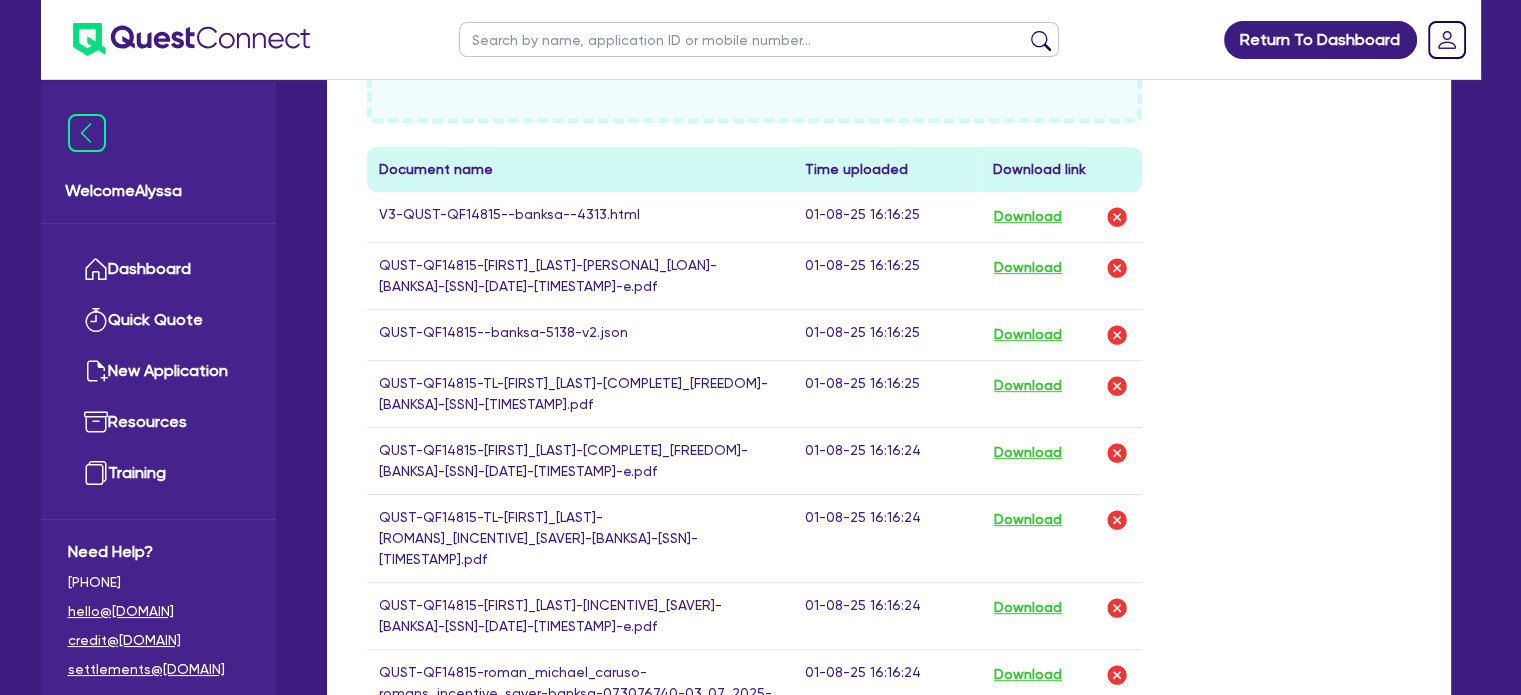 click on "Download" at bounding box center (1061, 217) 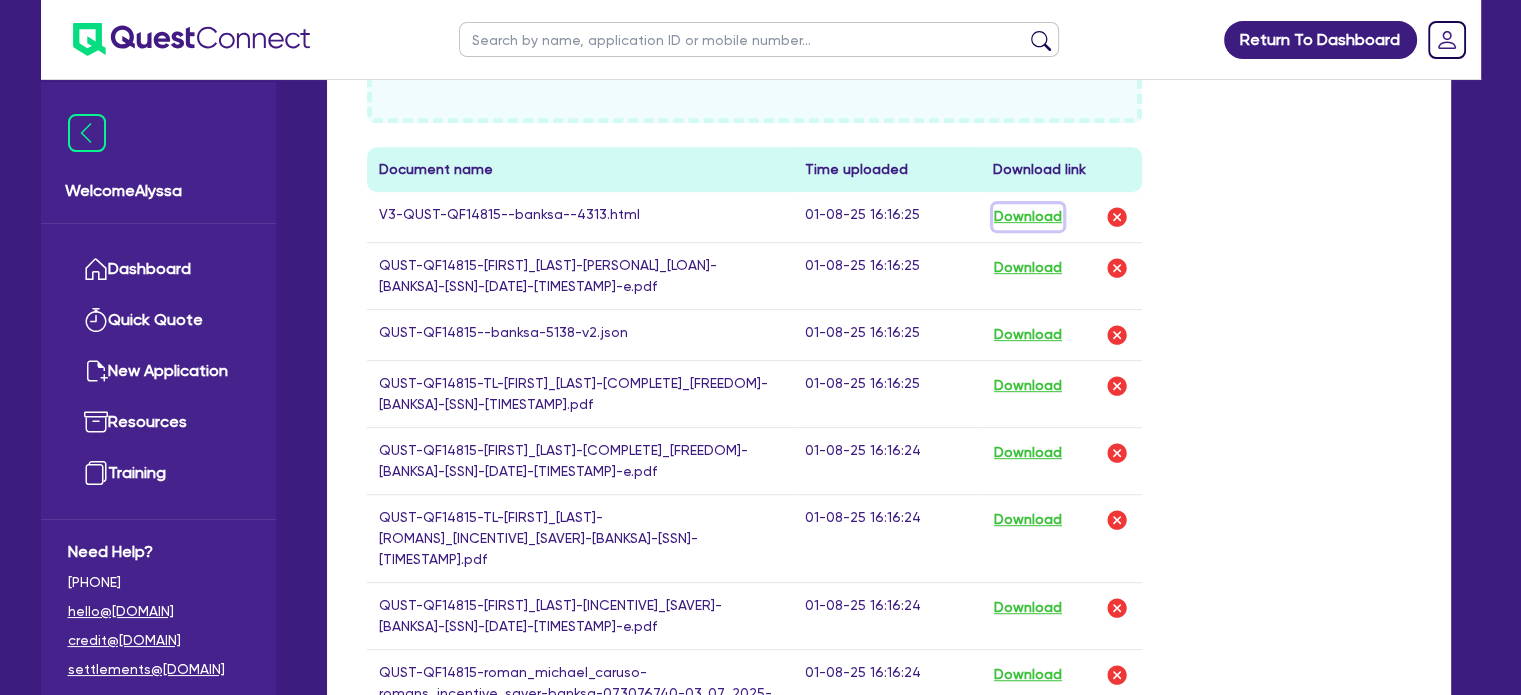 click on "Download" at bounding box center [1028, 217] 